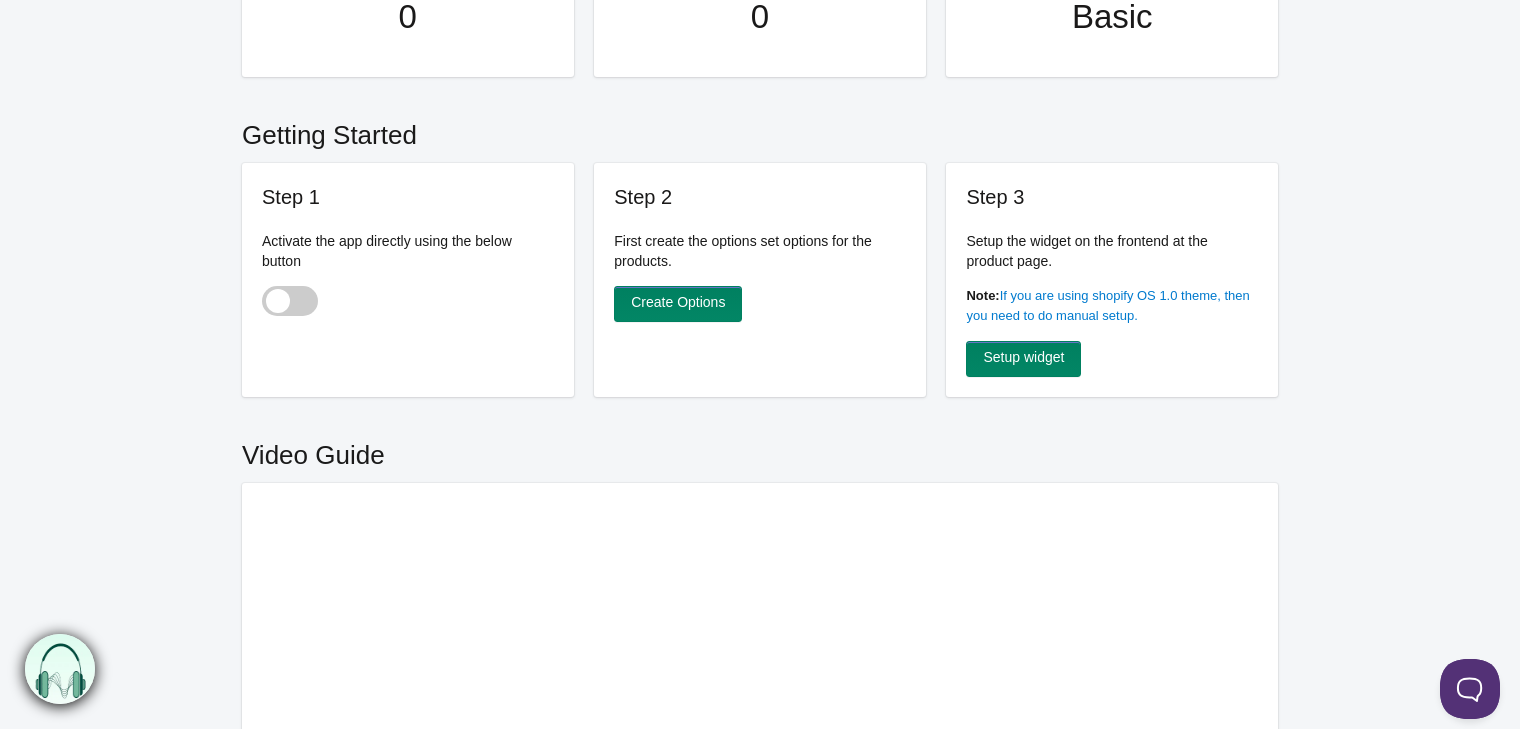 scroll, scrollTop: 0, scrollLeft: 0, axis: both 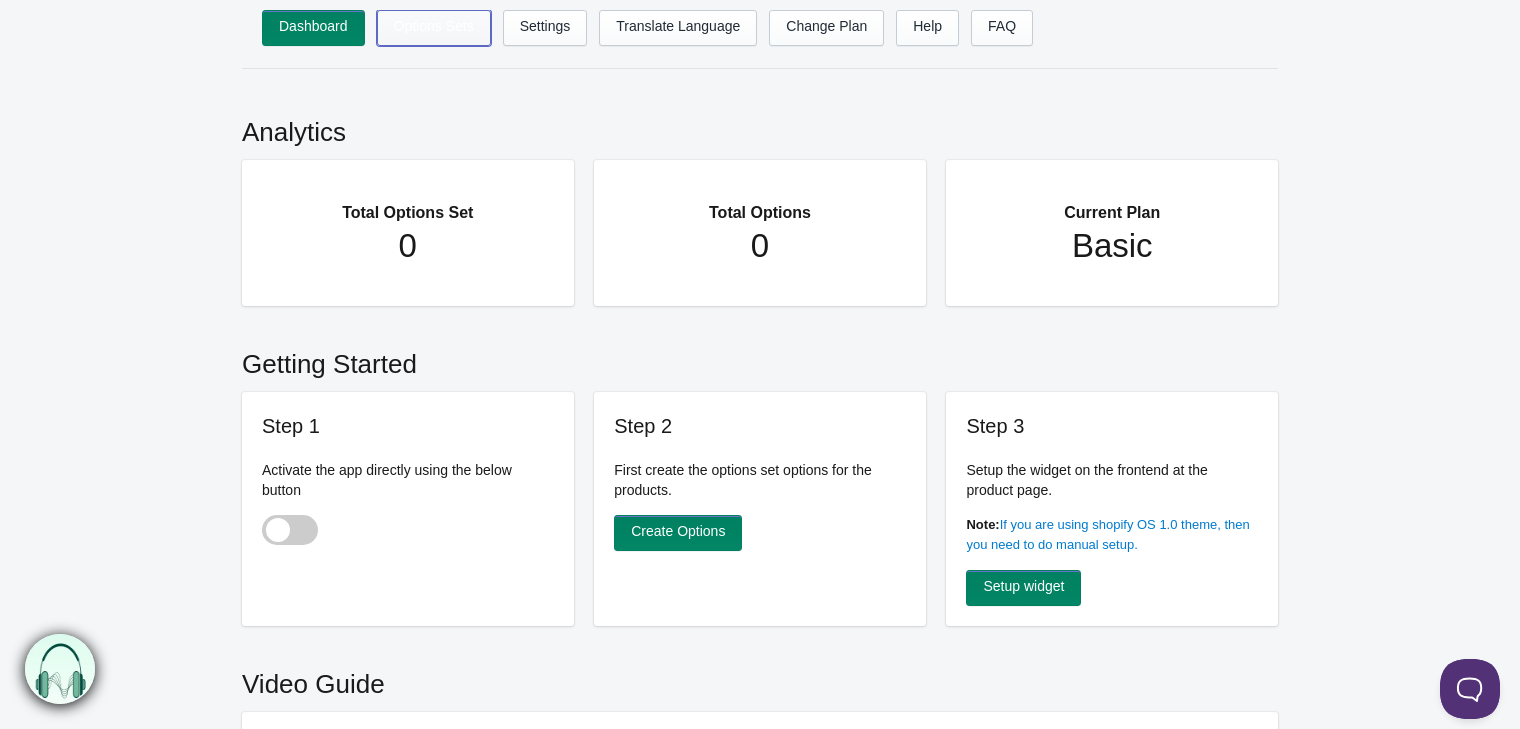 click on "Options Sets" at bounding box center (434, 28) 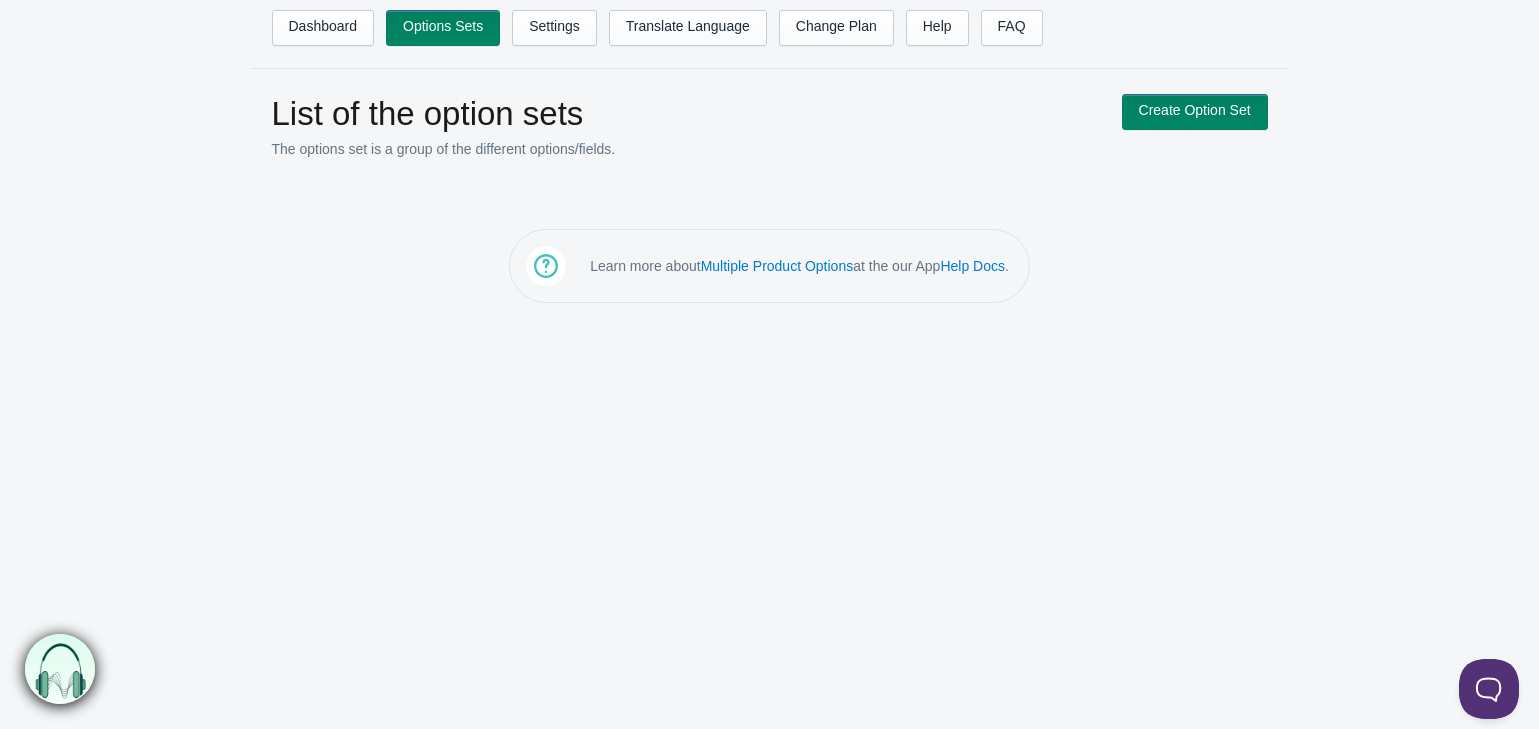 scroll, scrollTop: 0, scrollLeft: 0, axis: both 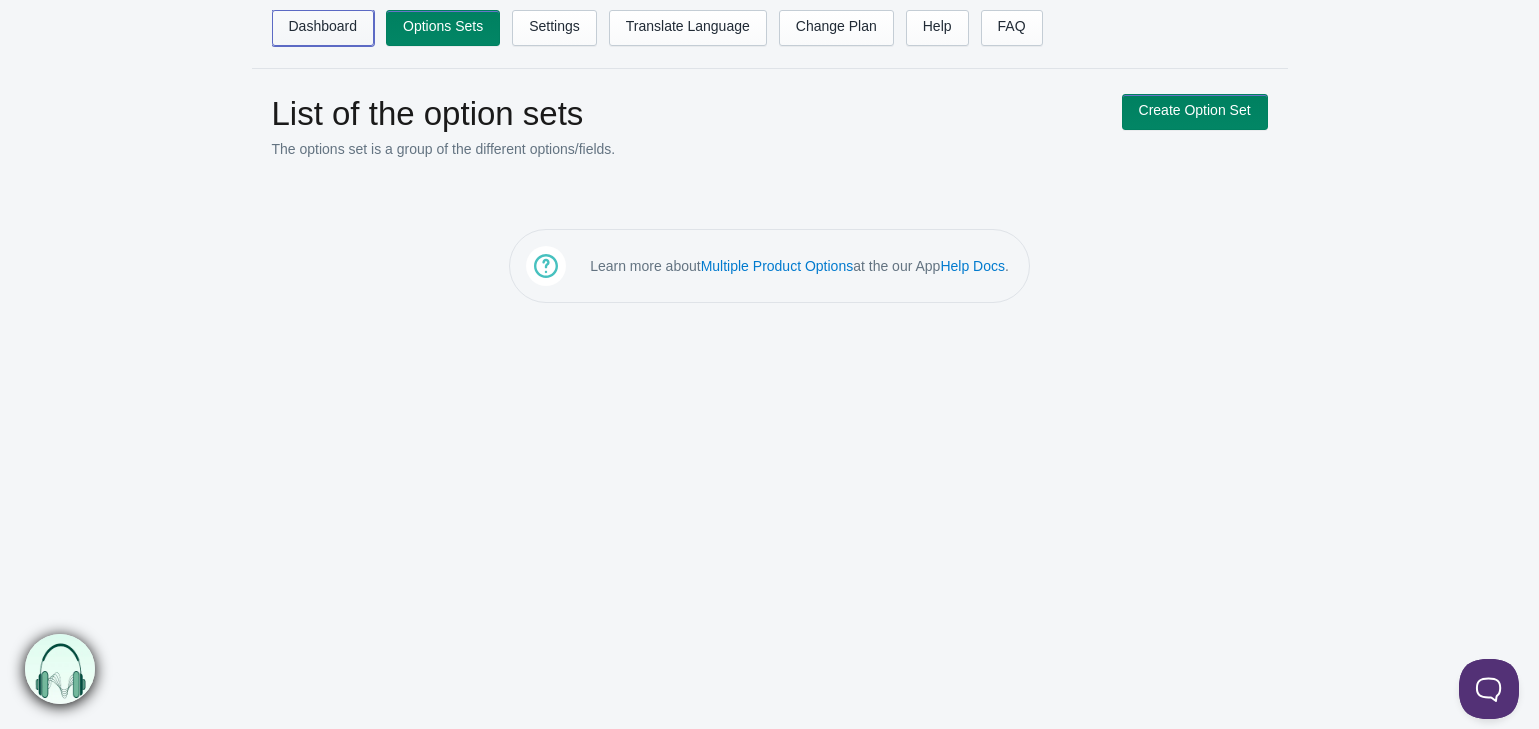 click on "Dashboard" at bounding box center [323, 28] 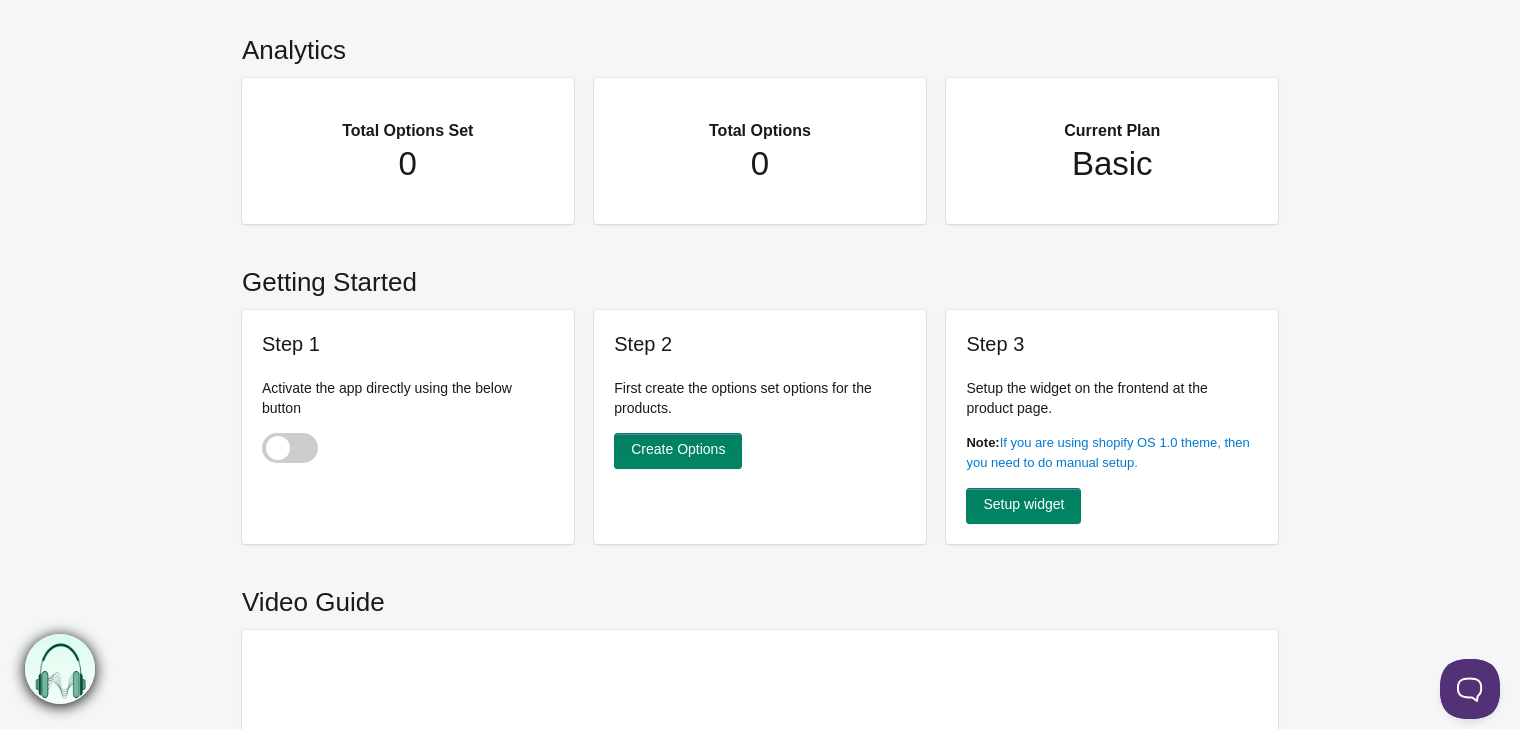 scroll, scrollTop: 0, scrollLeft: 0, axis: both 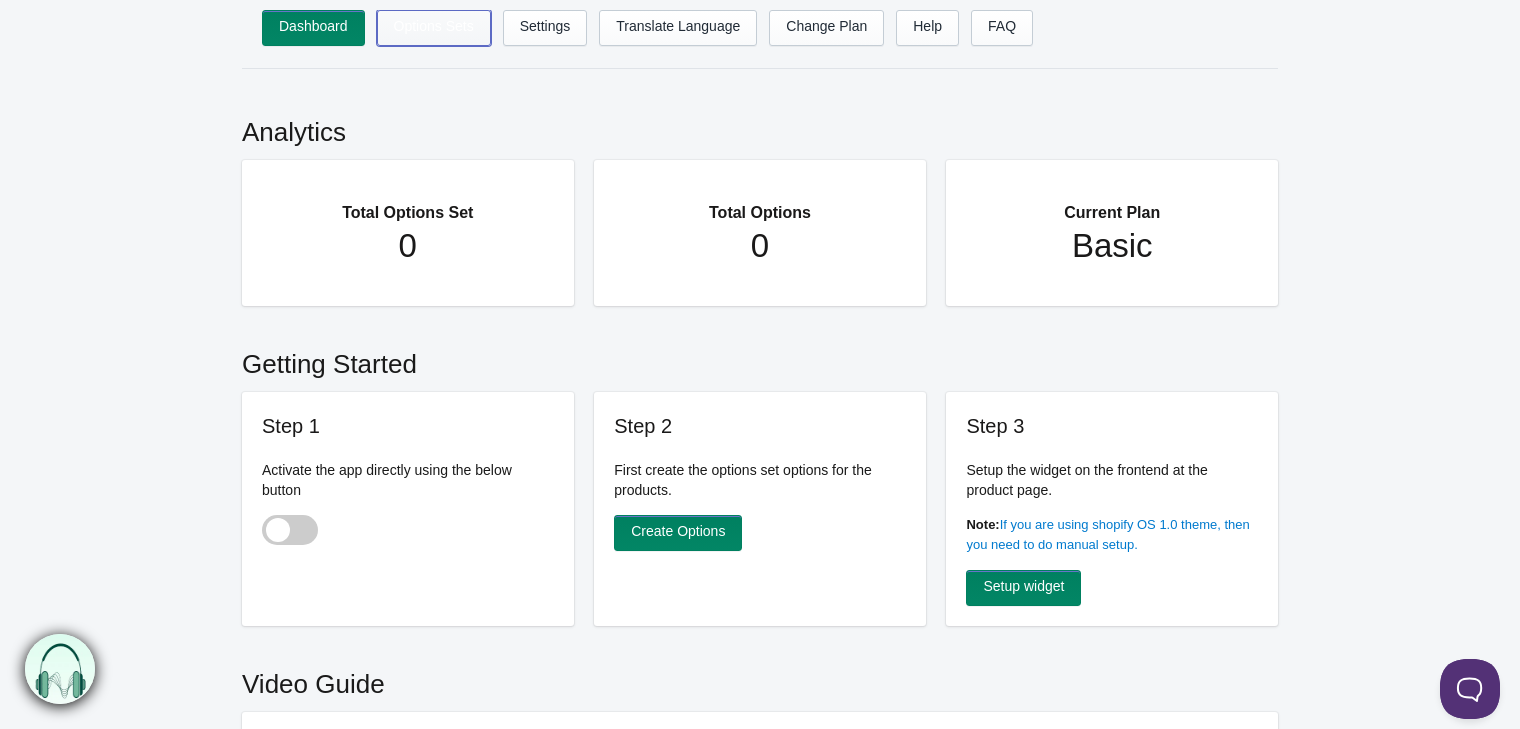 click on "Options Sets" at bounding box center (434, 28) 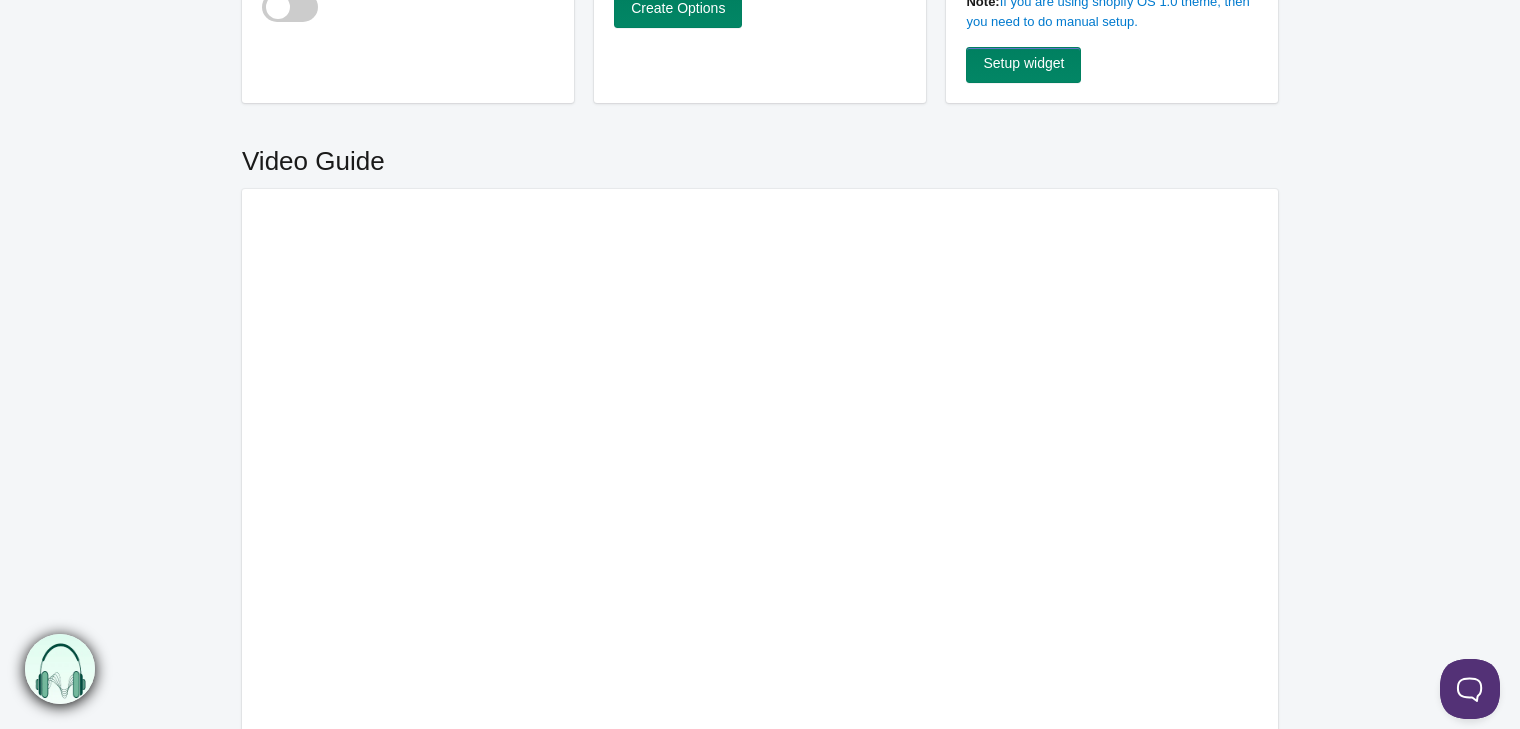 scroll, scrollTop: 730, scrollLeft: 0, axis: vertical 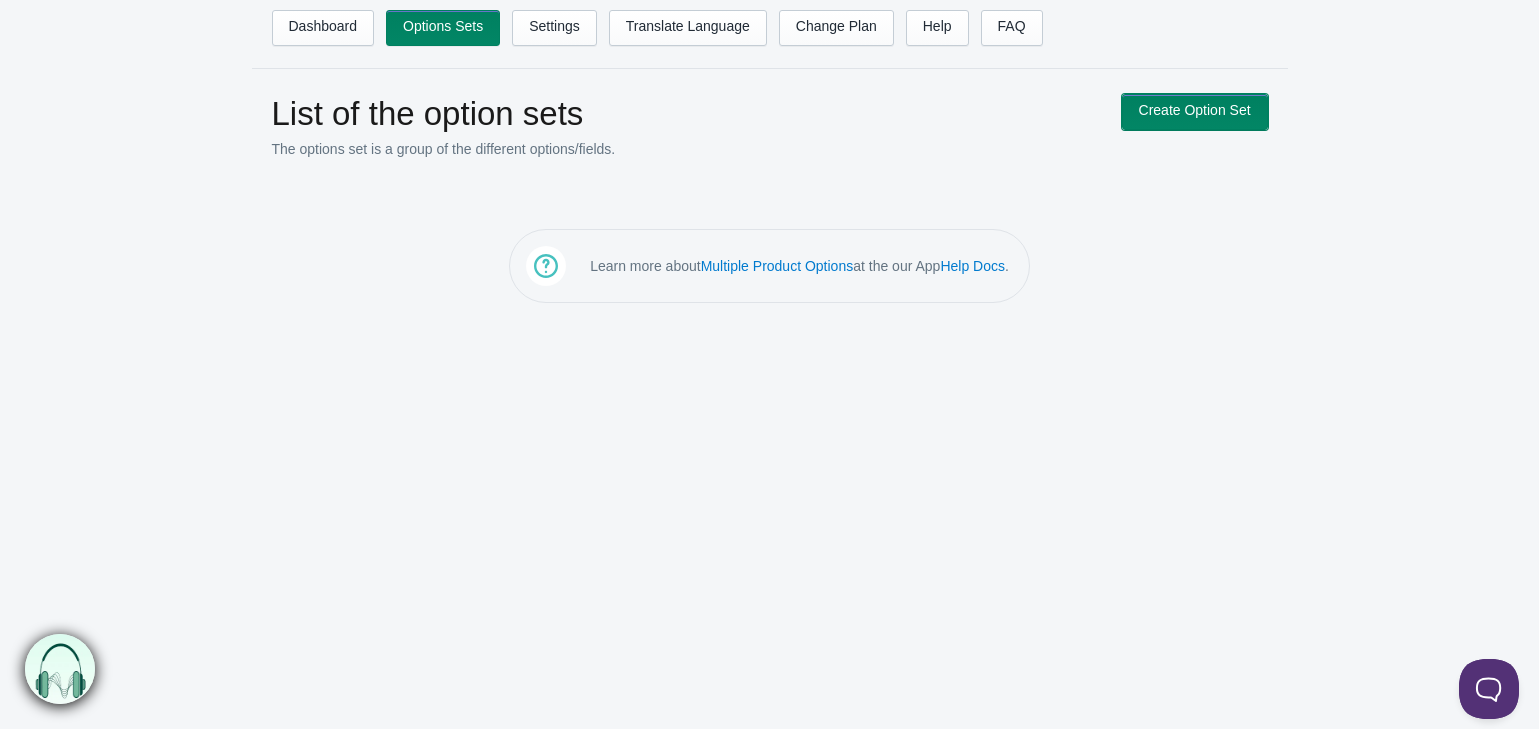 click on "Create Option Set" at bounding box center (1195, 112) 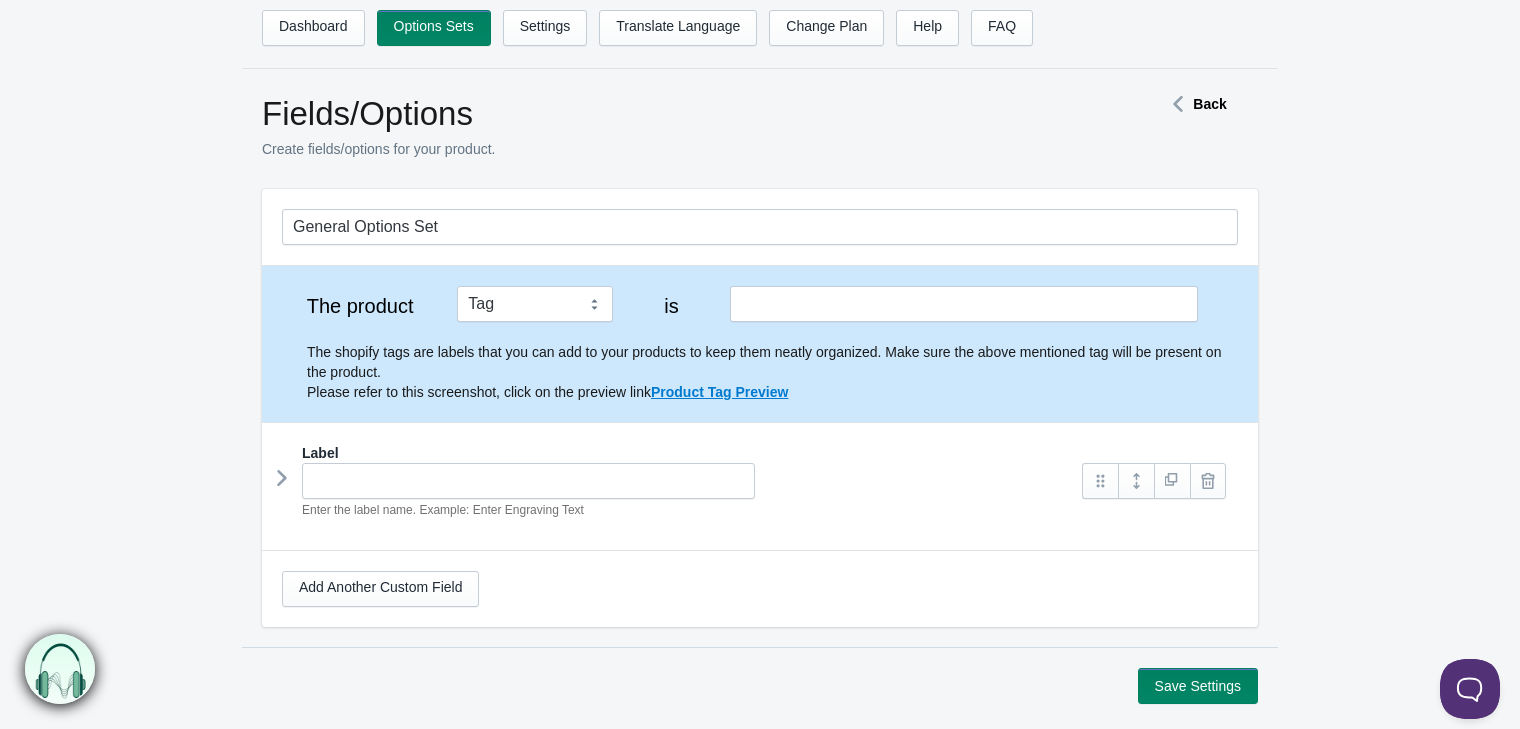 scroll, scrollTop: 0, scrollLeft: 0, axis: both 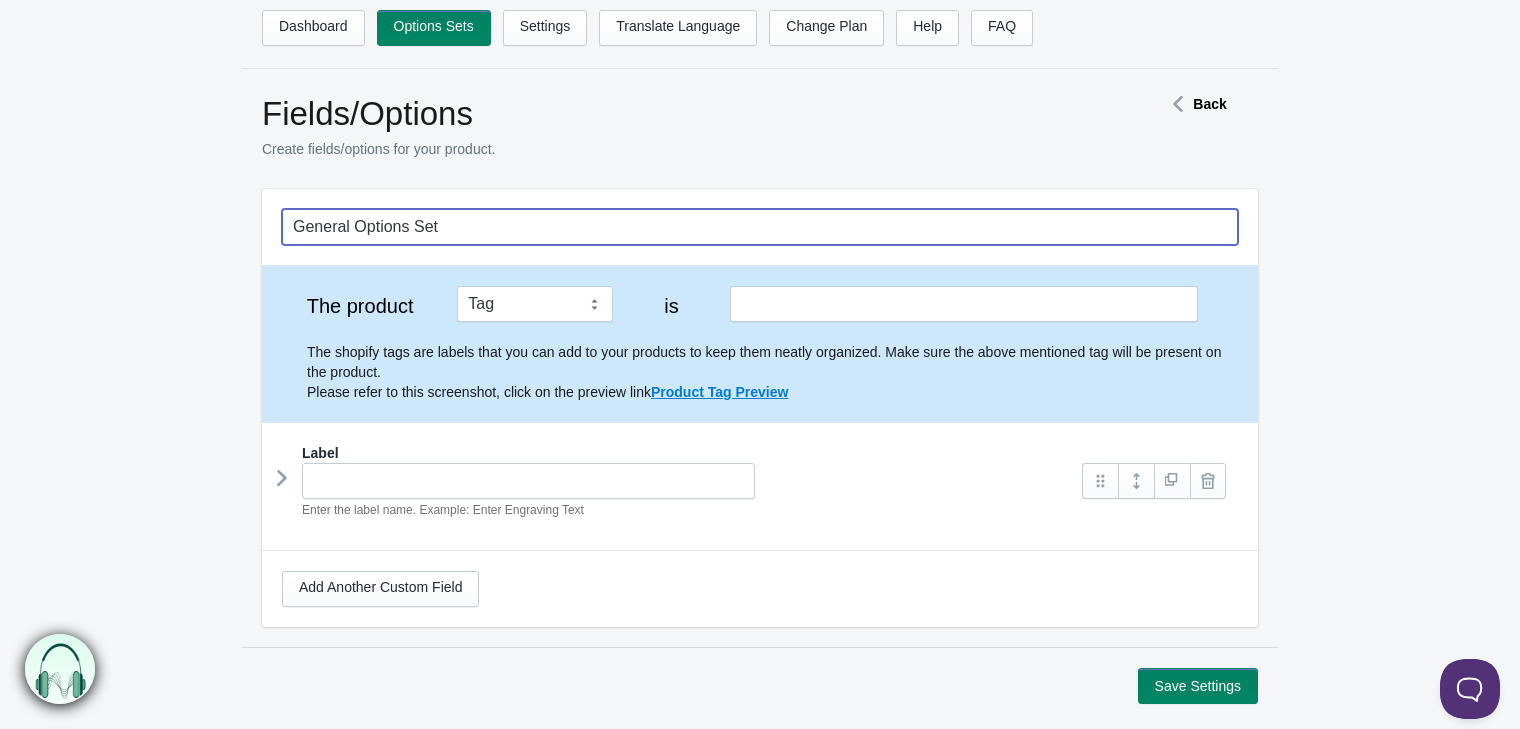 click on "General Options Set" at bounding box center [760, 227] 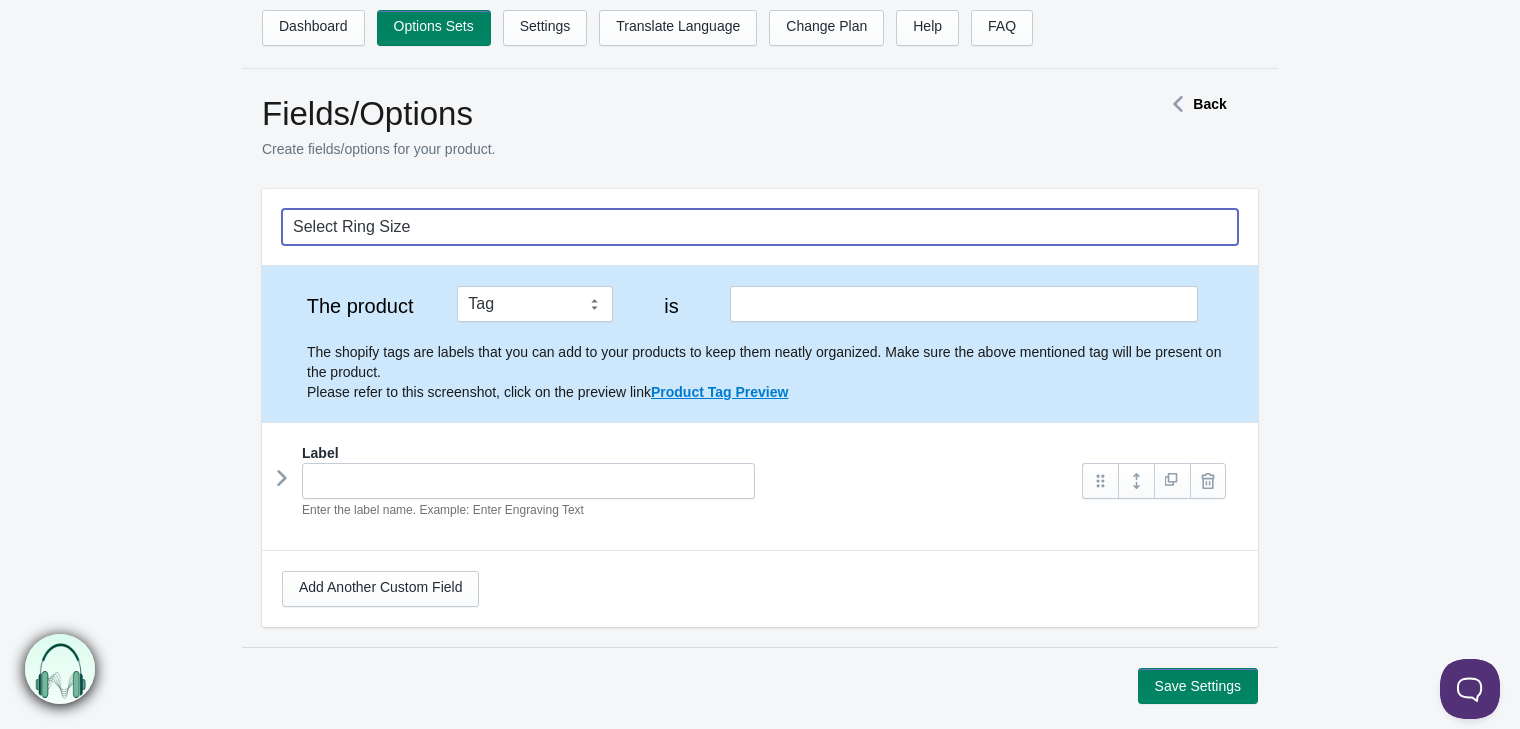 type on "Select Ring Size" 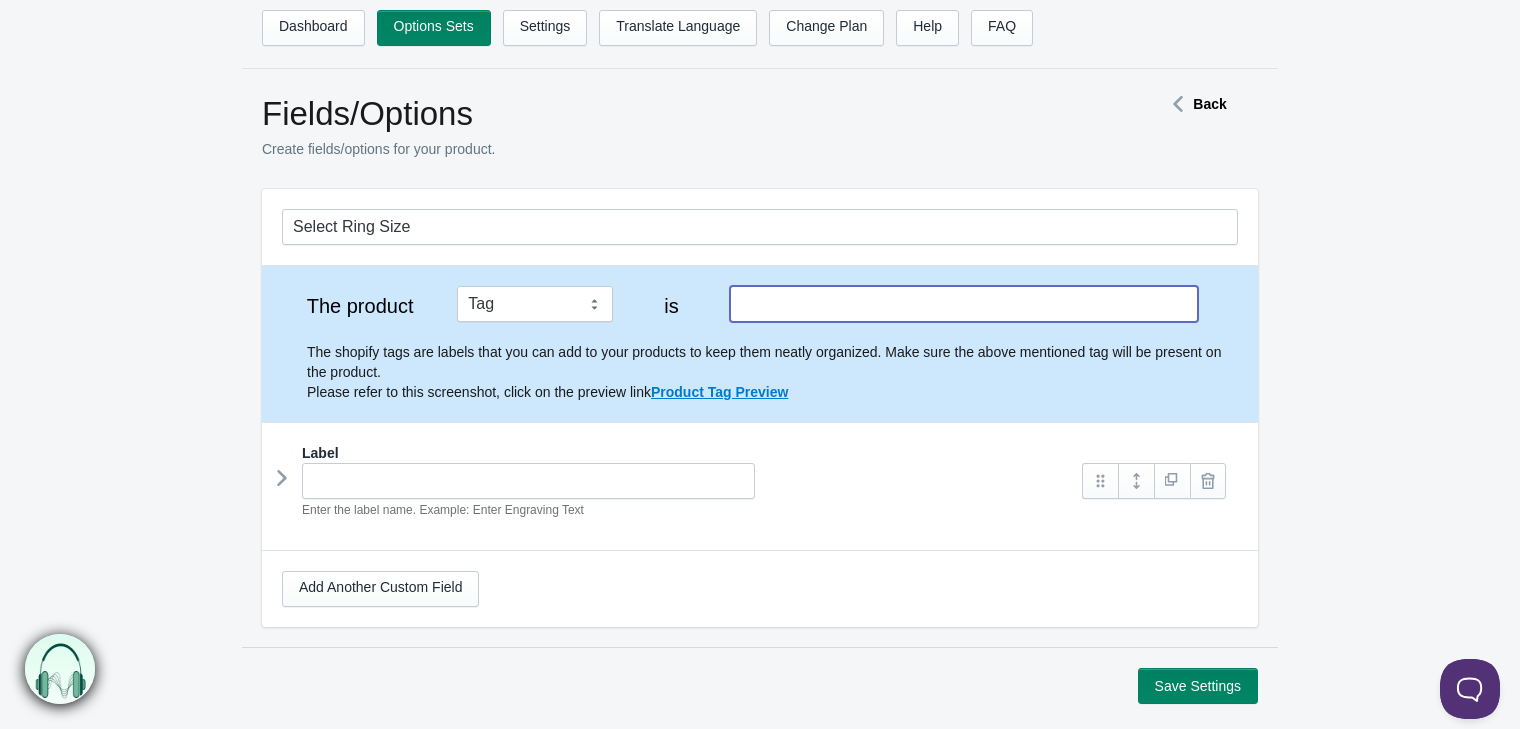 click at bounding box center [964, 304] 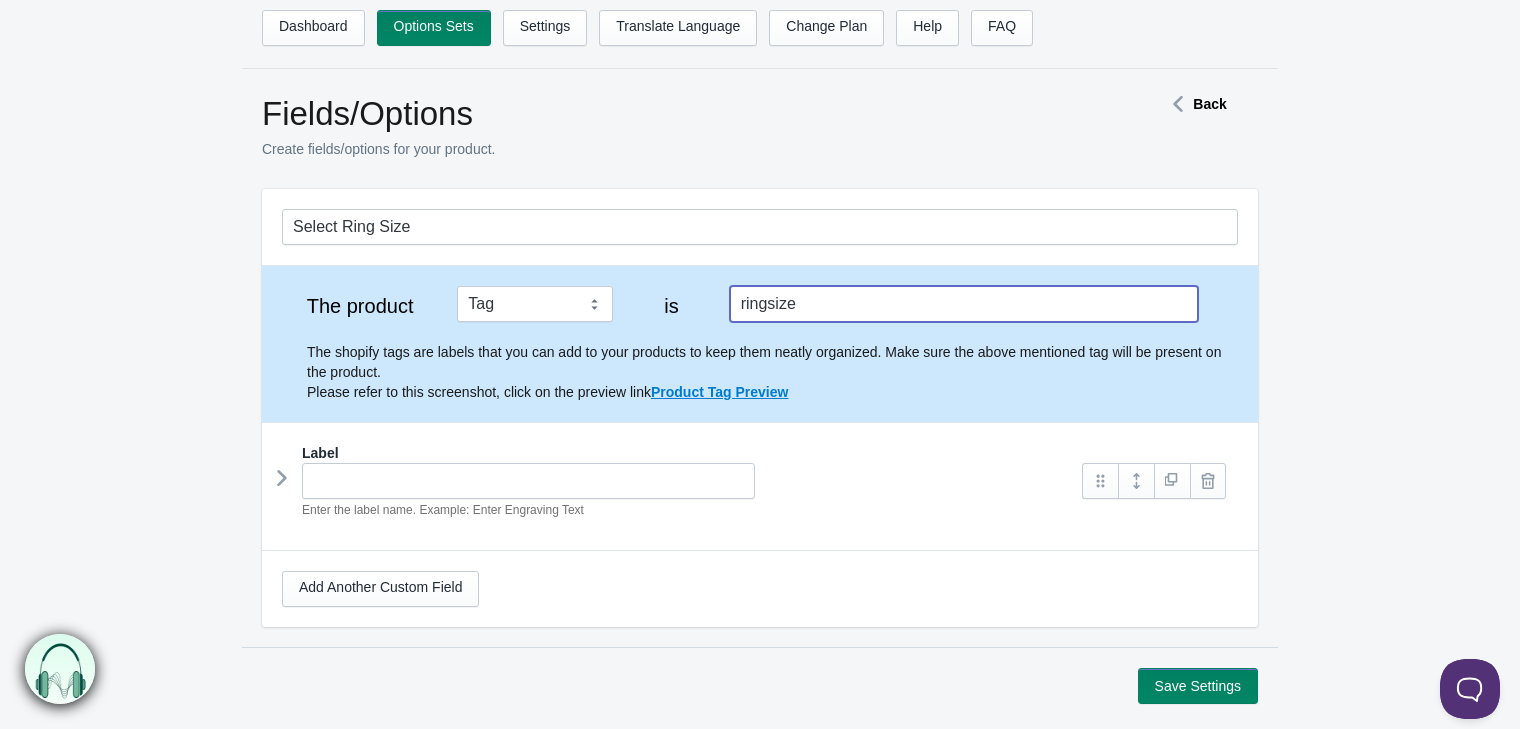 type on "ringsize" 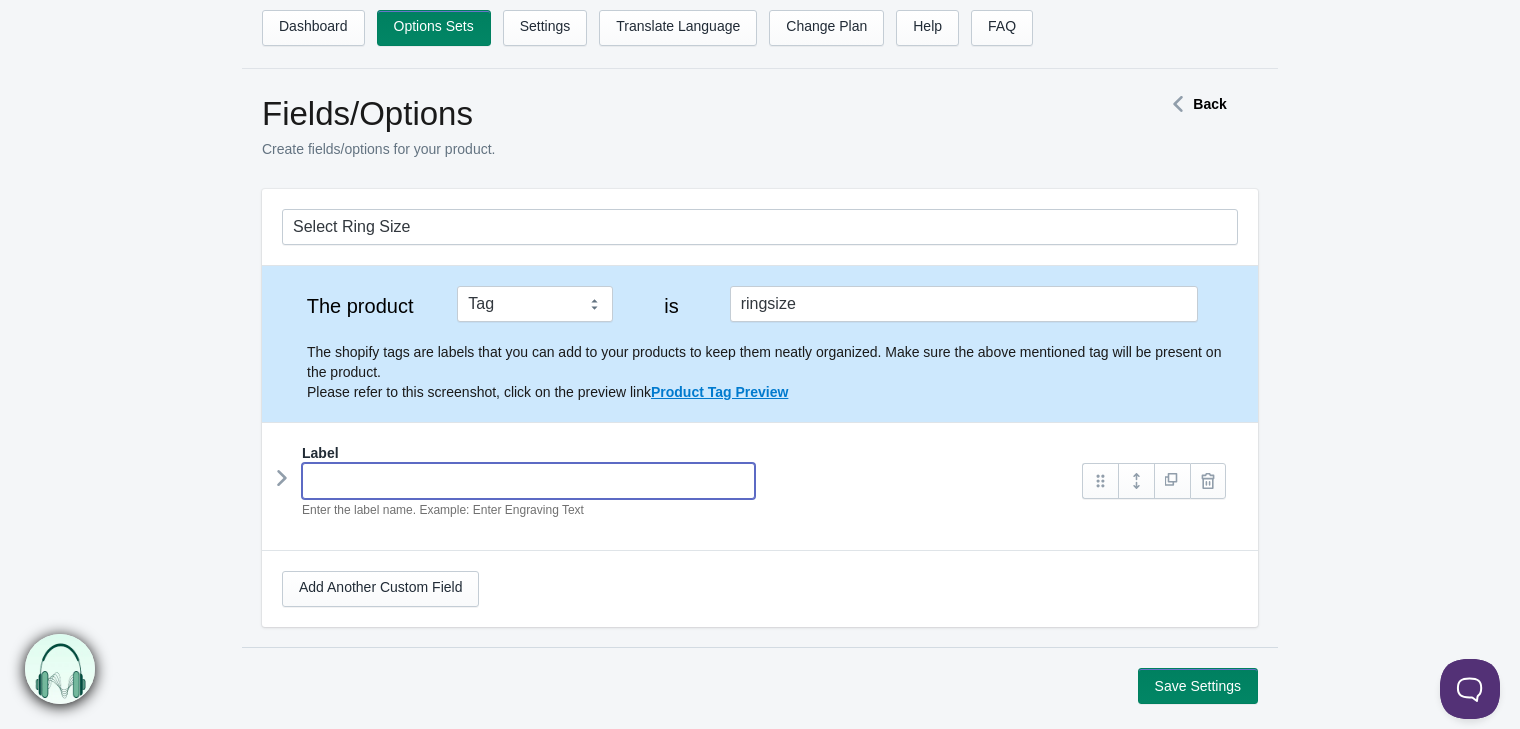 click at bounding box center [528, 481] 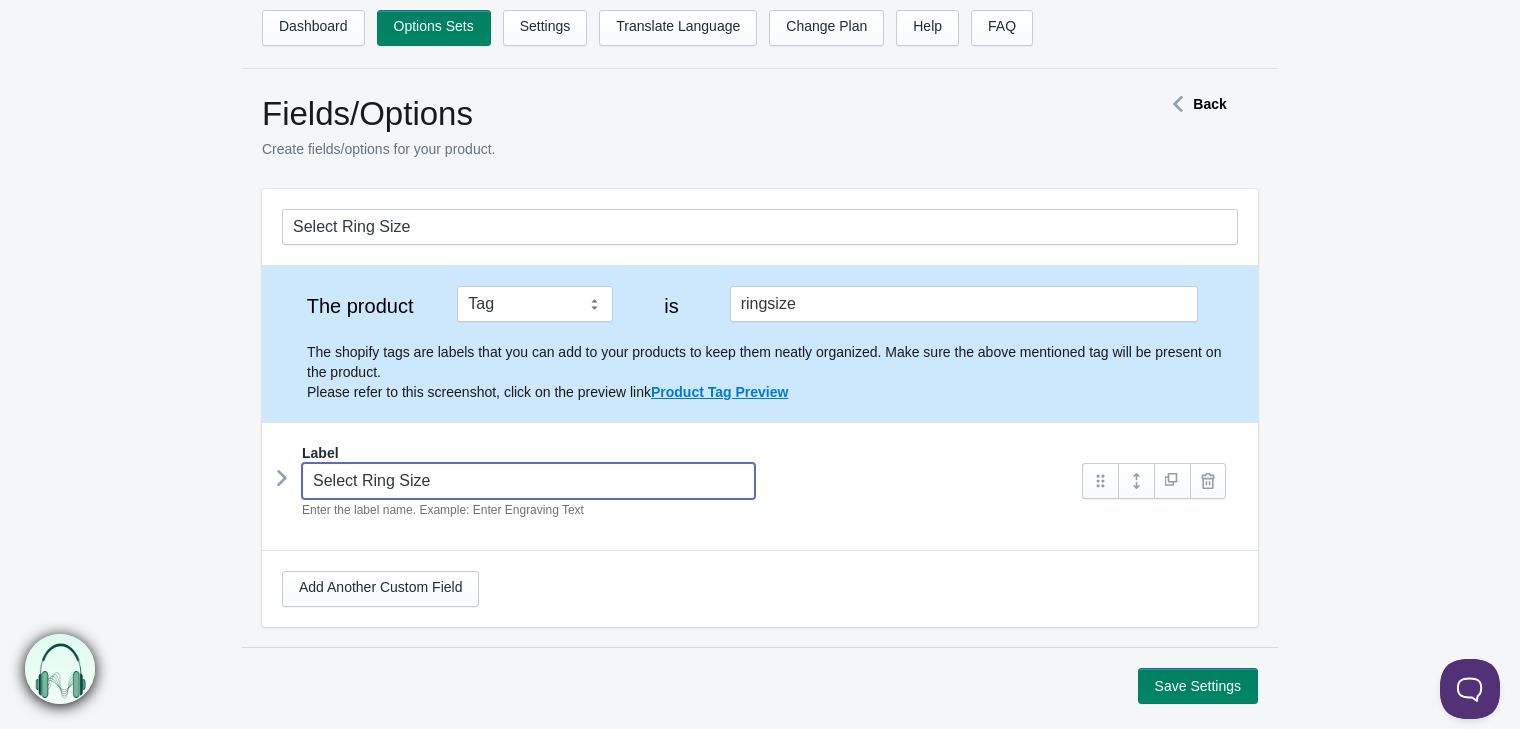 click at bounding box center (282, 478) 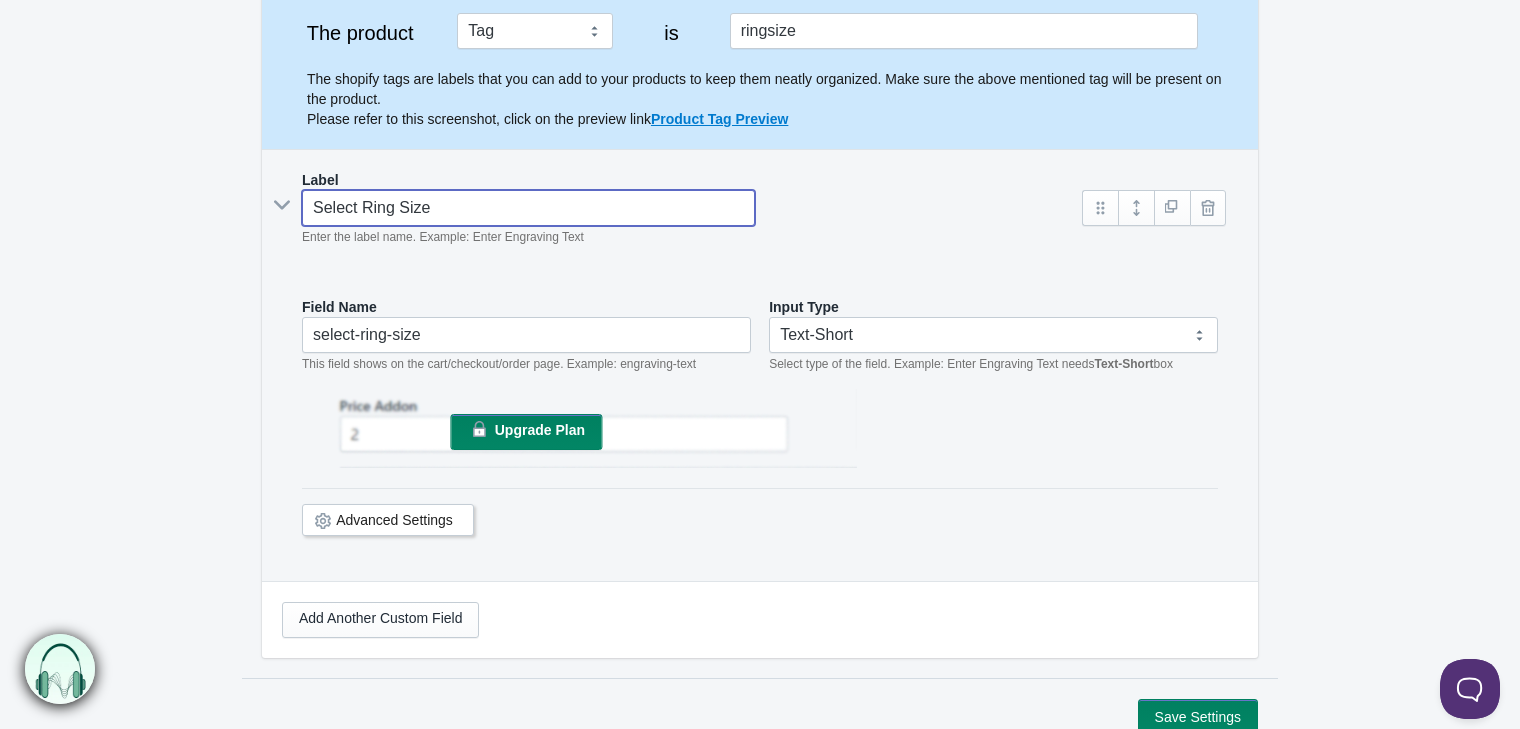 scroll, scrollTop: 293, scrollLeft: 0, axis: vertical 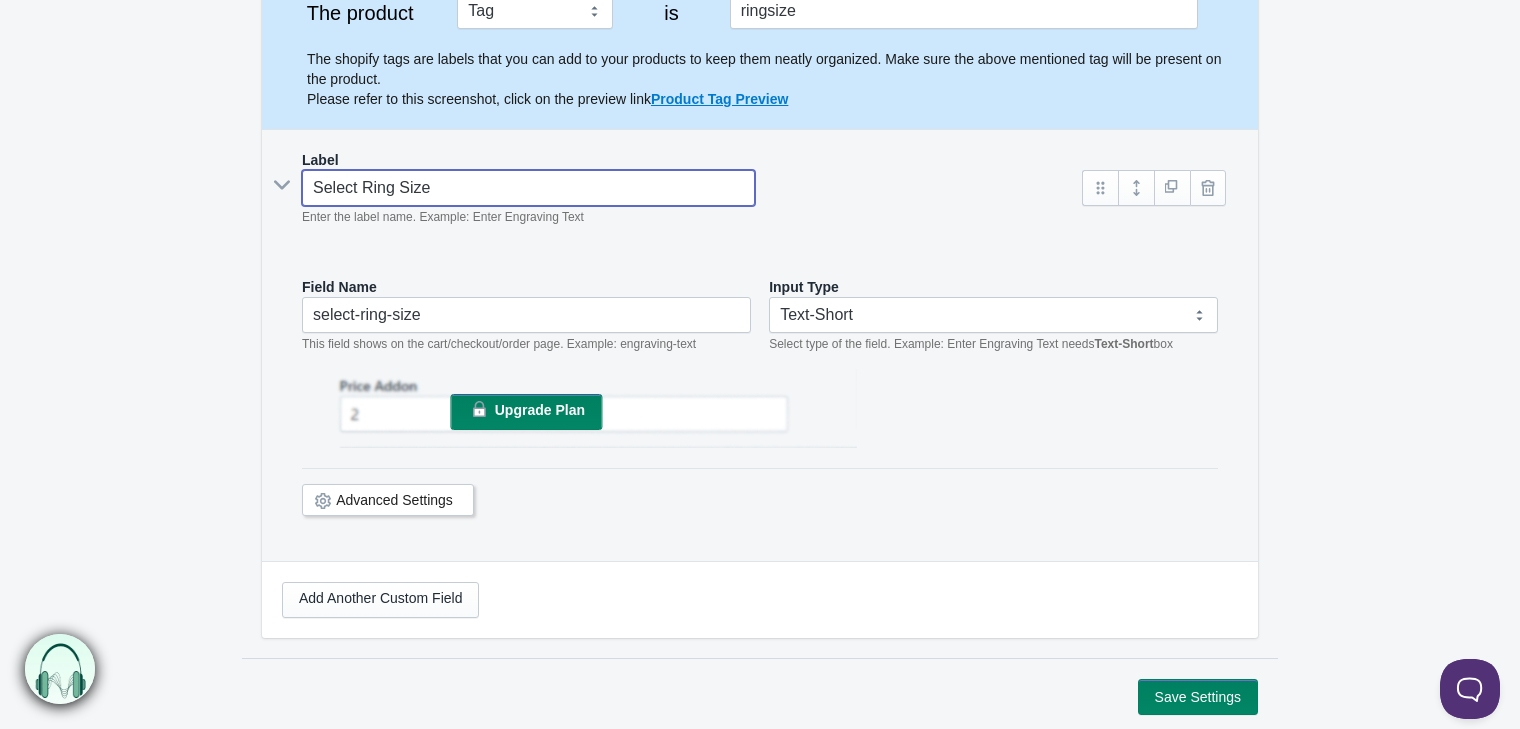 type on "Select Ring Size" 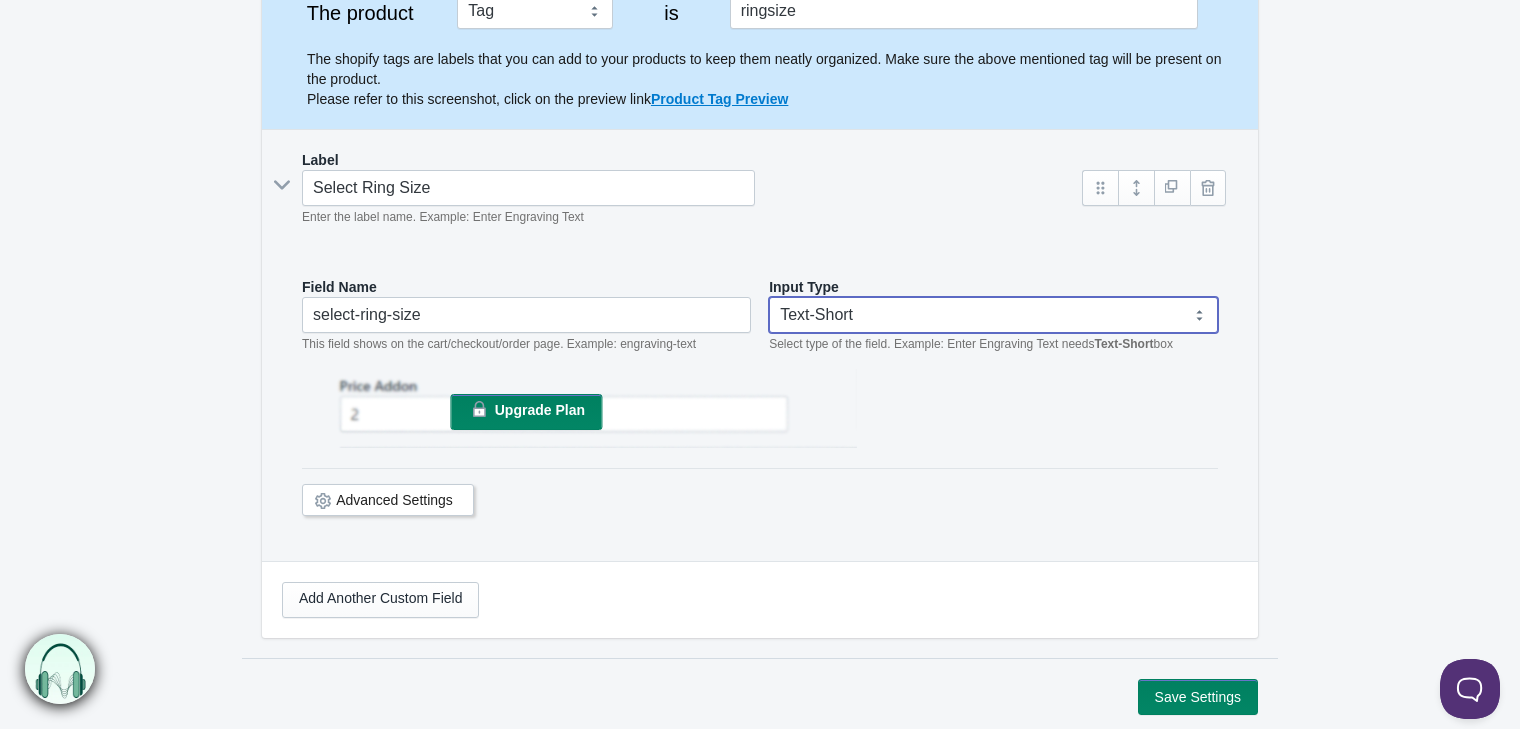 click on "Text-Short
Text-Long
Radio button
Drop-down select
Image
Checkbox
Datepicker" at bounding box center [993, 315] 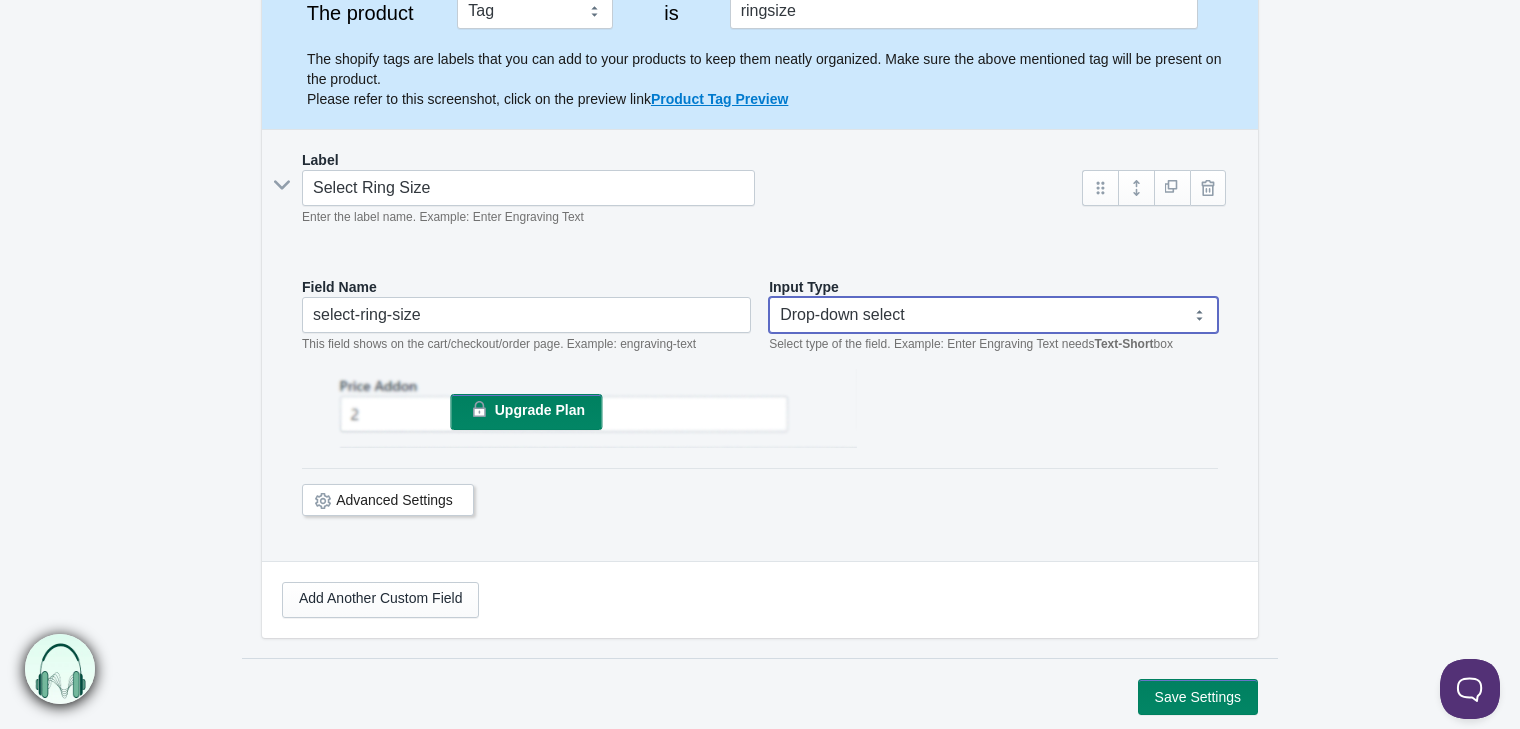 click on "Text-Short
Text-Long
Radio button
Drop-down select
Image
Checkbox
Datepicker" at bounding box center (993, 315) 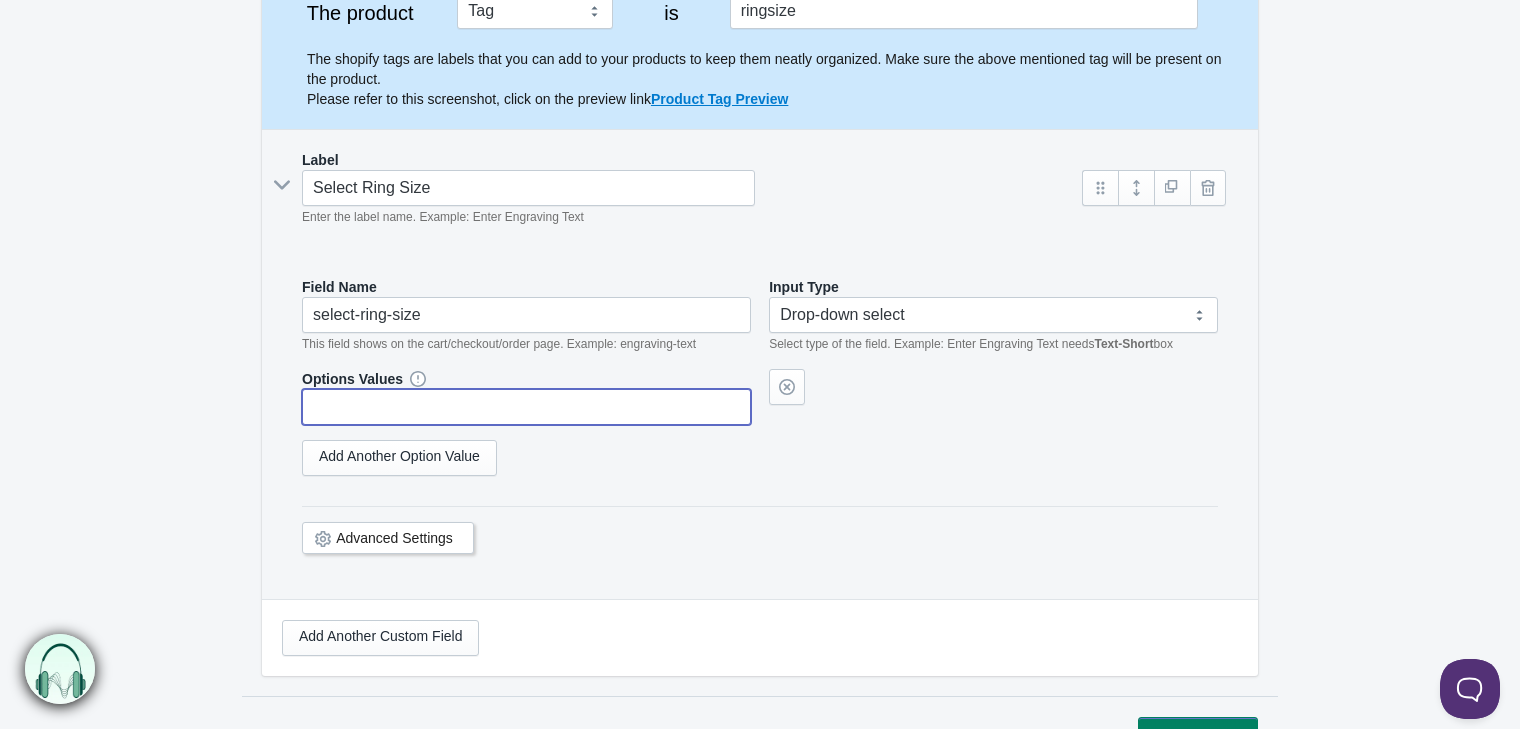 click at bounding box center (526, 407) 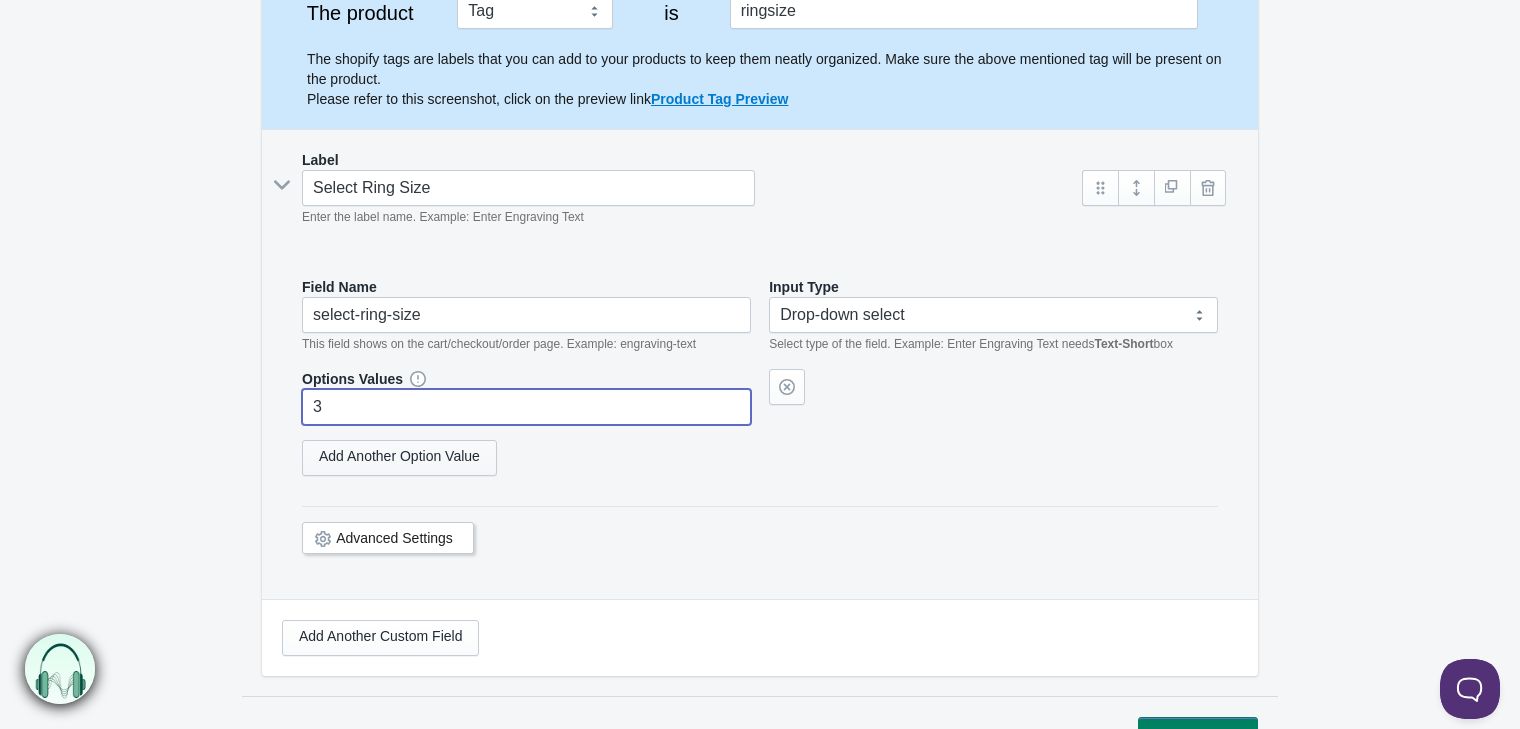 click on "Add Another Option Value" at bounding box center [399, 458] 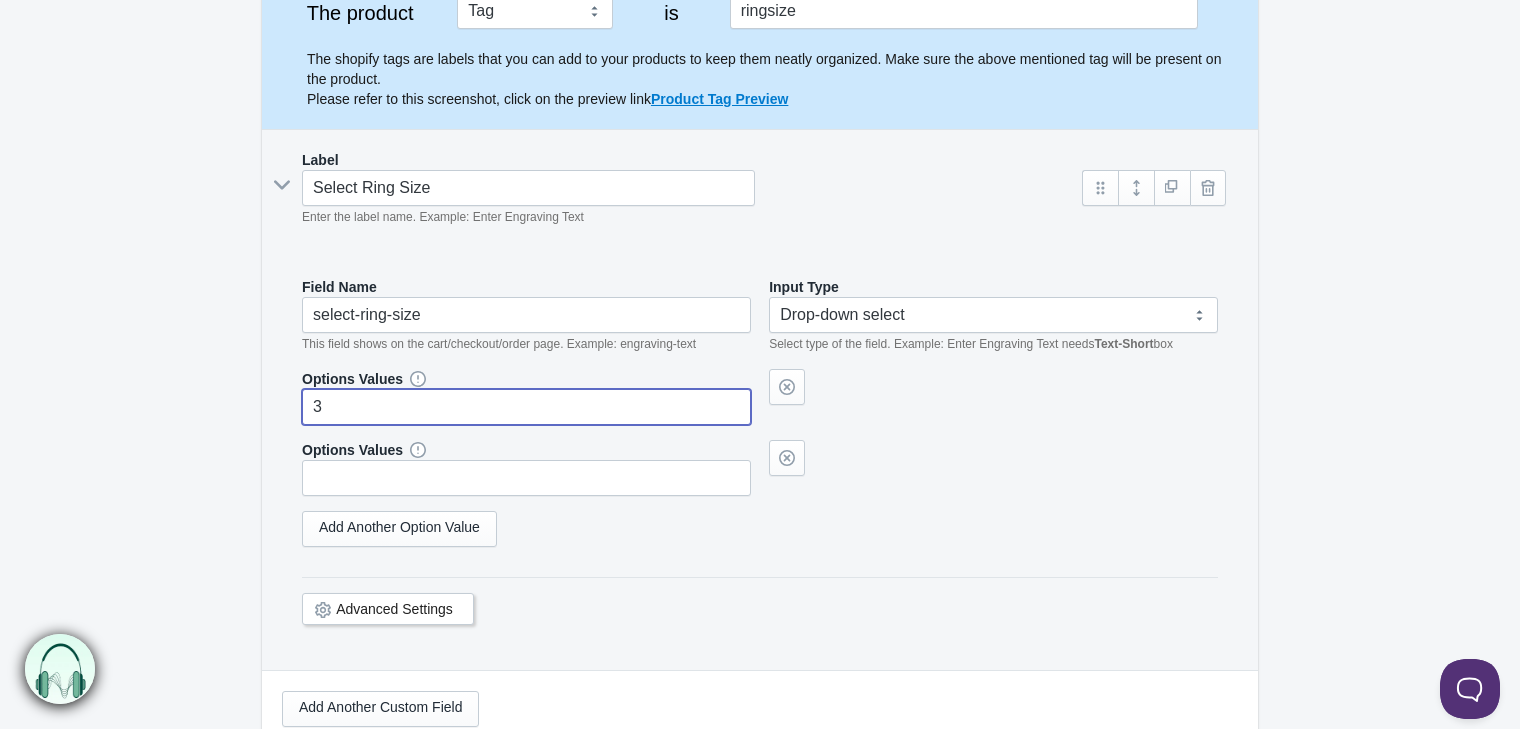 type on "3" 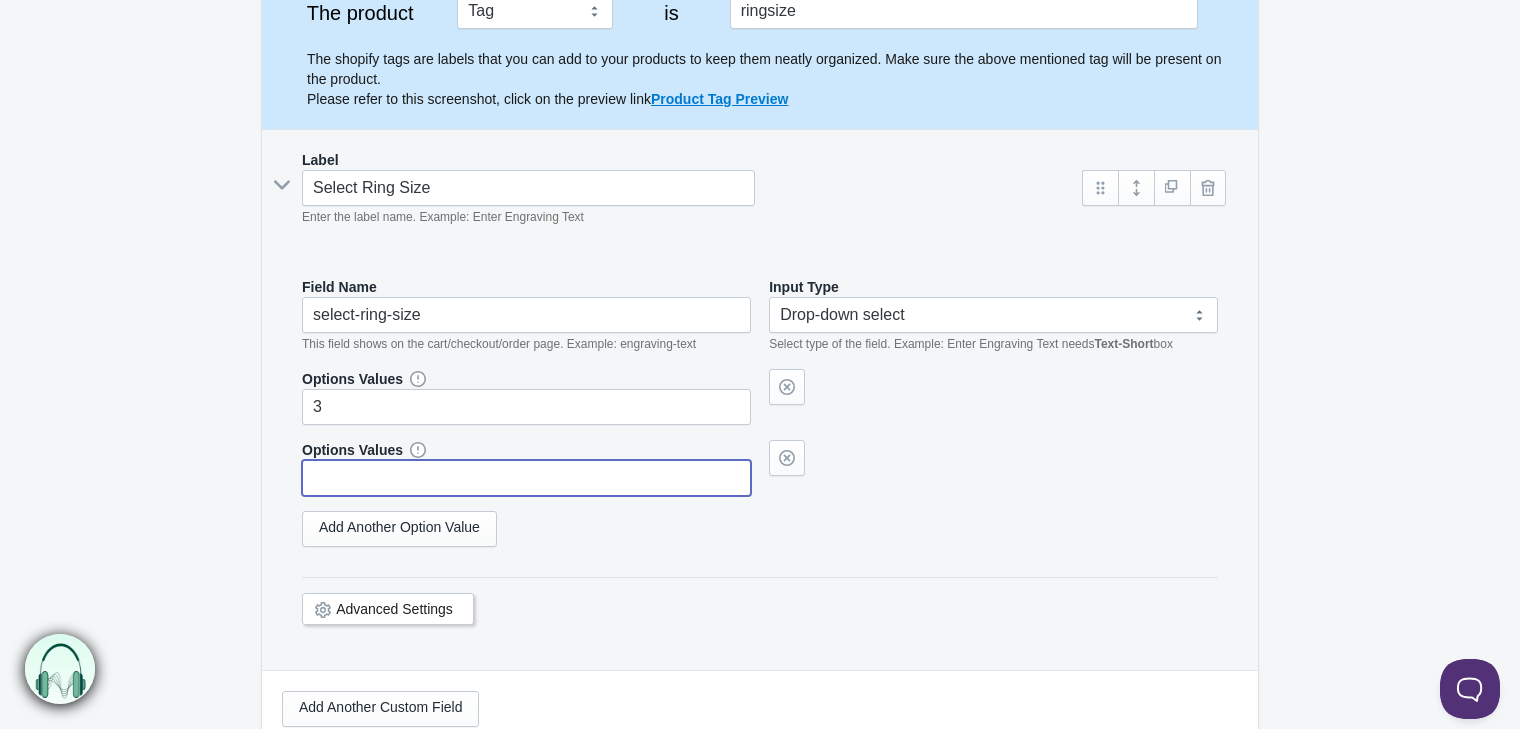 click at bounding box center [526, 478] 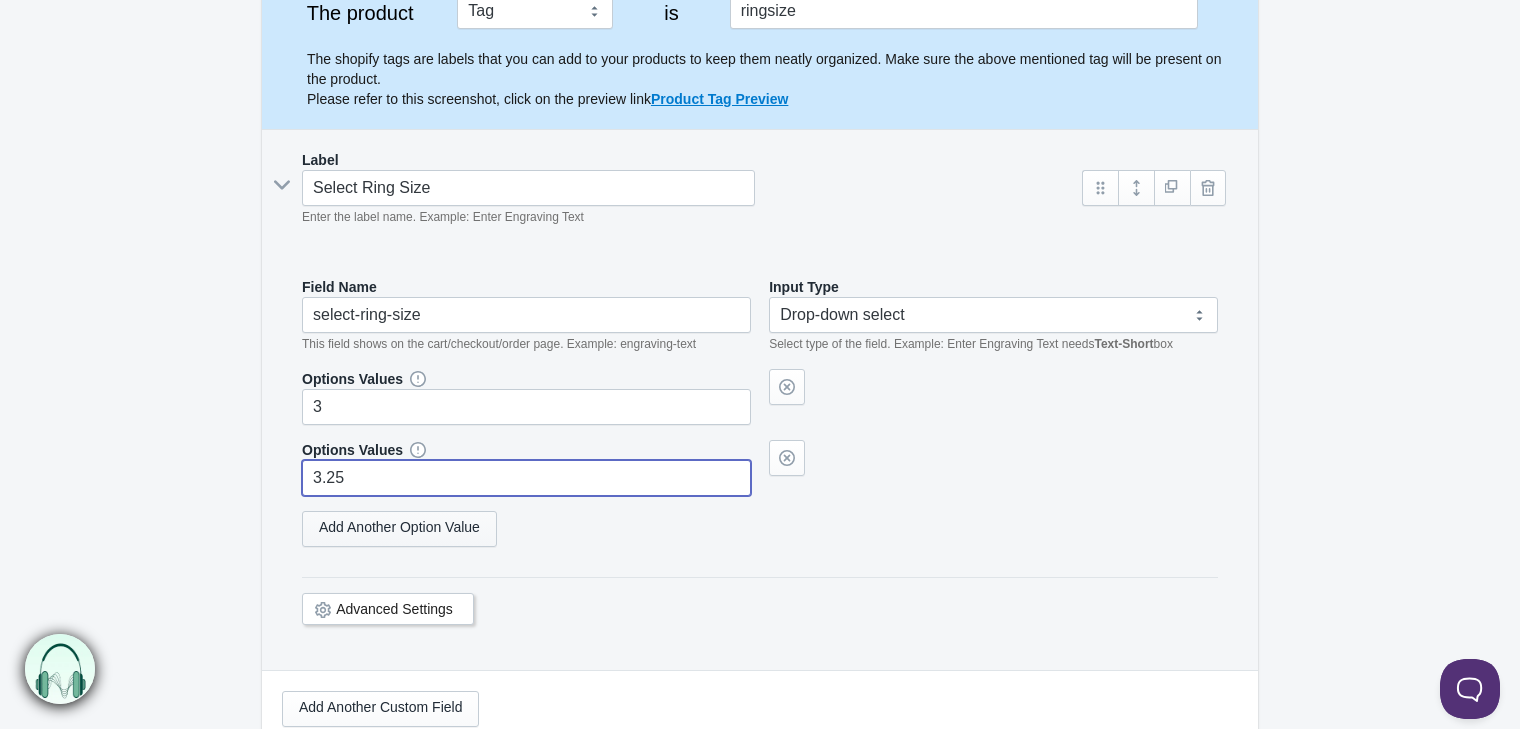 click on "Add Another Option Value" at bounding box center [399, 529] 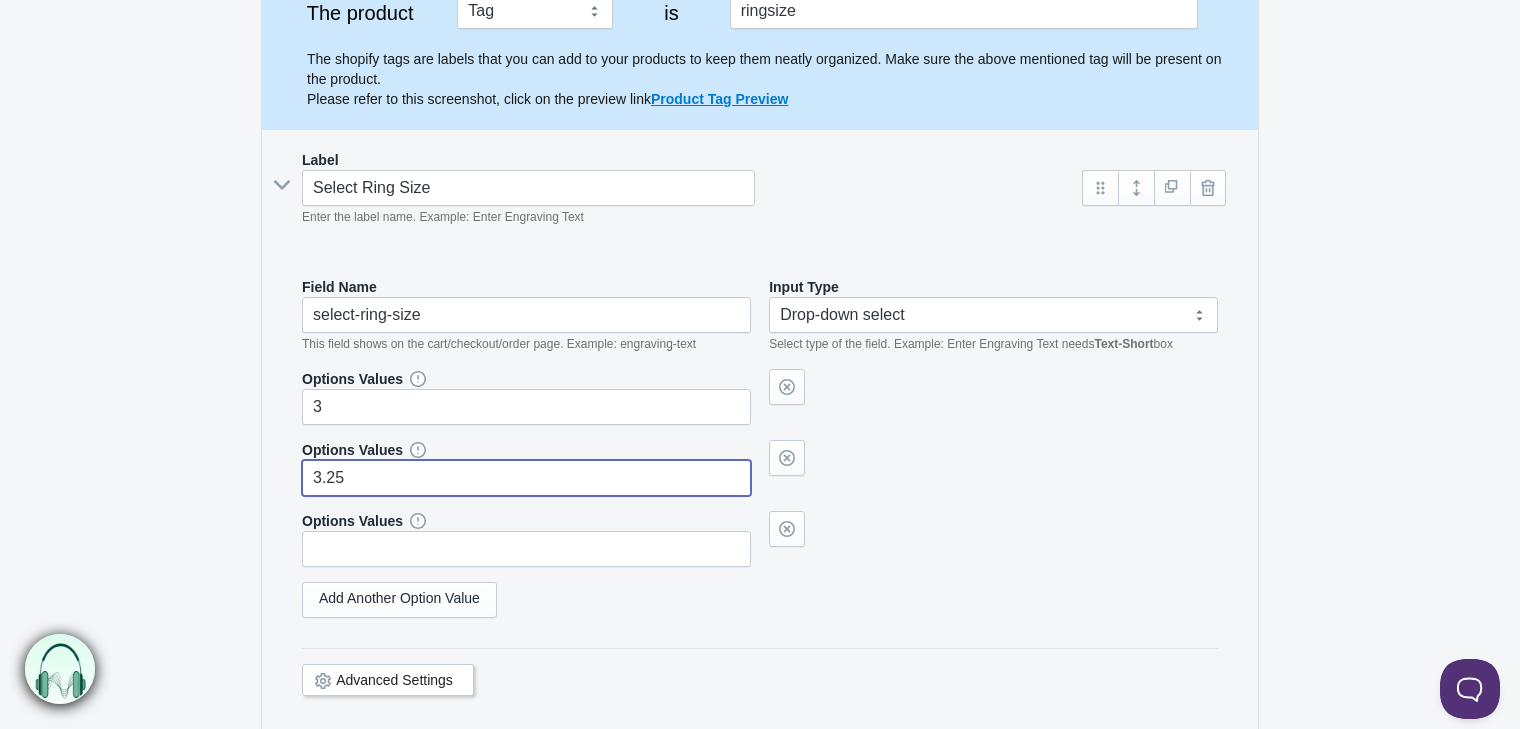 type on "3.25" 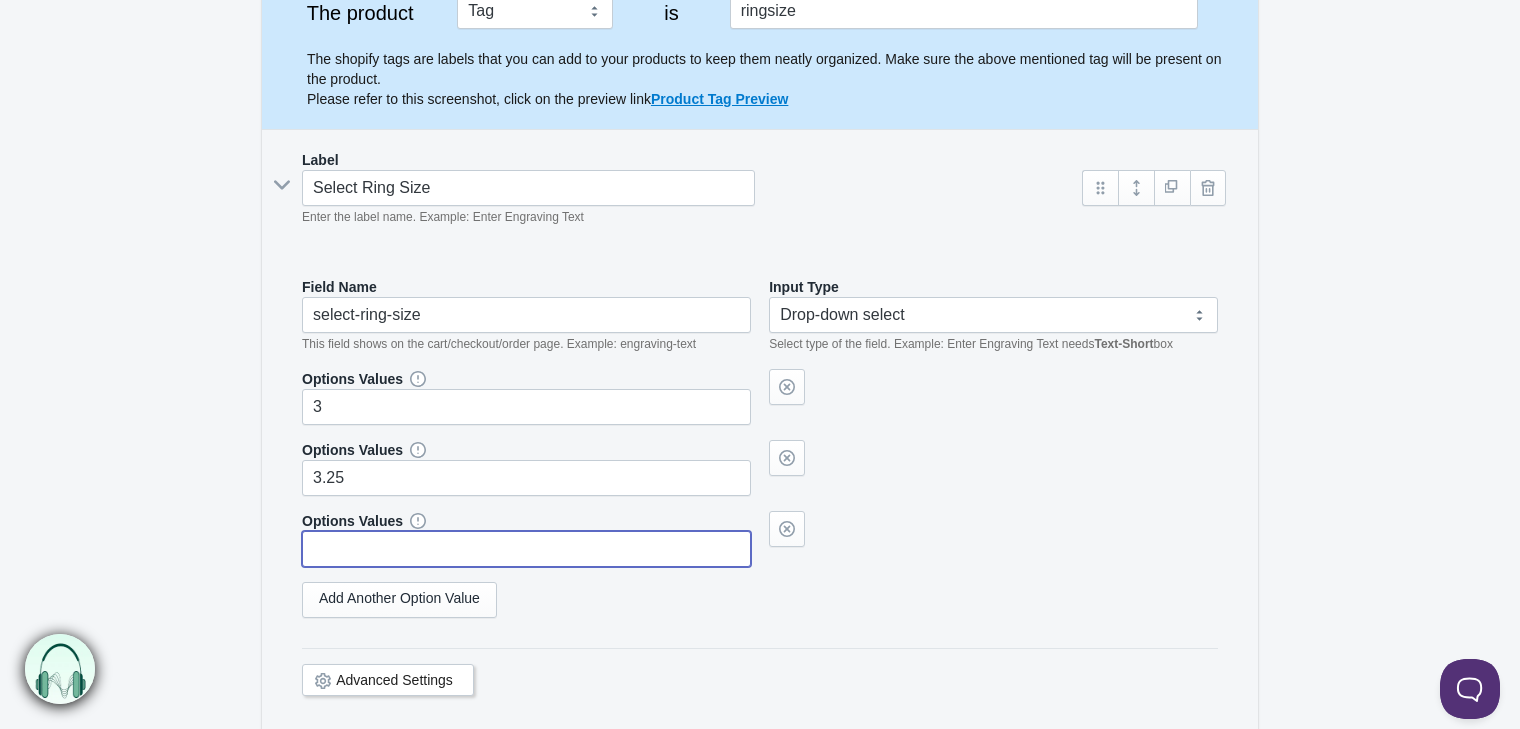 click at bounding box center (526, 549) 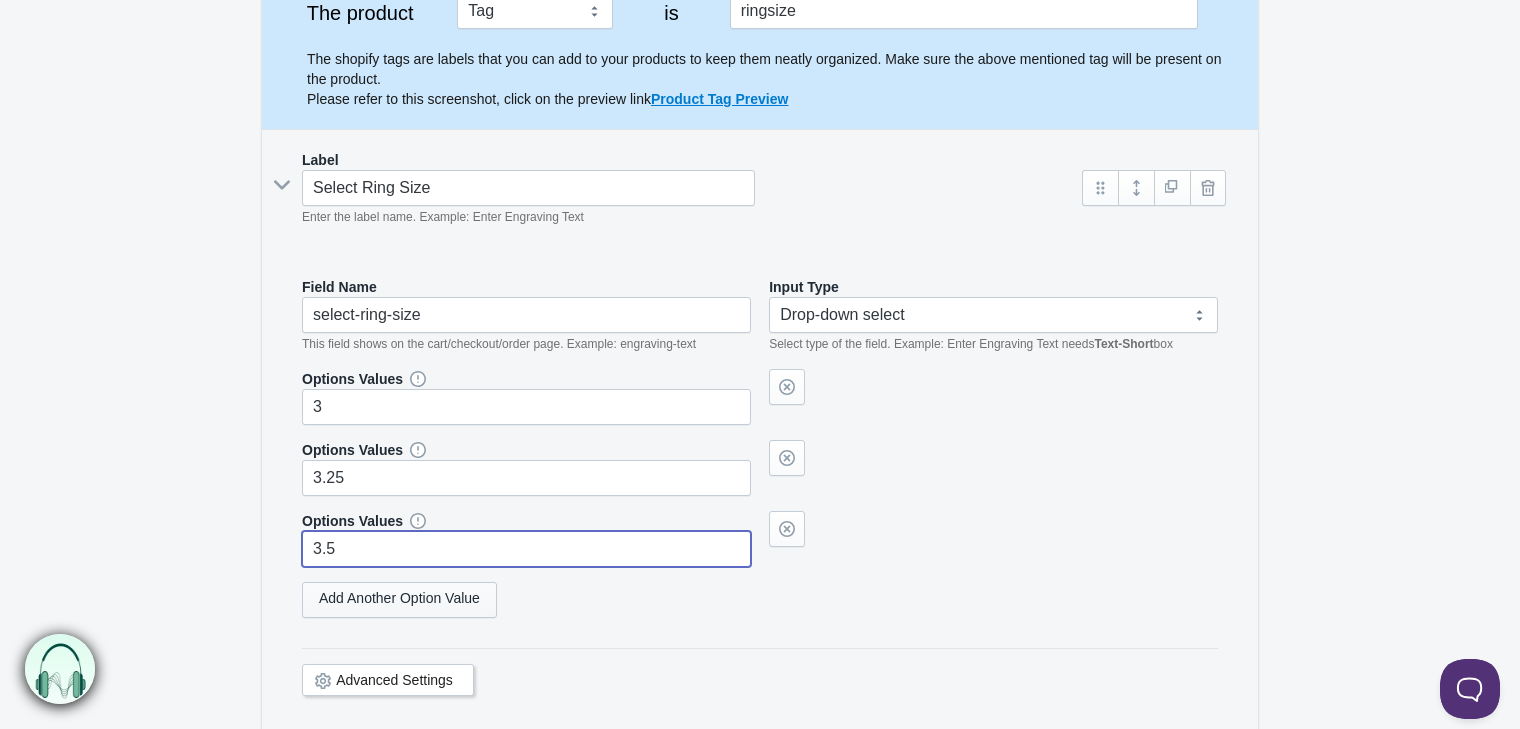 click on "Add Another Option Value" at bounding box center (399, 600) 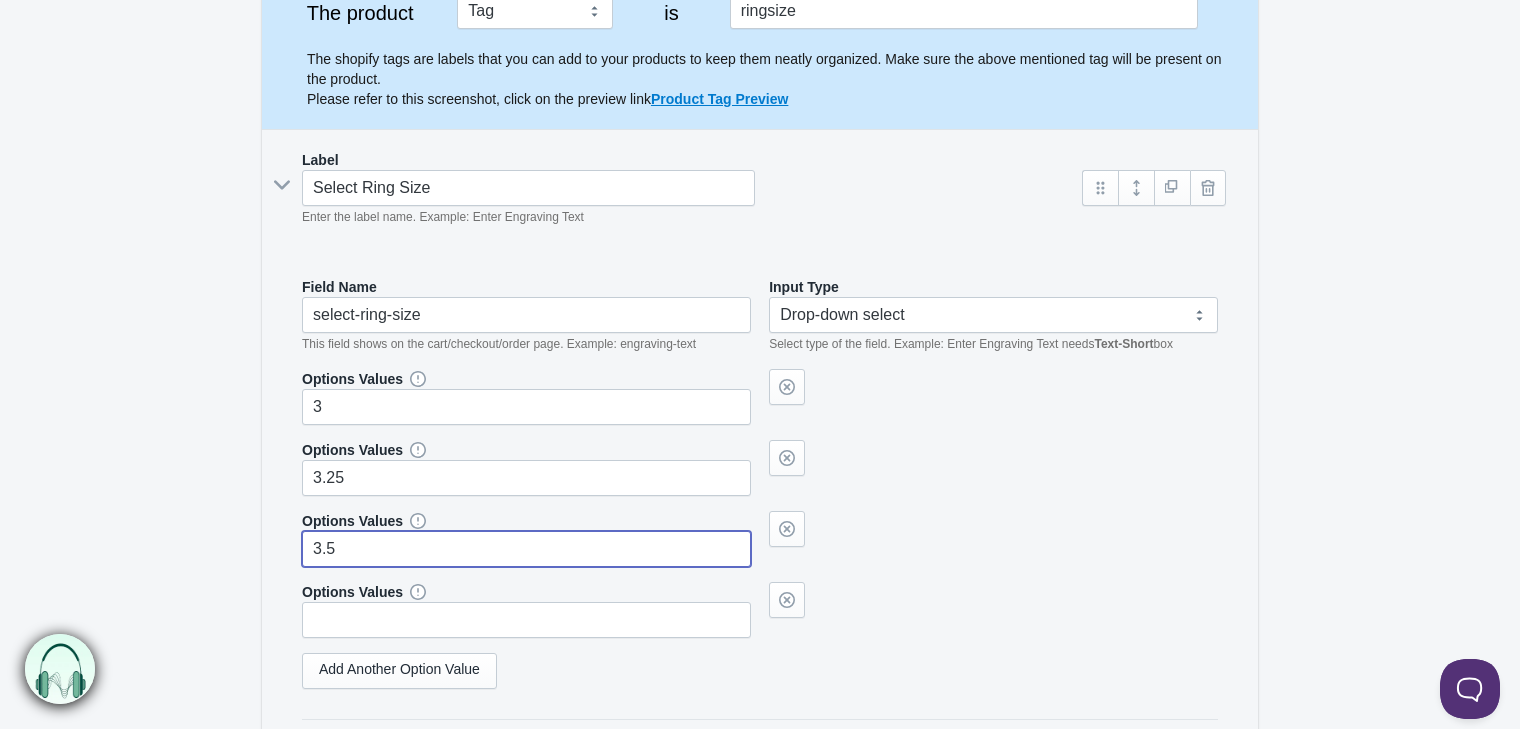 type on "3.5" 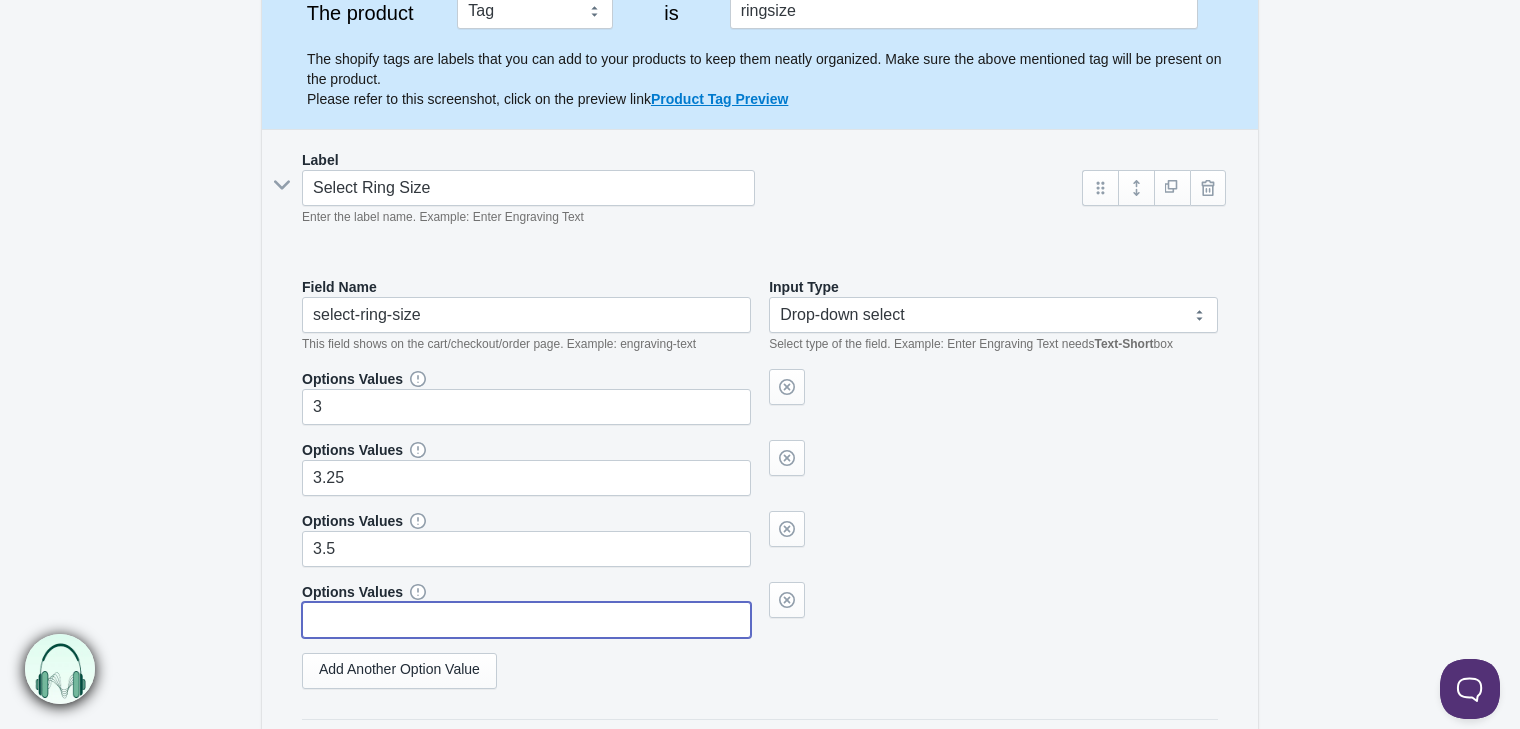 click at bounding box center [526, 620] 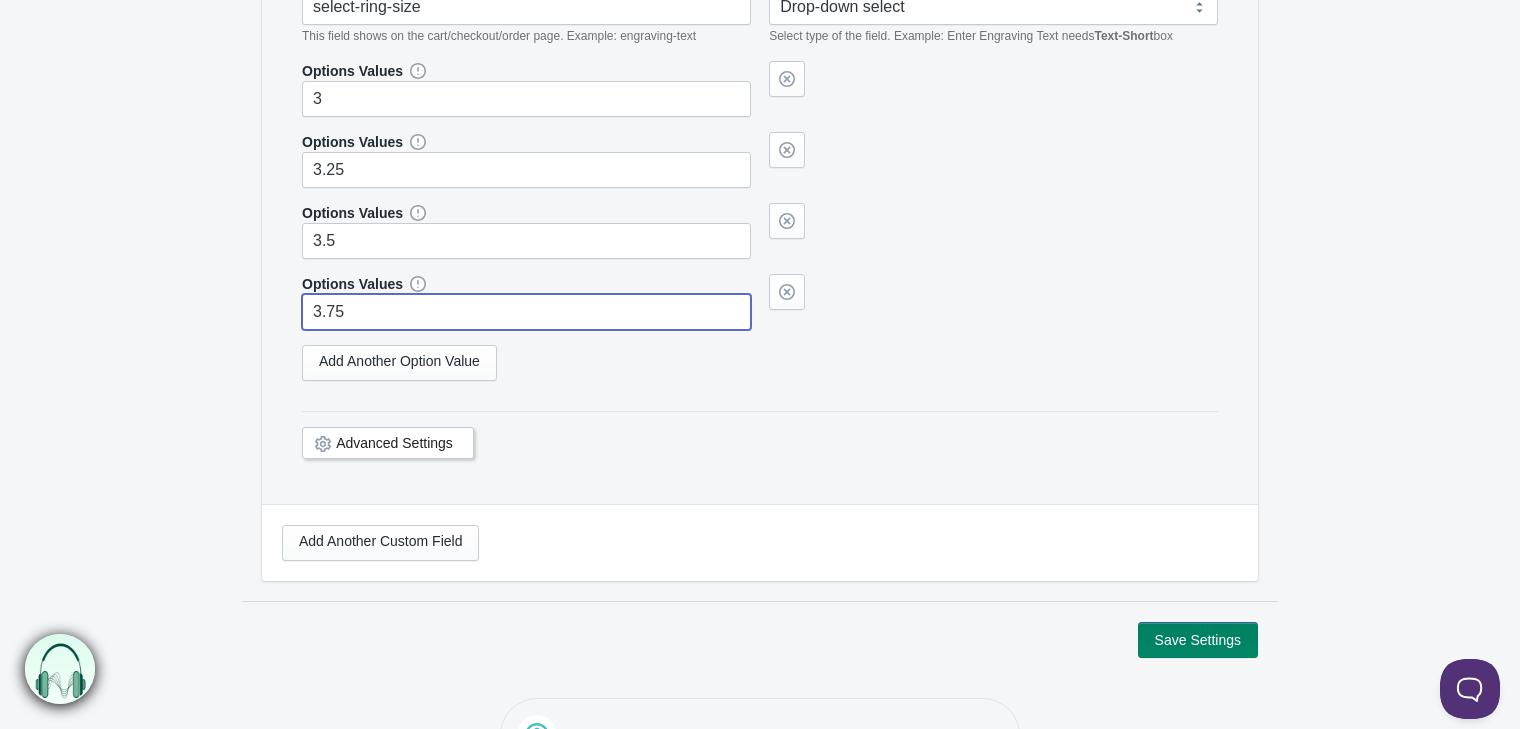scroll, scrollTop: 613, scrollLeft: 0, axis: vertical 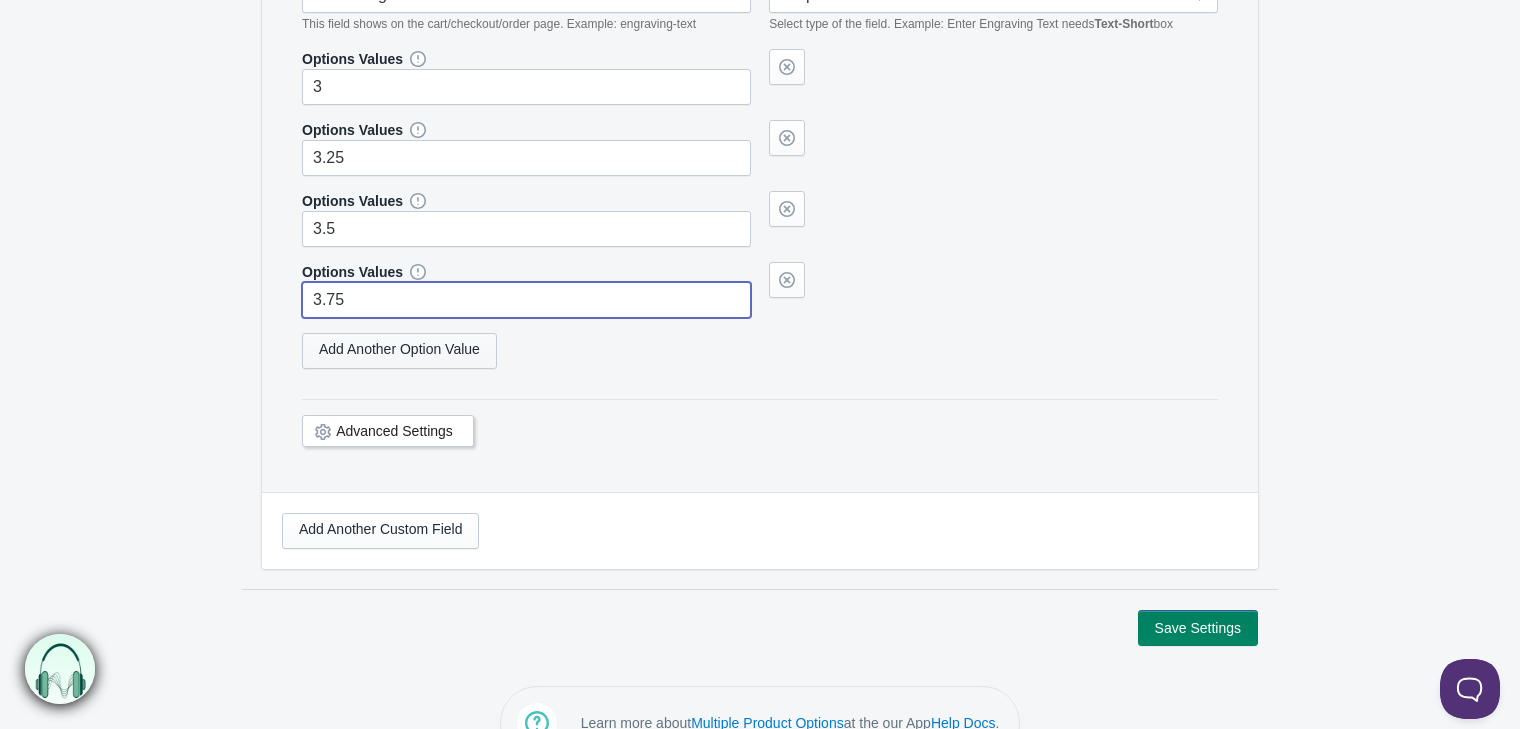 click on "Add Another Option Value" at bounding box center (399, 351) 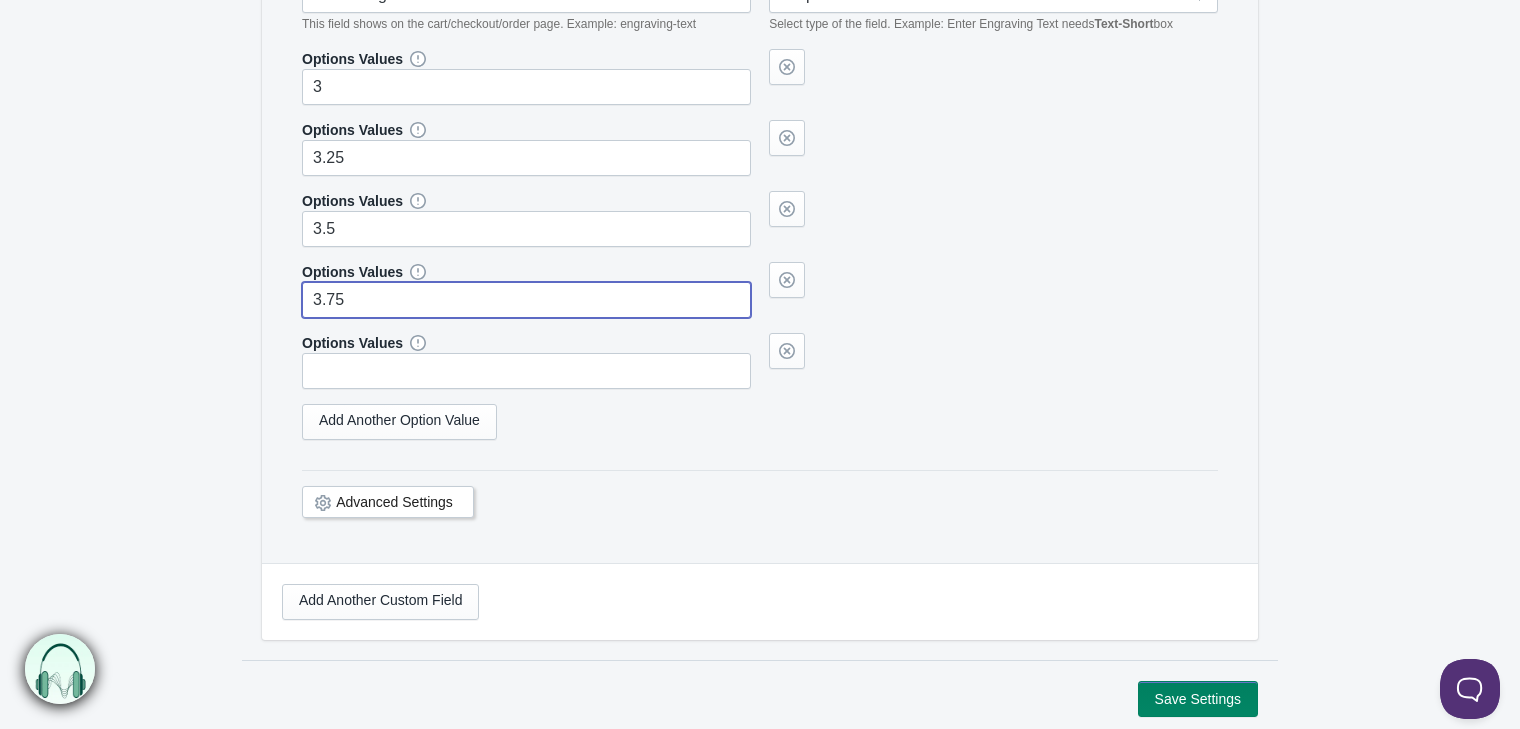 type on "3.75" 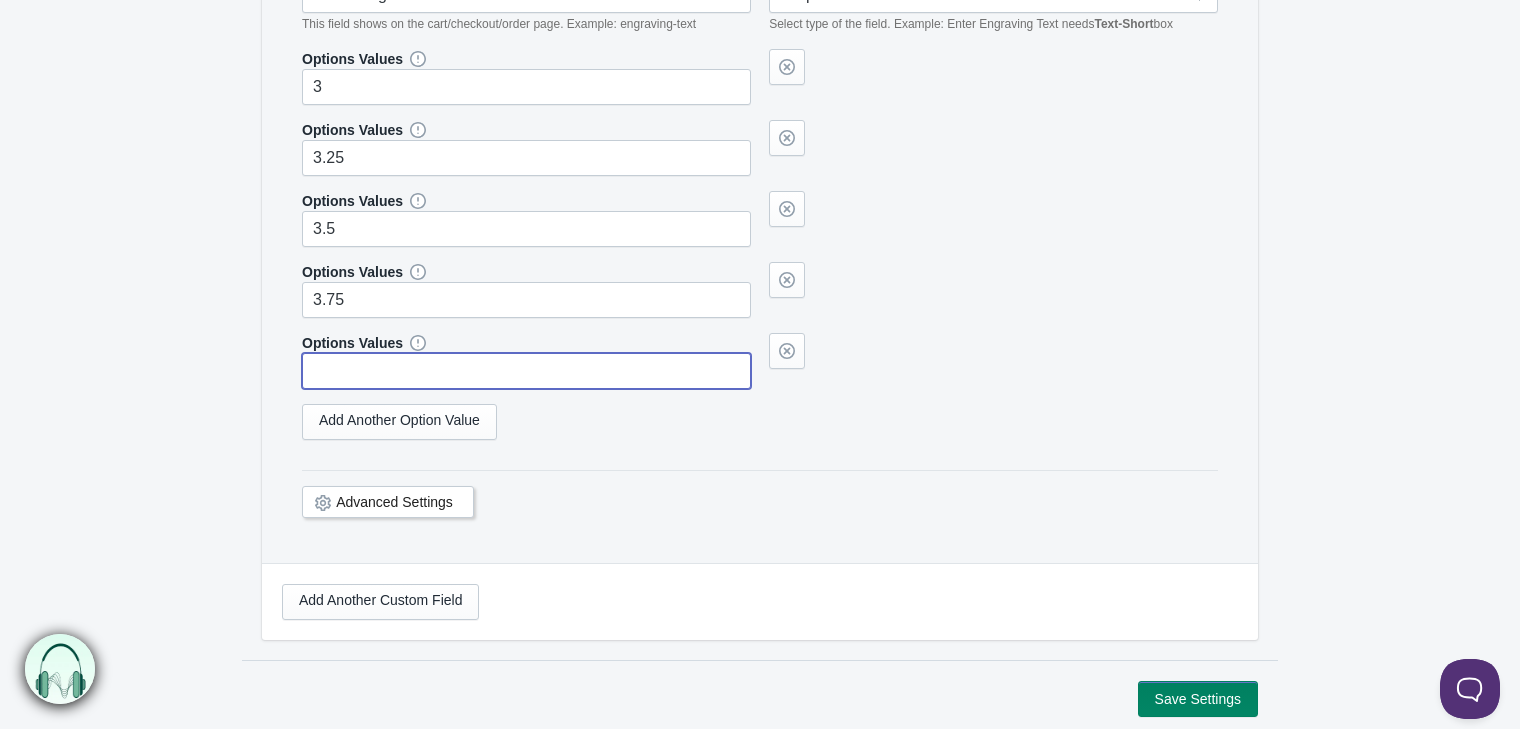 click at bounding box center (526, 371) 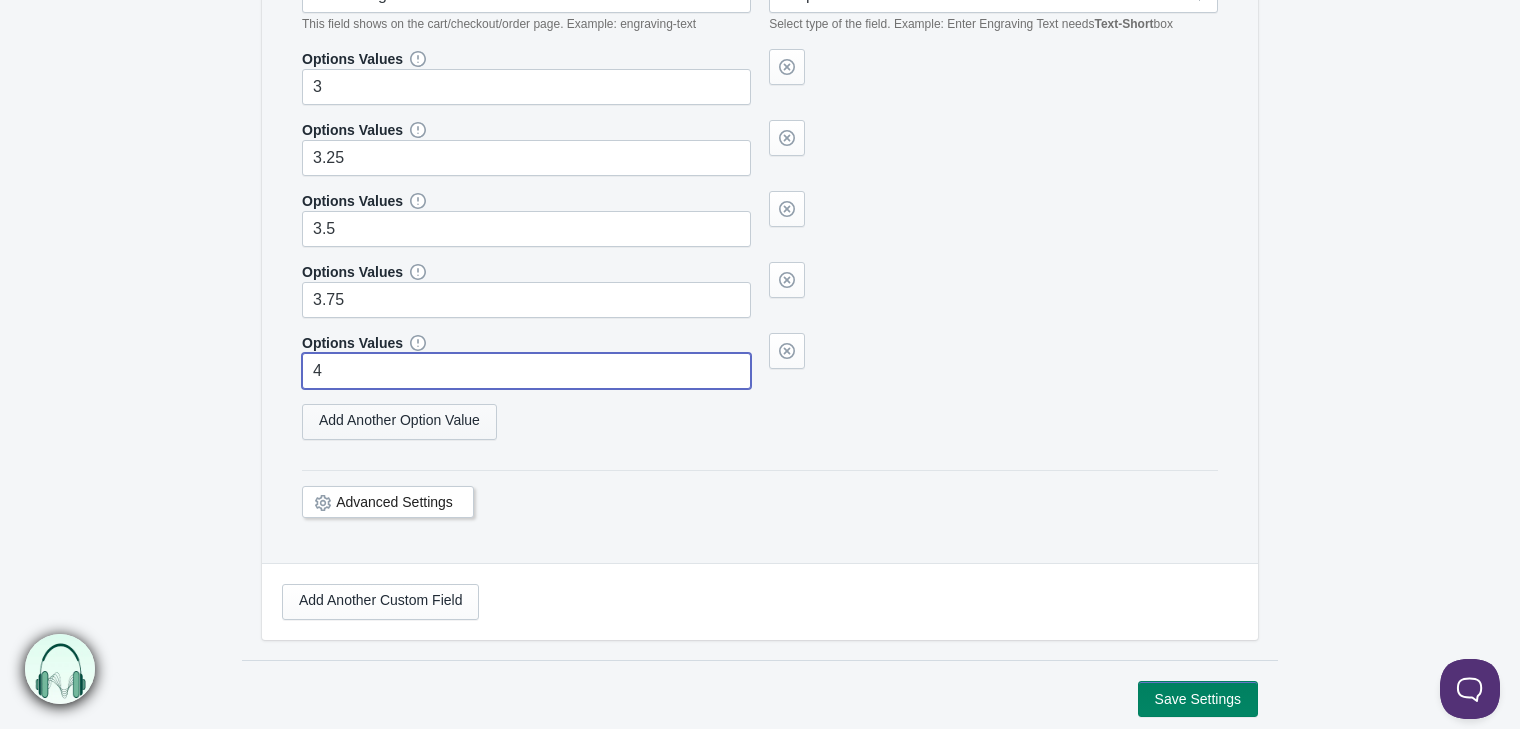click on "Add Another Option Value" at bounding box center (399, 422) 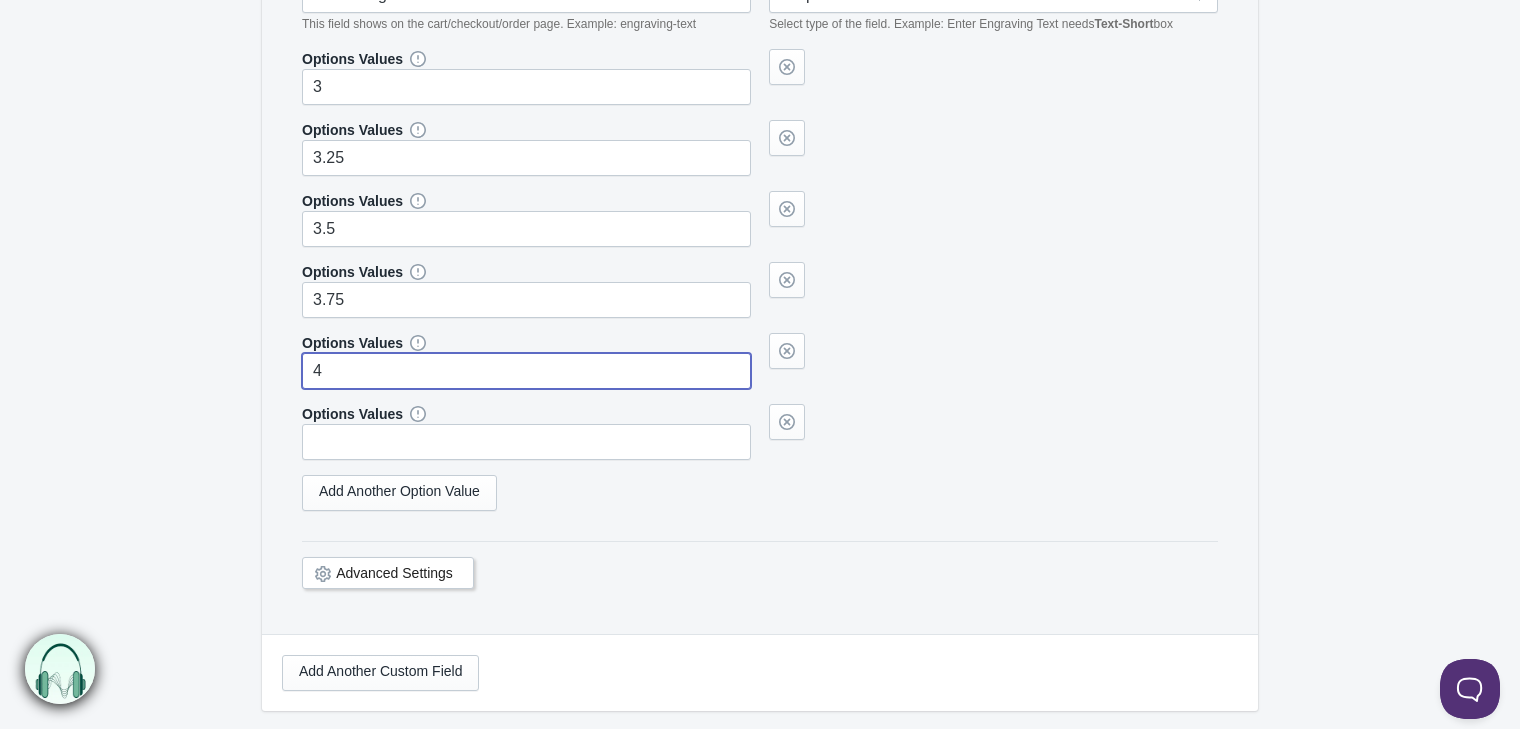type on "4" 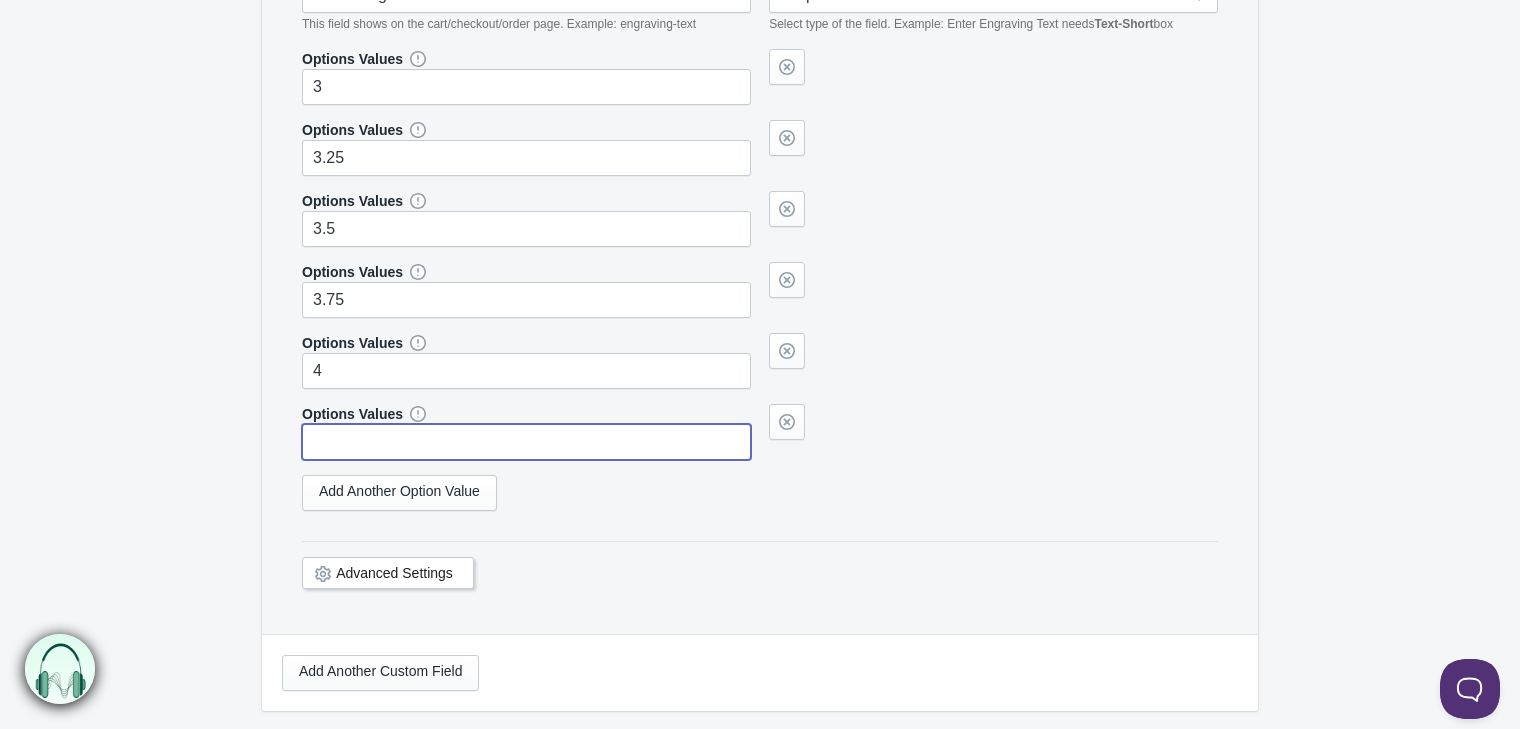 click at bounding box center (526, 442) 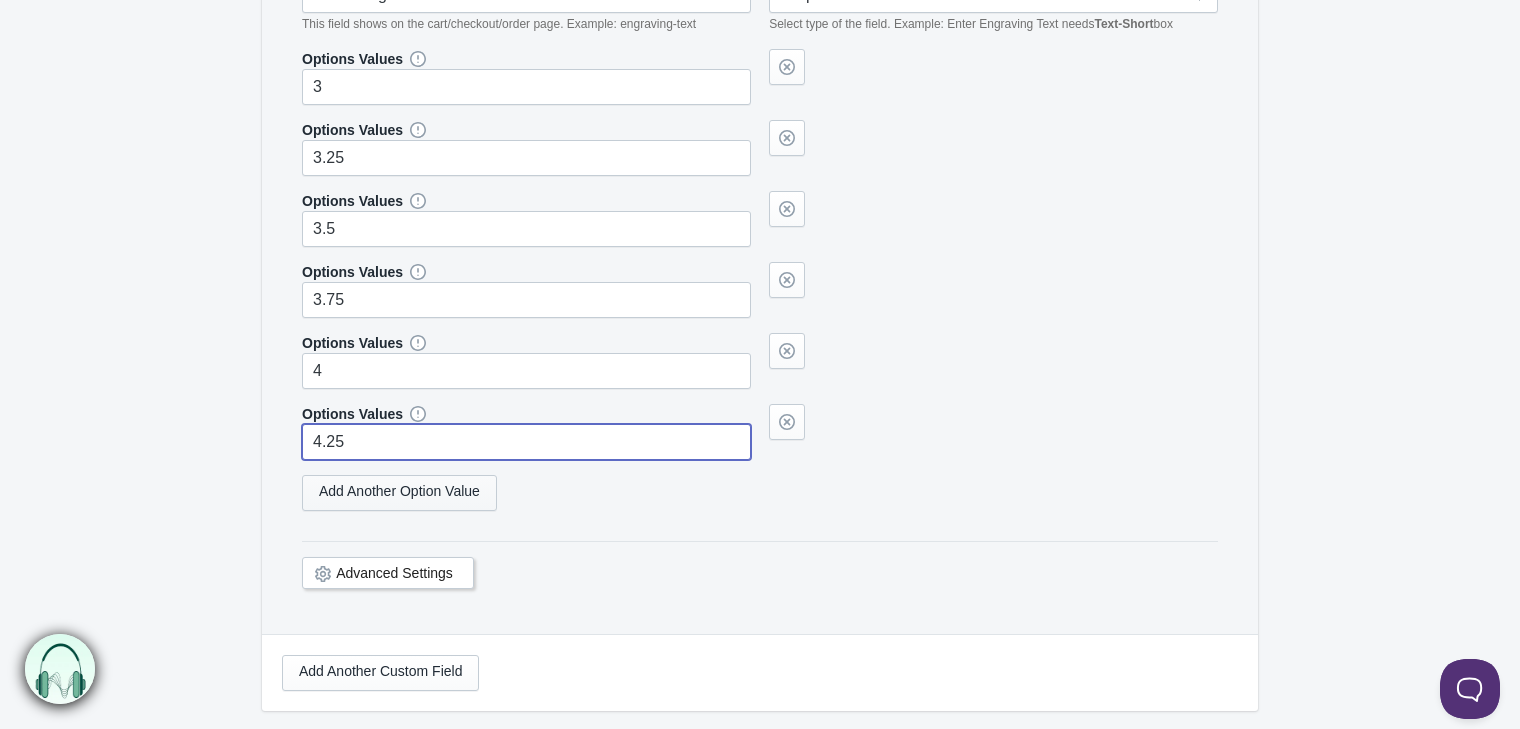 click on "Add Another Option Value" at bounding box center (399, 493) 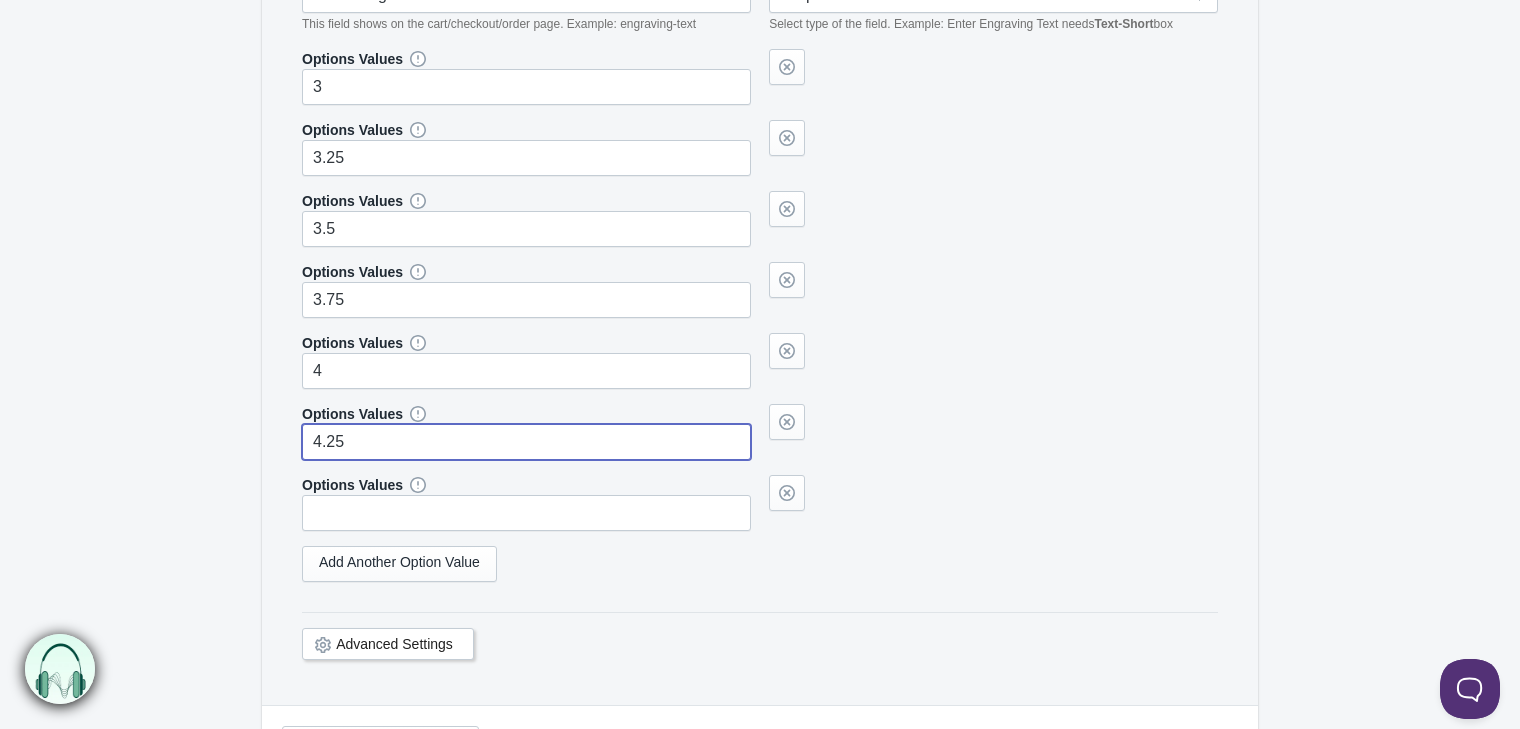 type on "4.25" 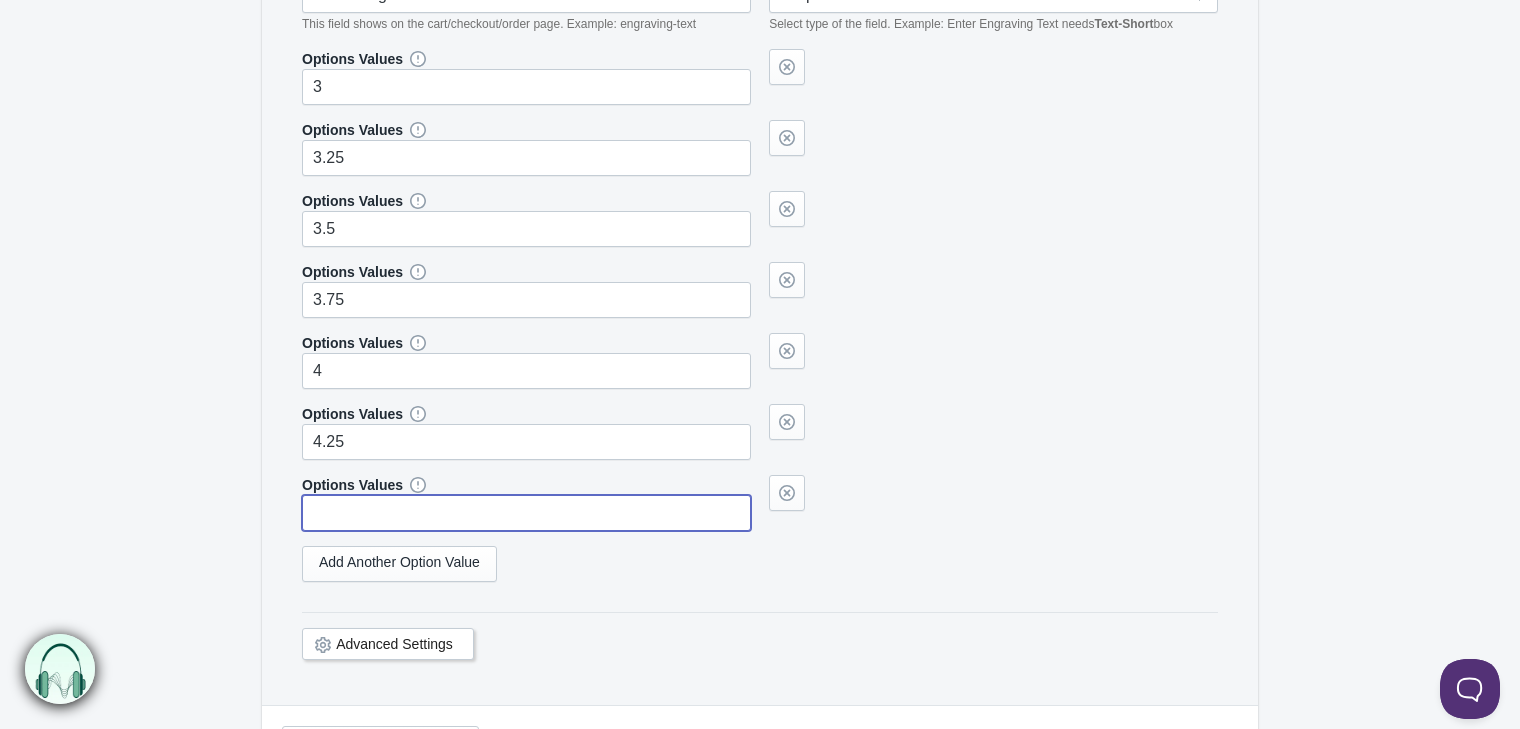 click at bounding box center (526, 513) 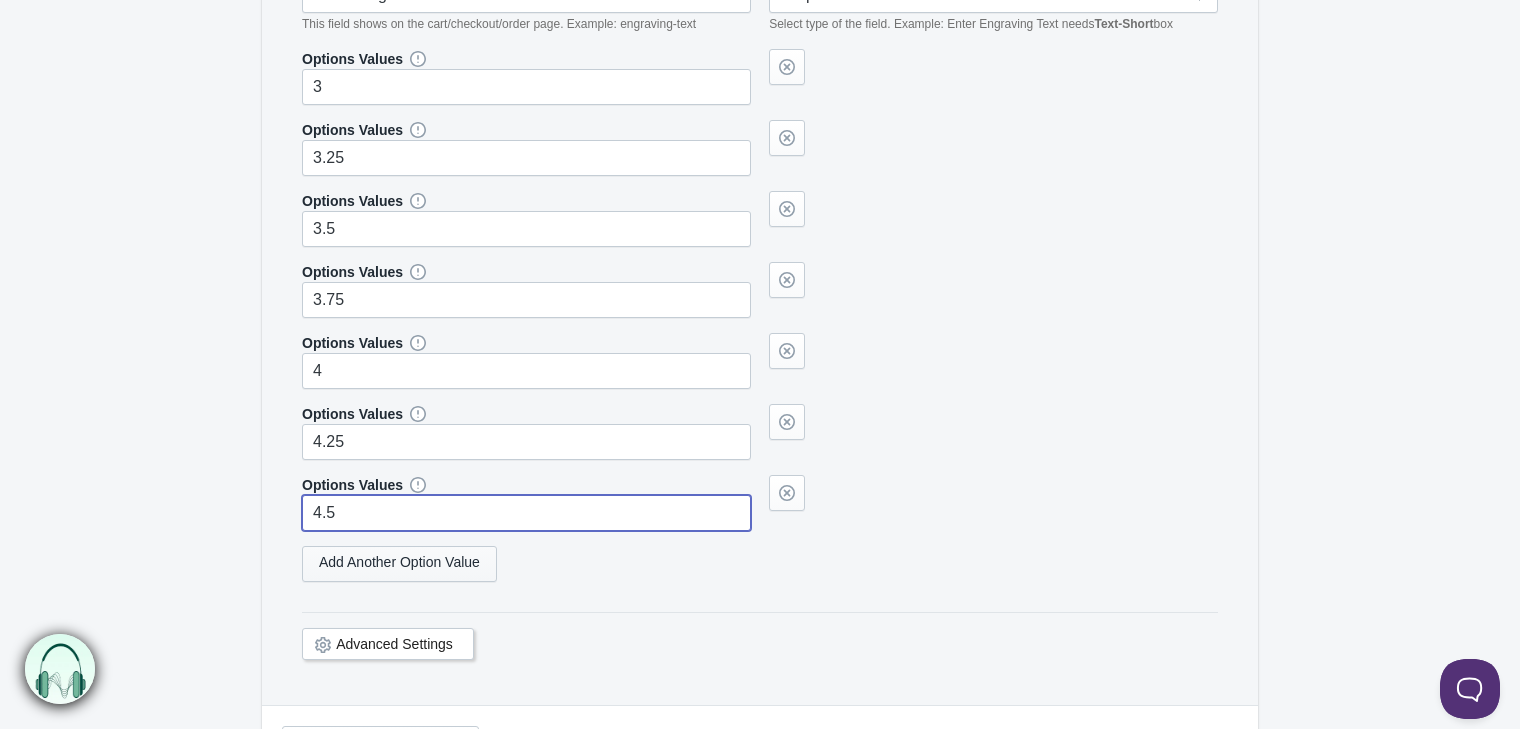 click on "Add Another Option Value" at bounding box center (399, 564) 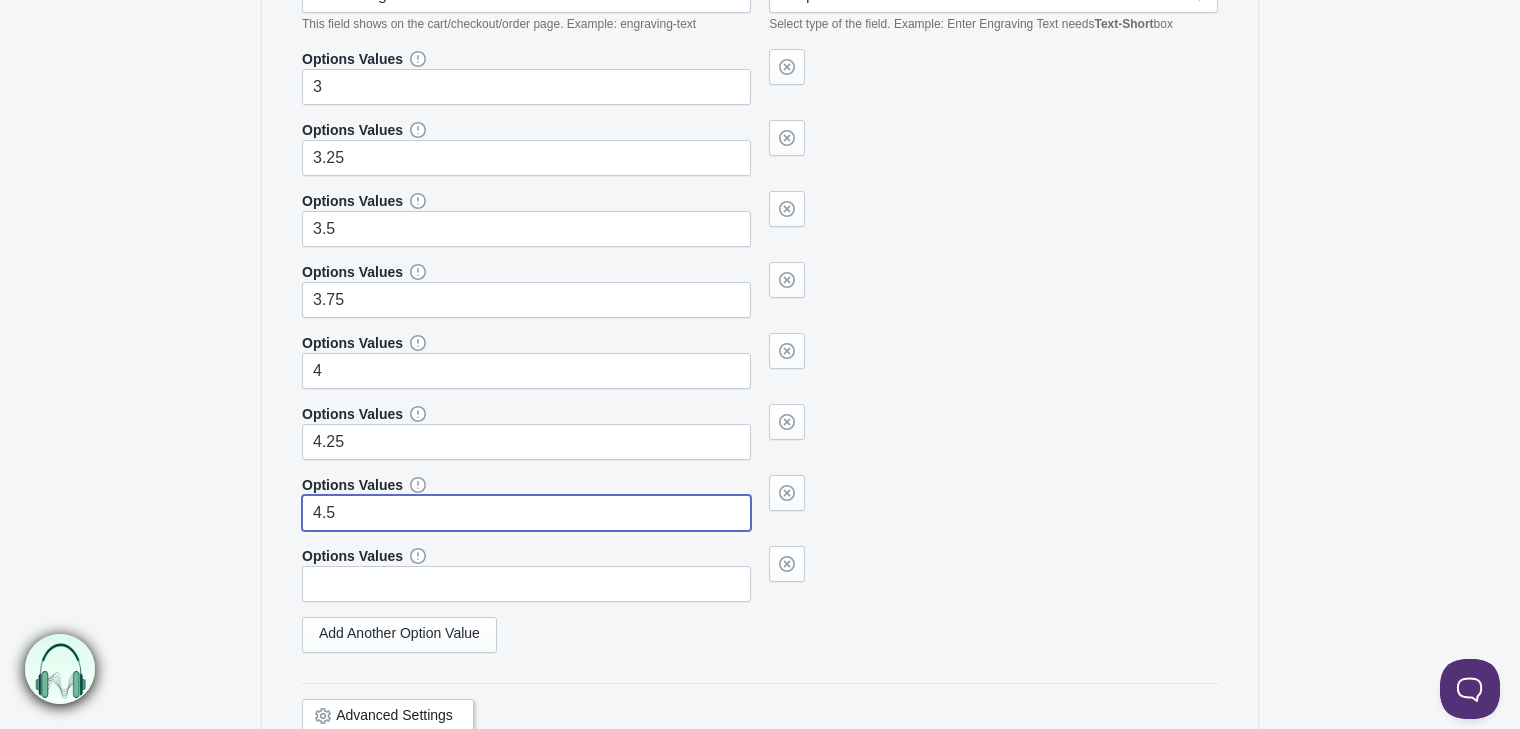 type on "4.5" 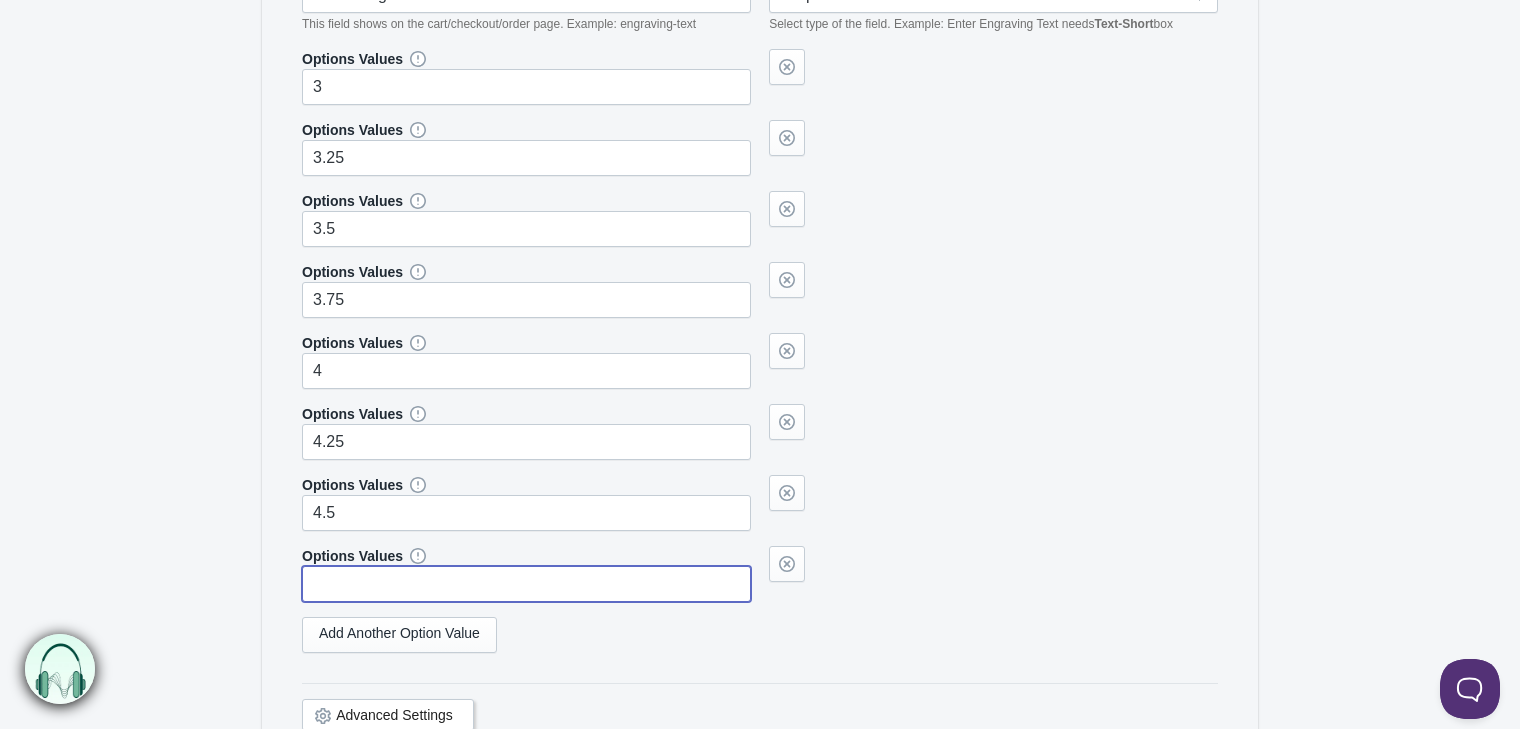 click at bounding box center (526, 584) 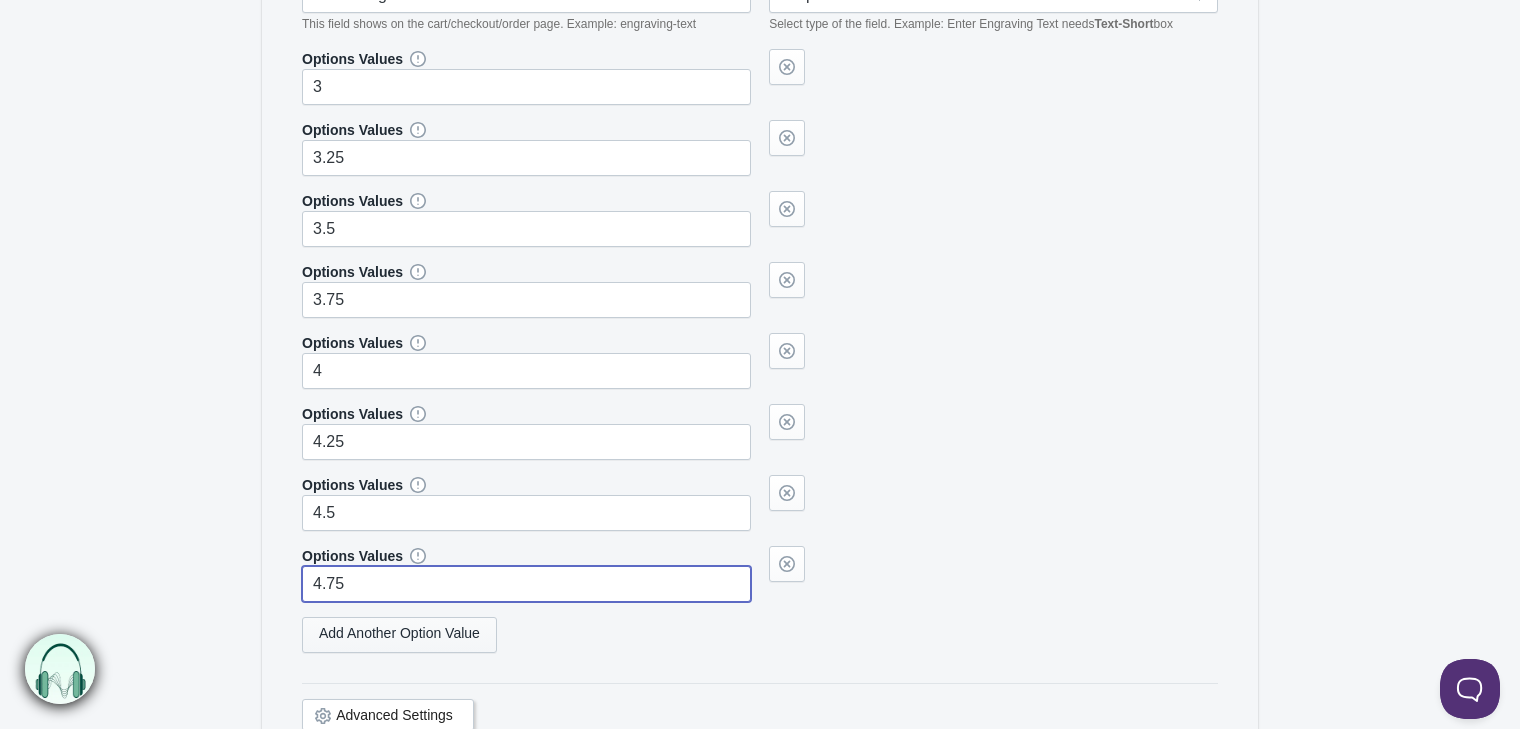 click on "Add Another Option Value" at bounding box center (399, 635) 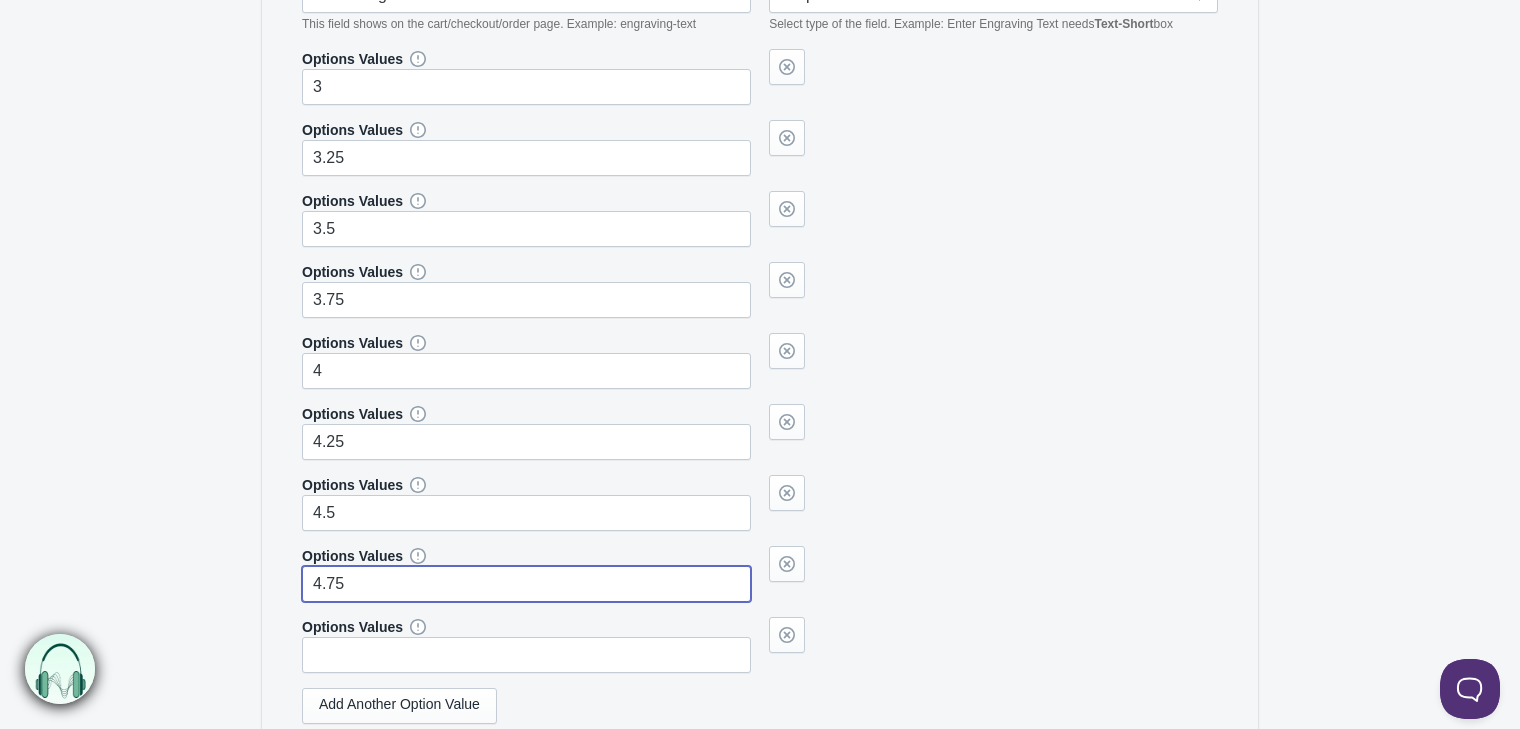 type on "4.75" 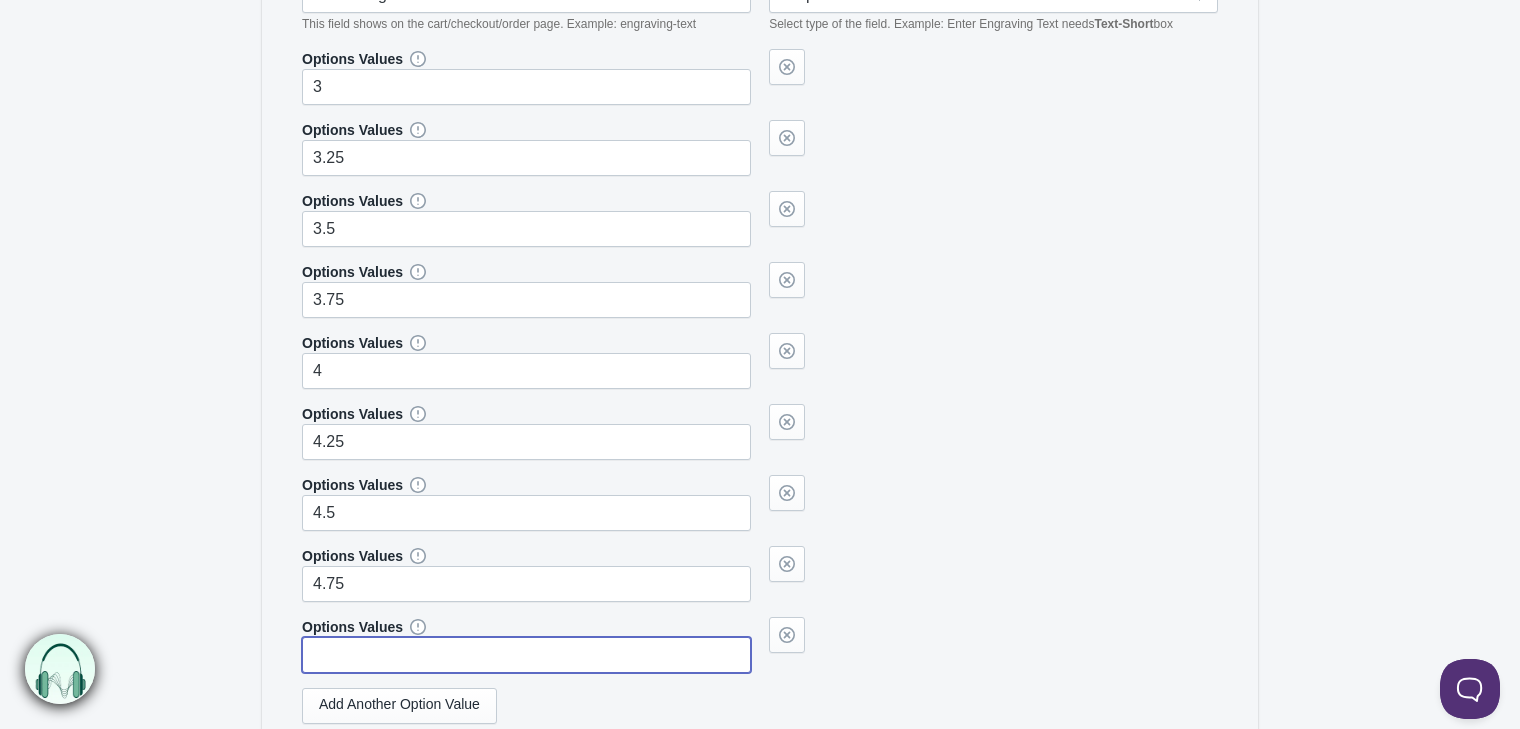 click at bounding box center (526, 655) 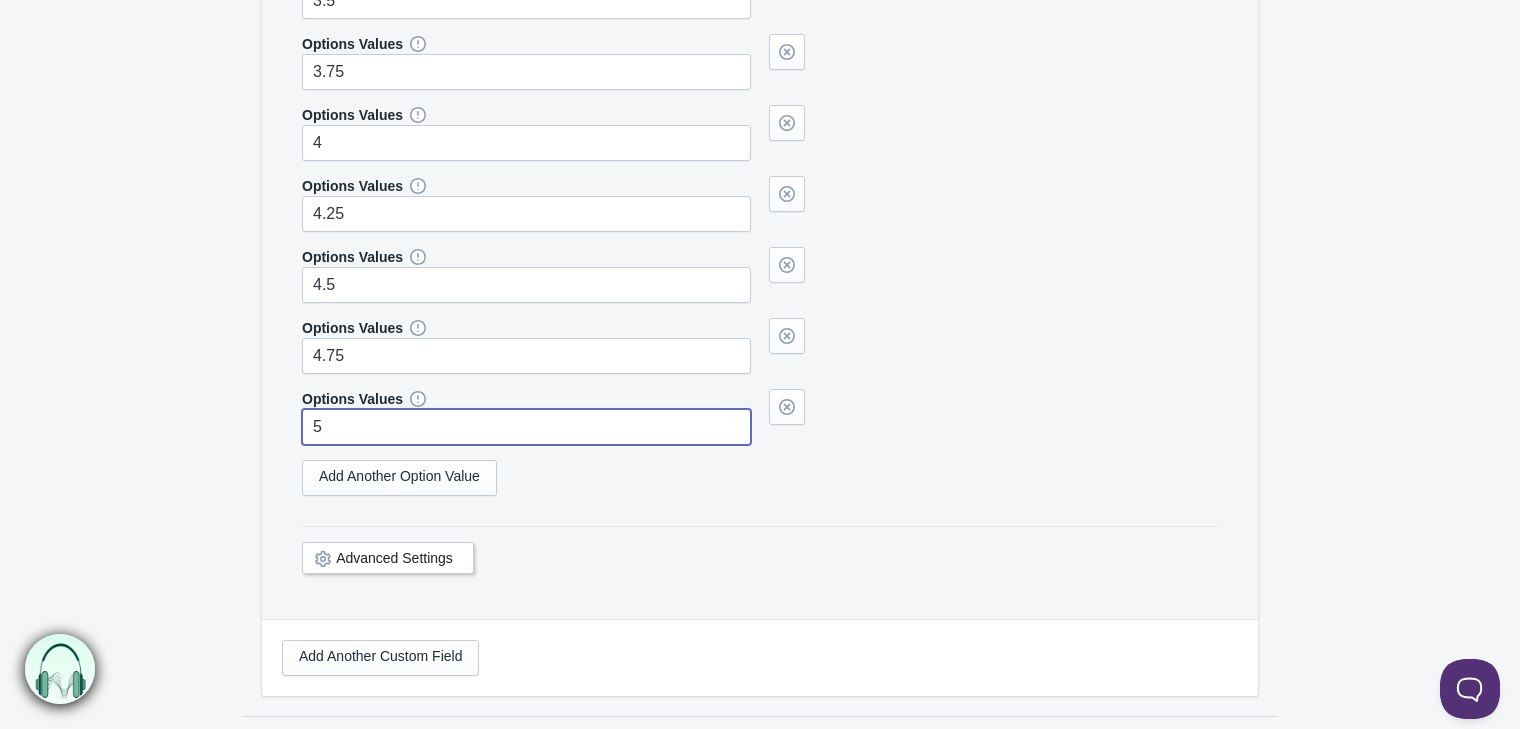 scroll, scrollTop: 843, scrollLeft: 0, axis: vertical 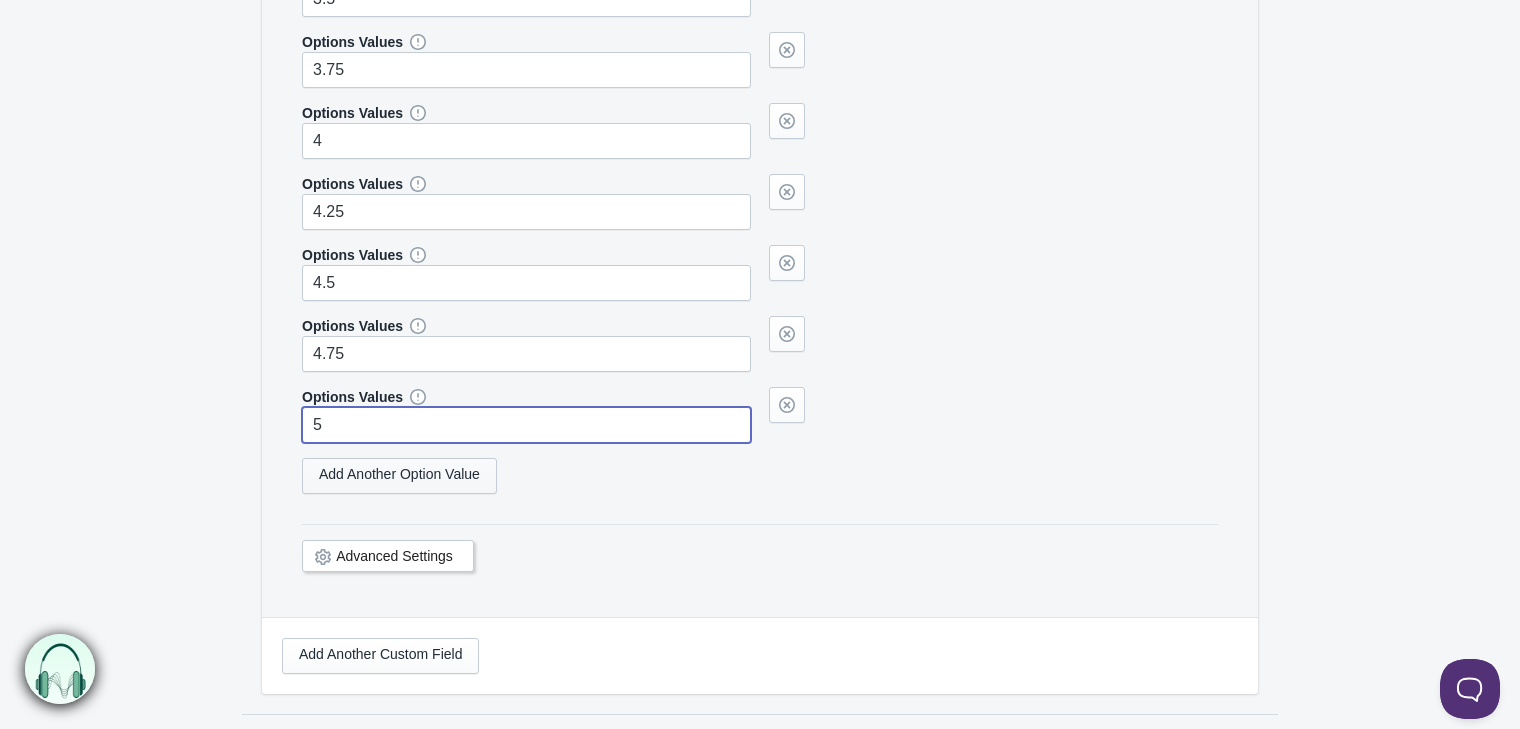 click on "Add Another Option Value" at bounding box center (399, 476) 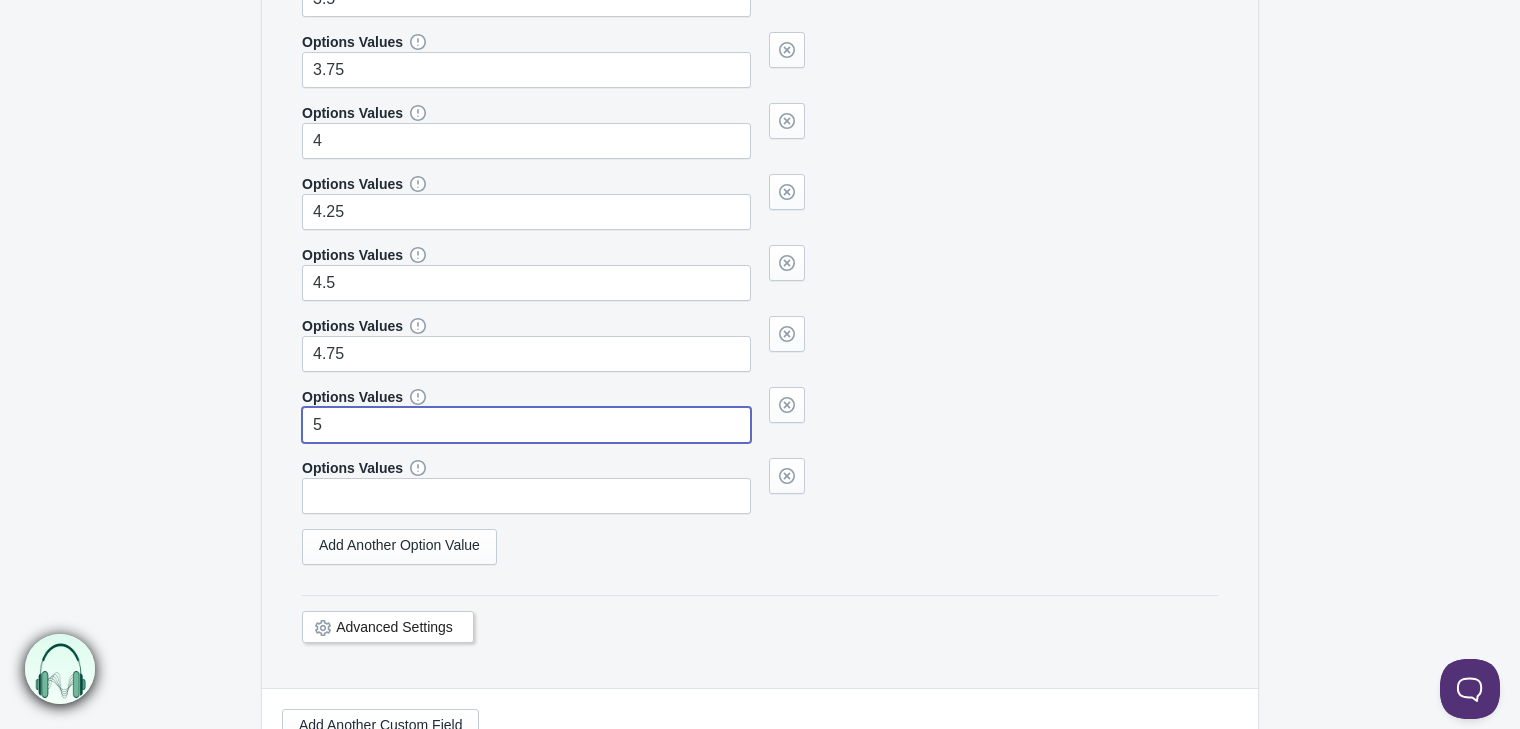 type on "5" 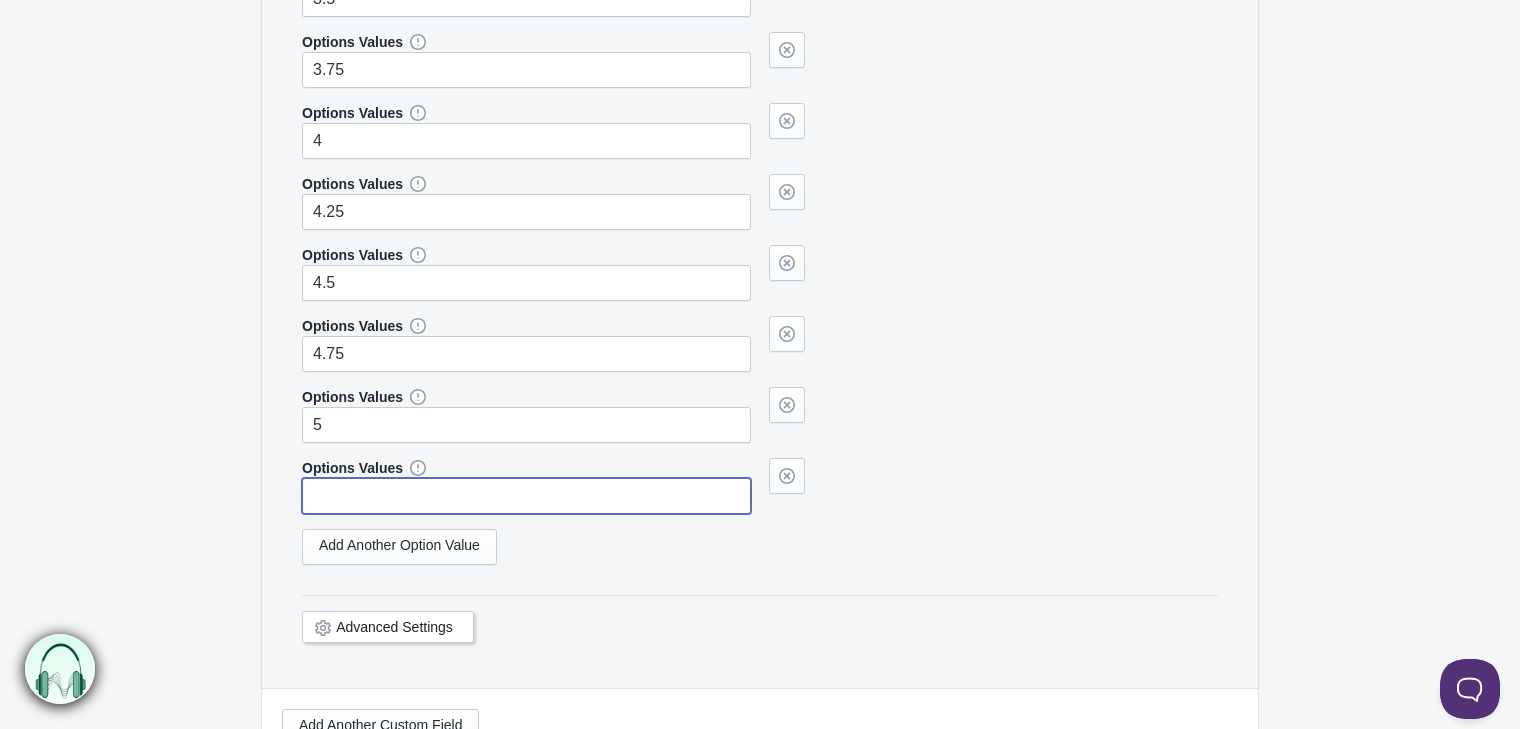 click at bounding box center (526, 496) 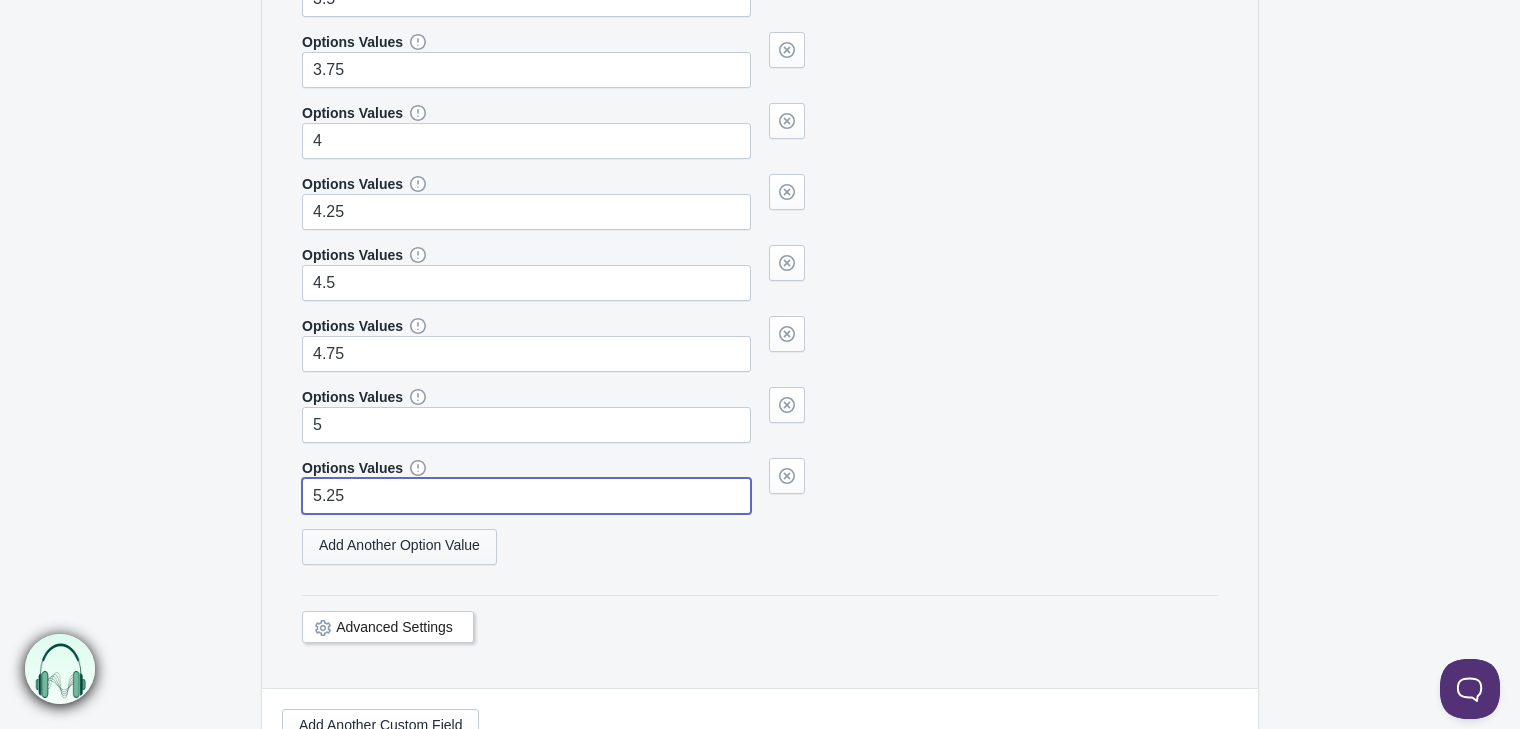 click on "Add Another Option Value" at bounding box center (399, 547) 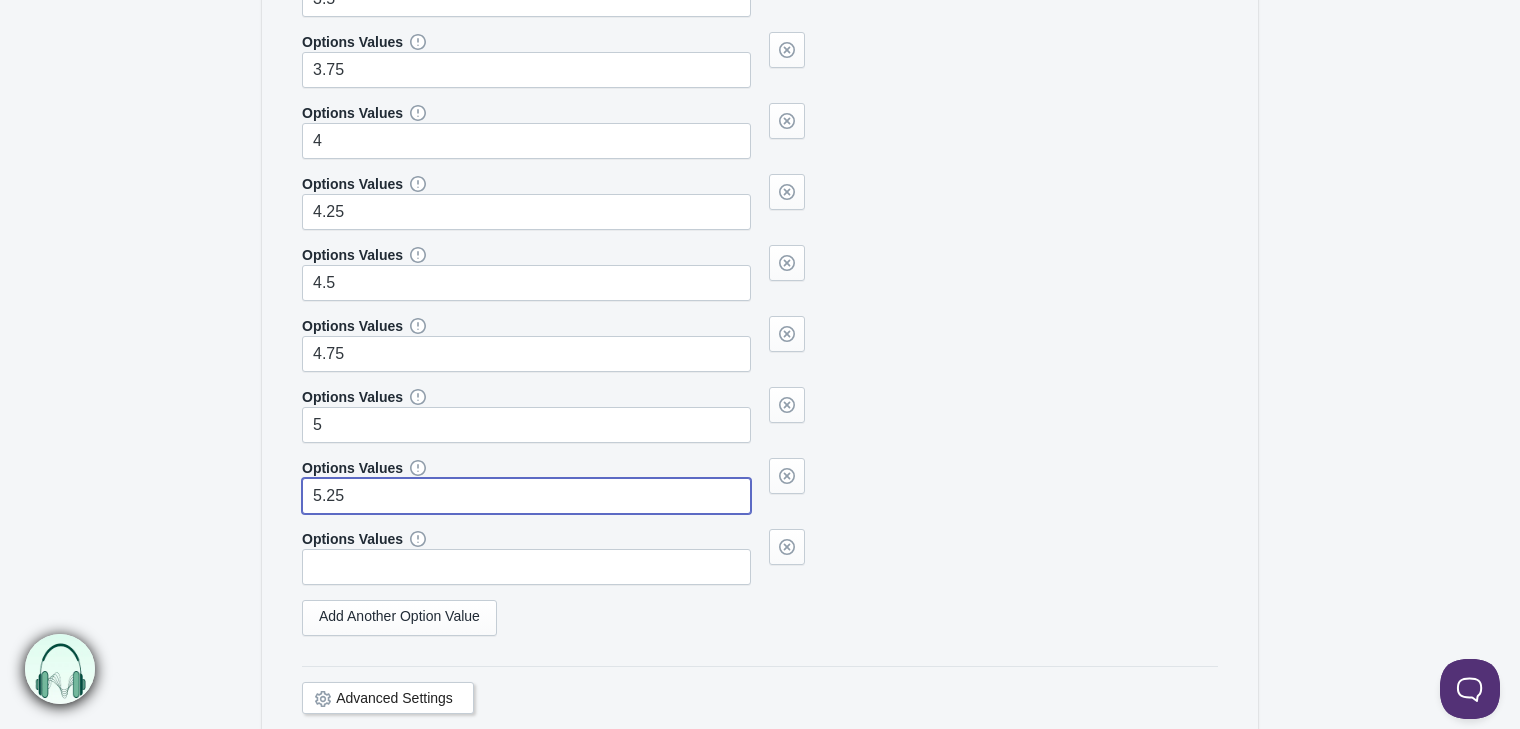 type on "5.25" 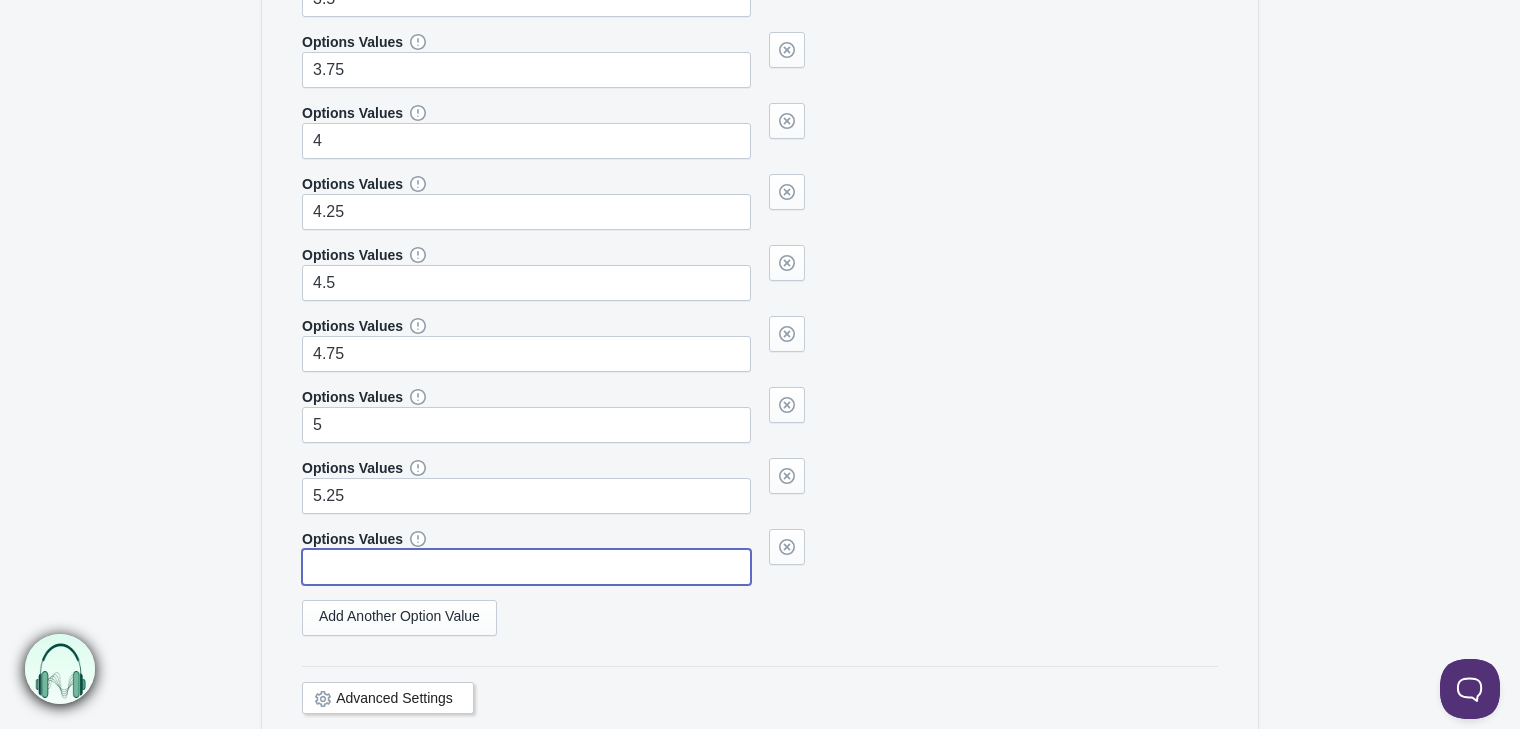 click at bounding box center (526, 567) 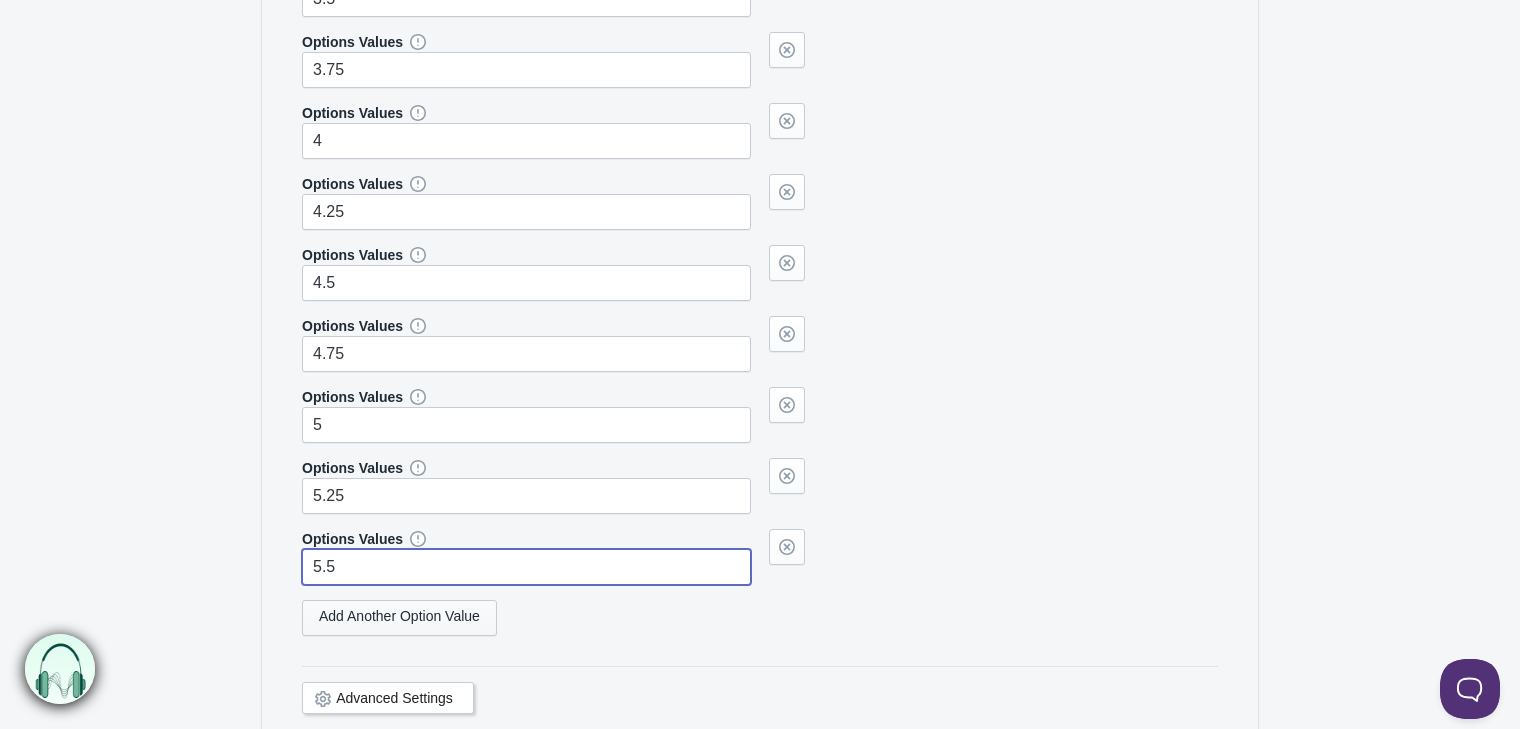click on "Add Another Option Value" at bounding box center [399, 618] 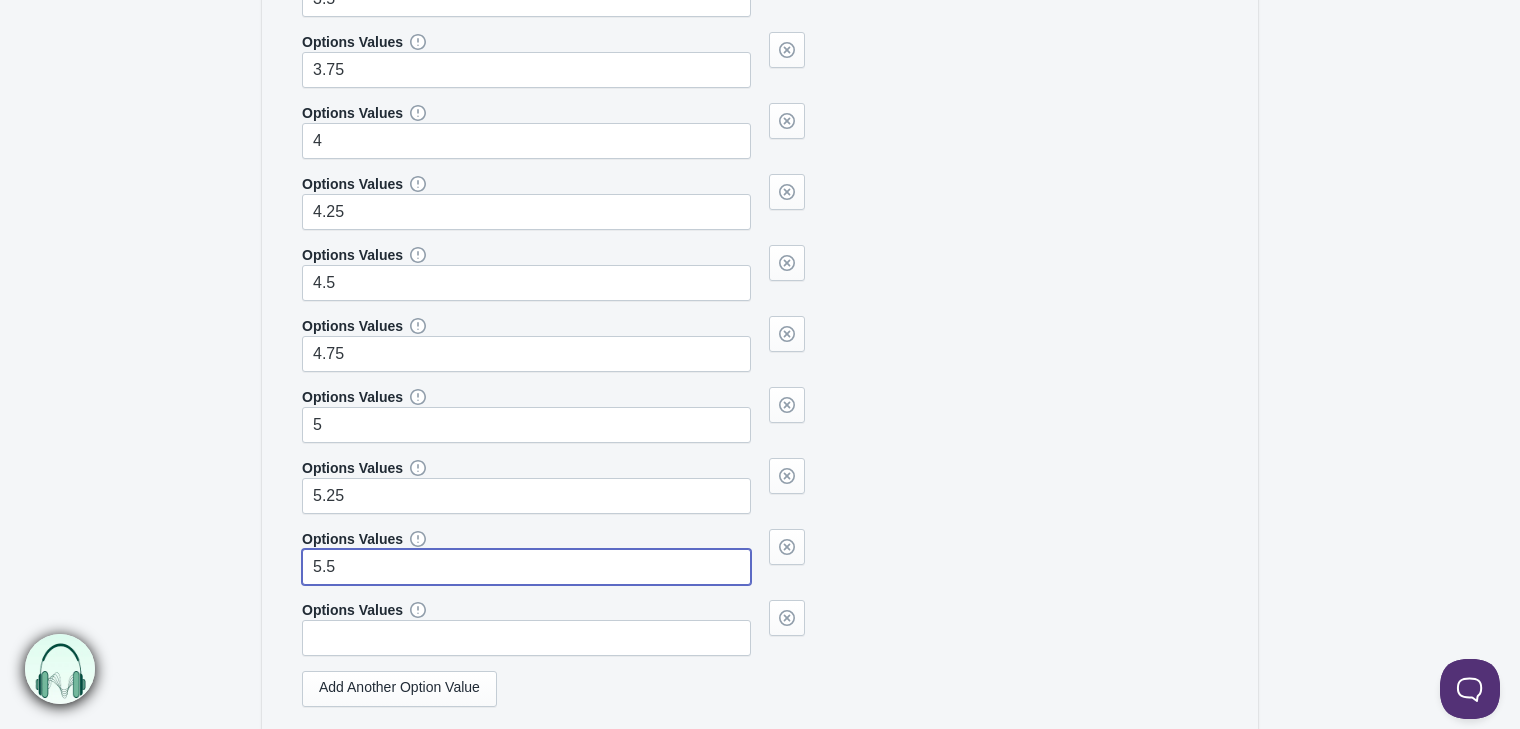 type on "5.5" 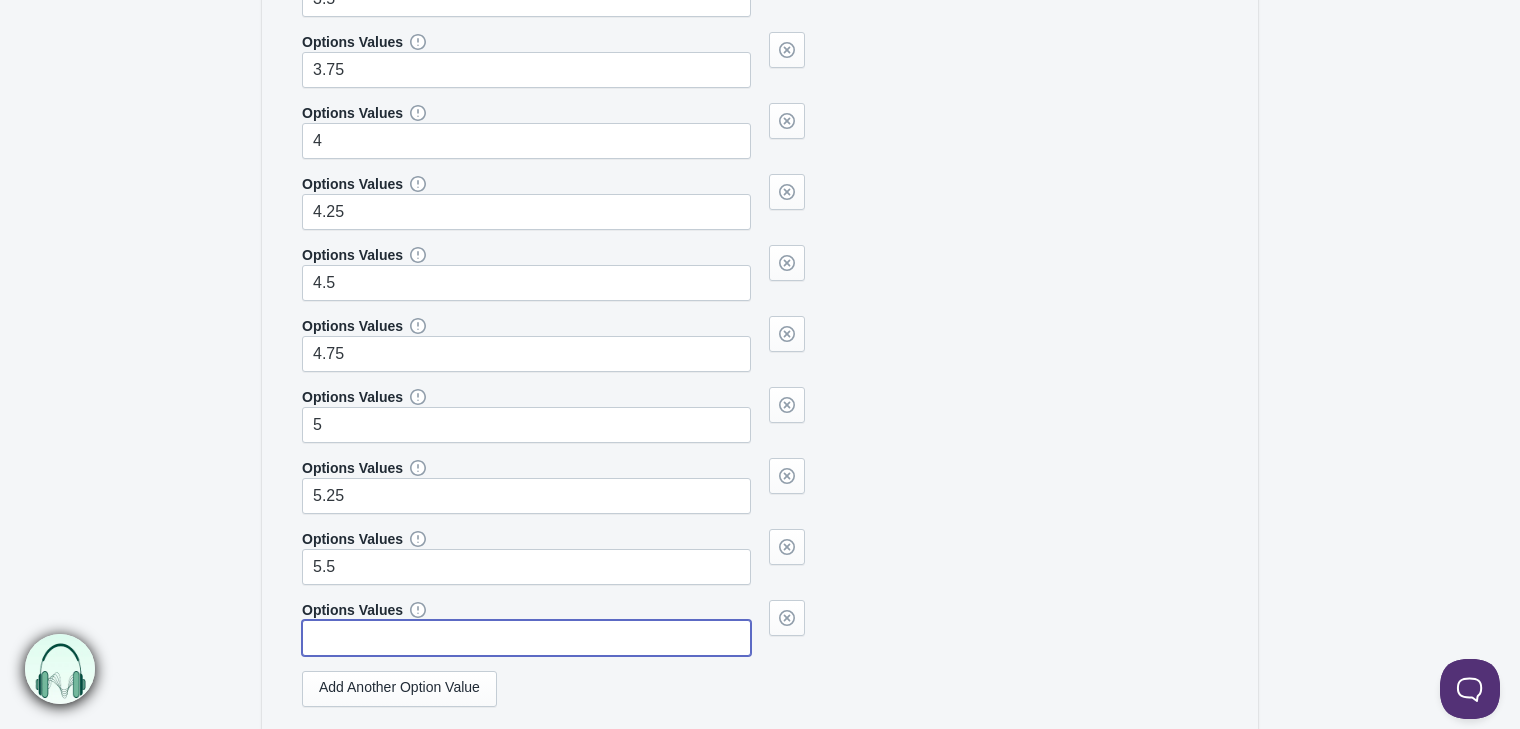 click at bounding box center (526, 638) 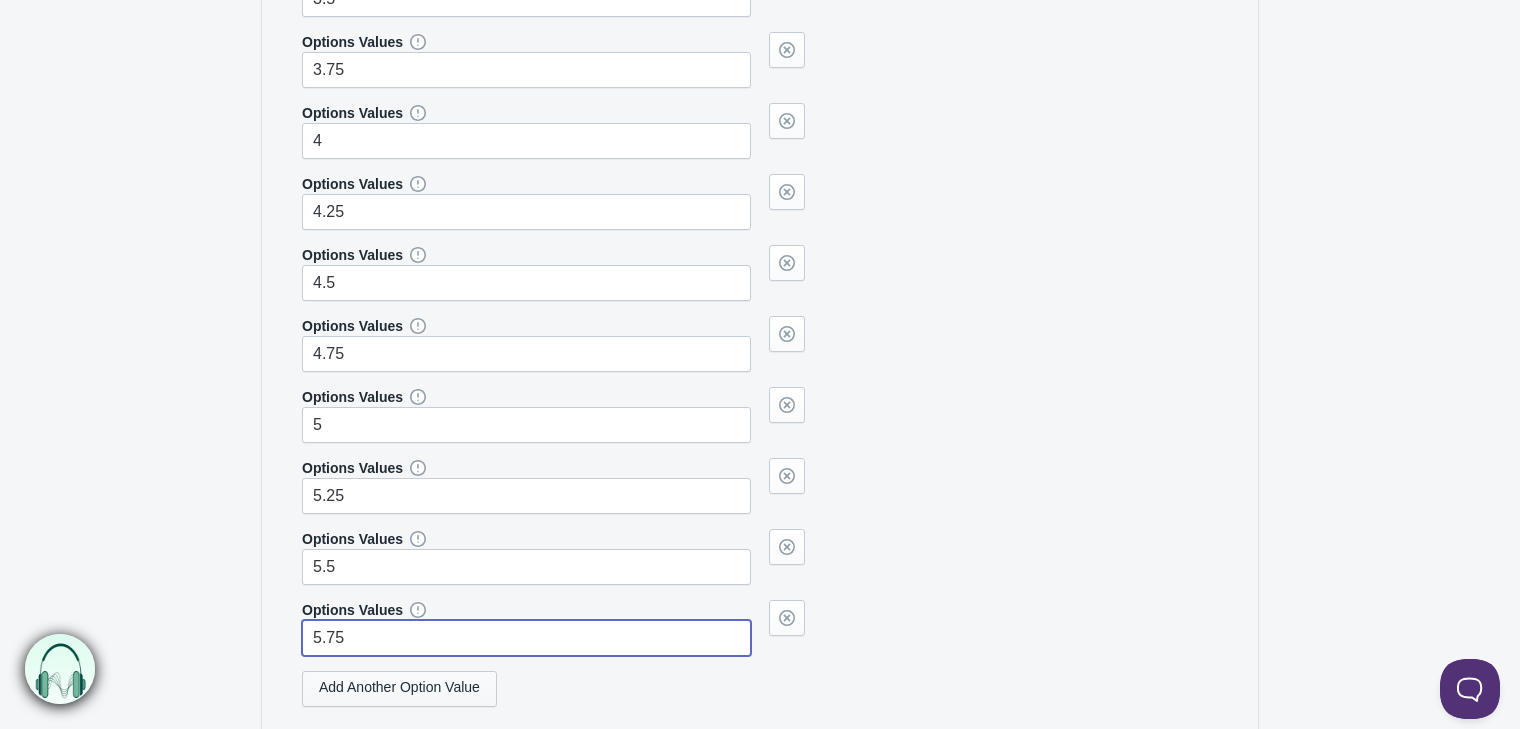 click on "Add Another Option Value" at bounding box center [399, 689] 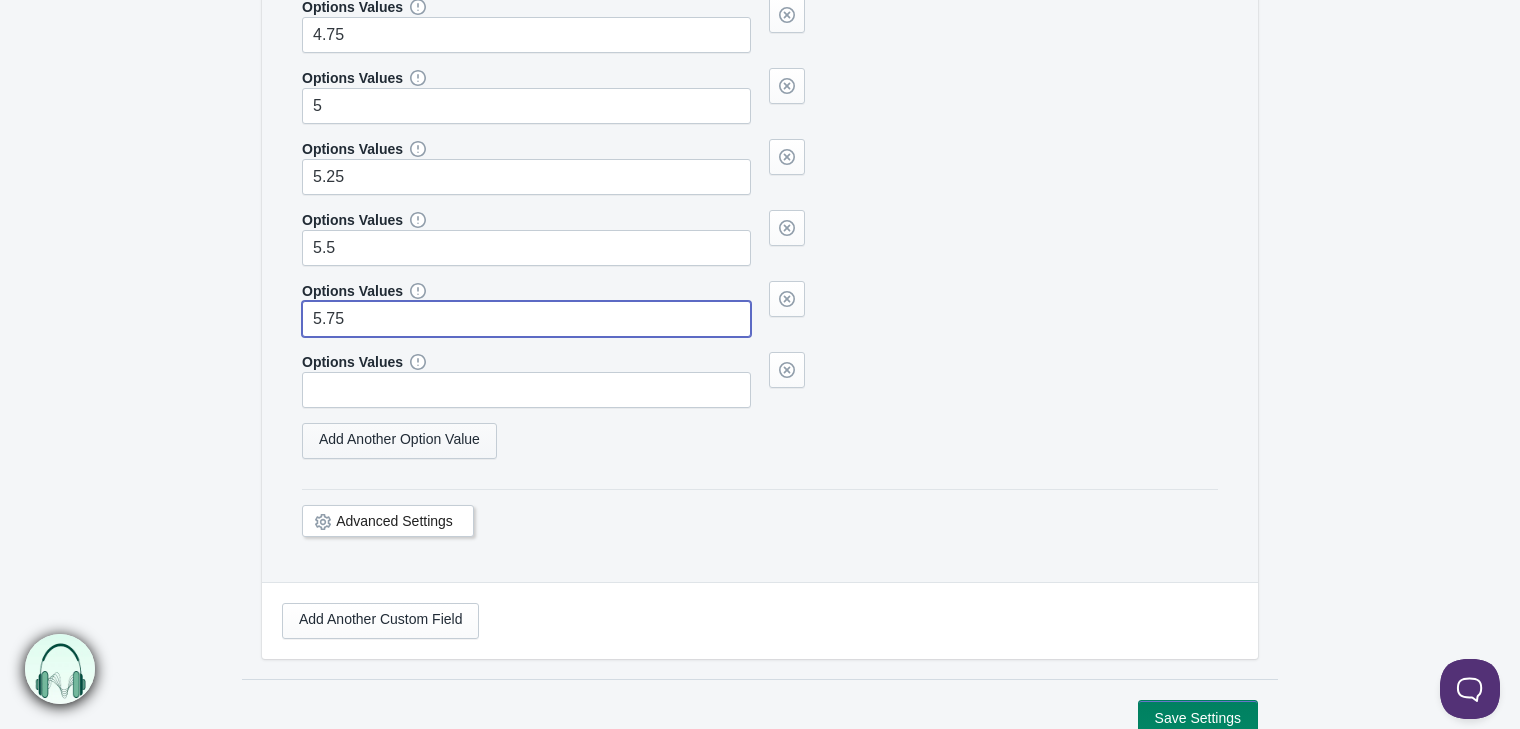scroll, scrollTop: 1197, scrollLeft: 0, axis: vertical 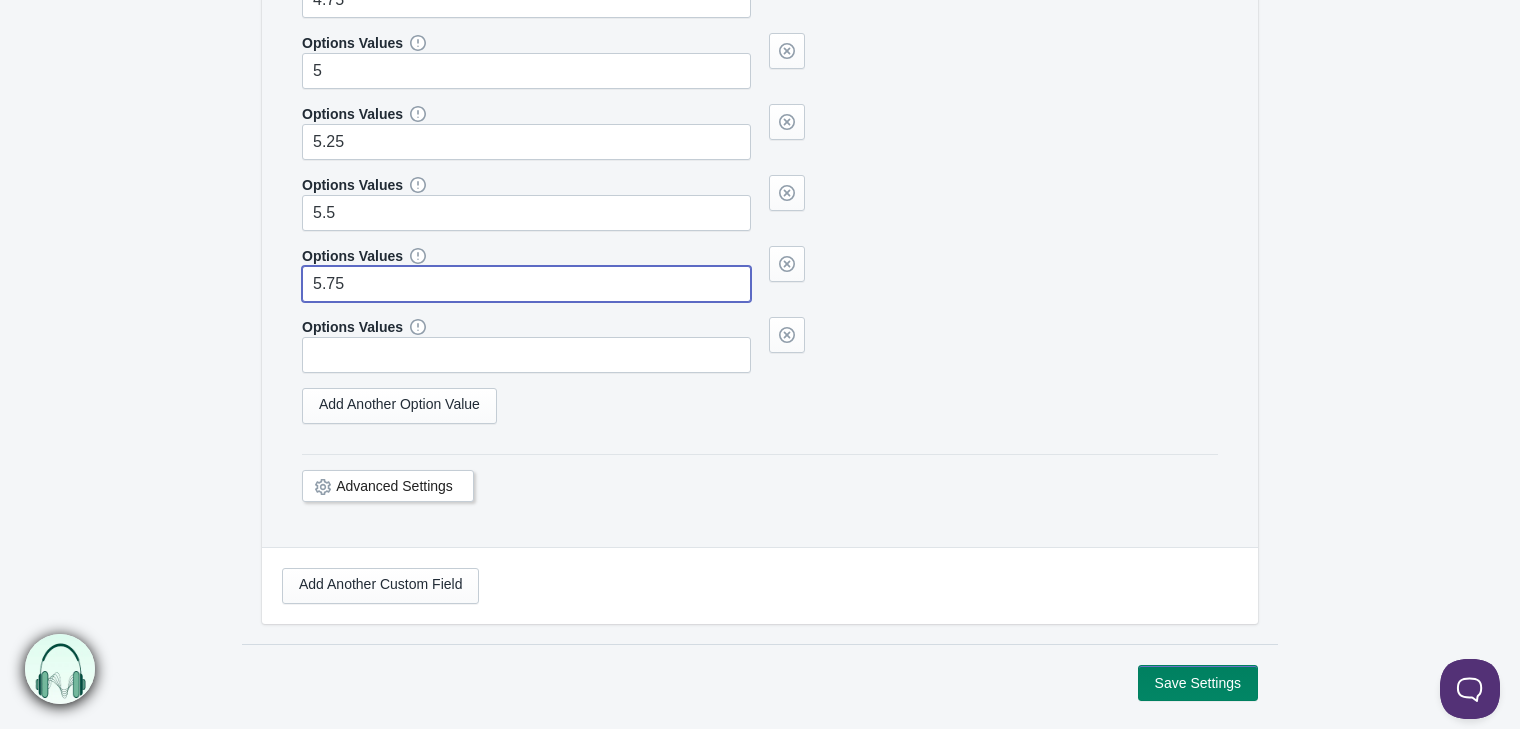 type on "5.75" 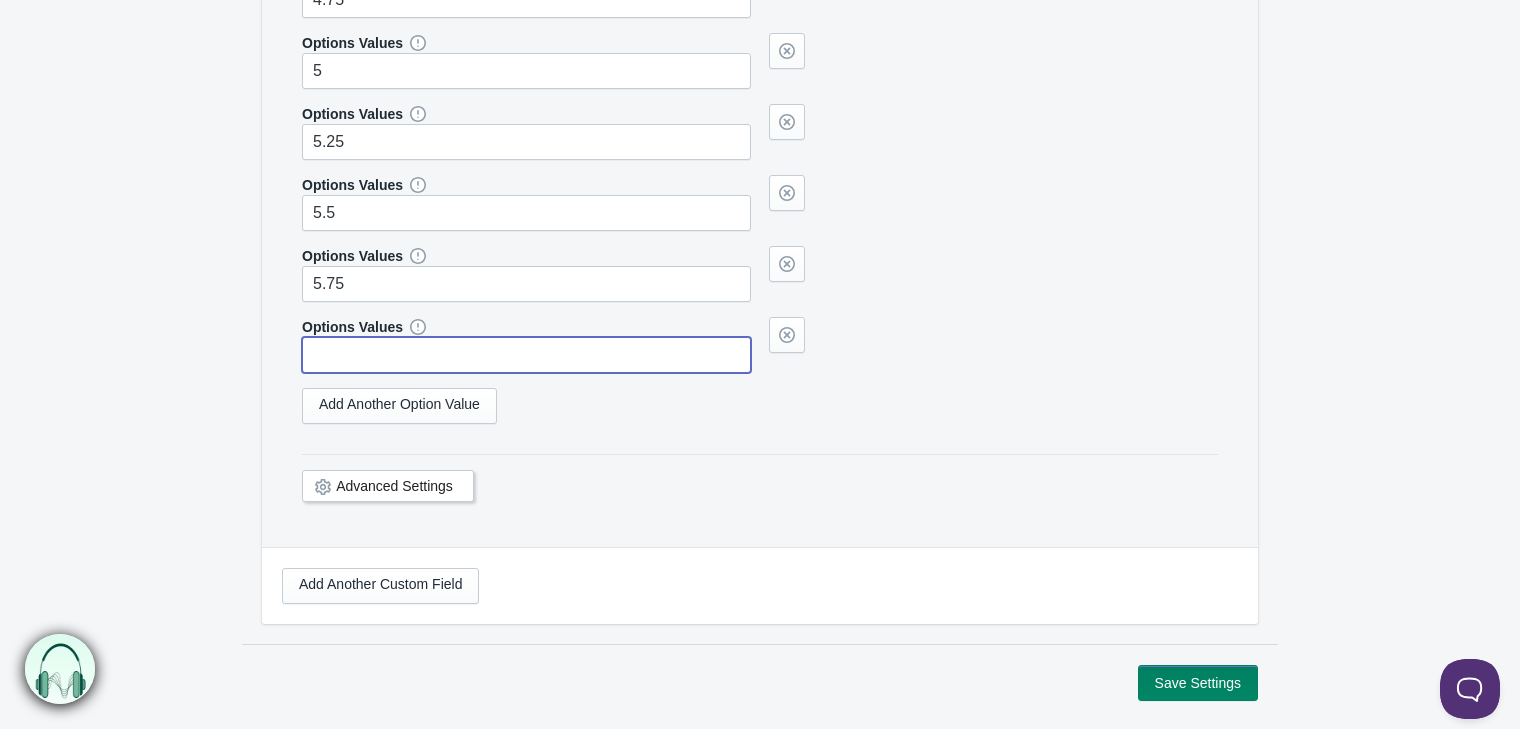 click at bounding box center [526, 355] 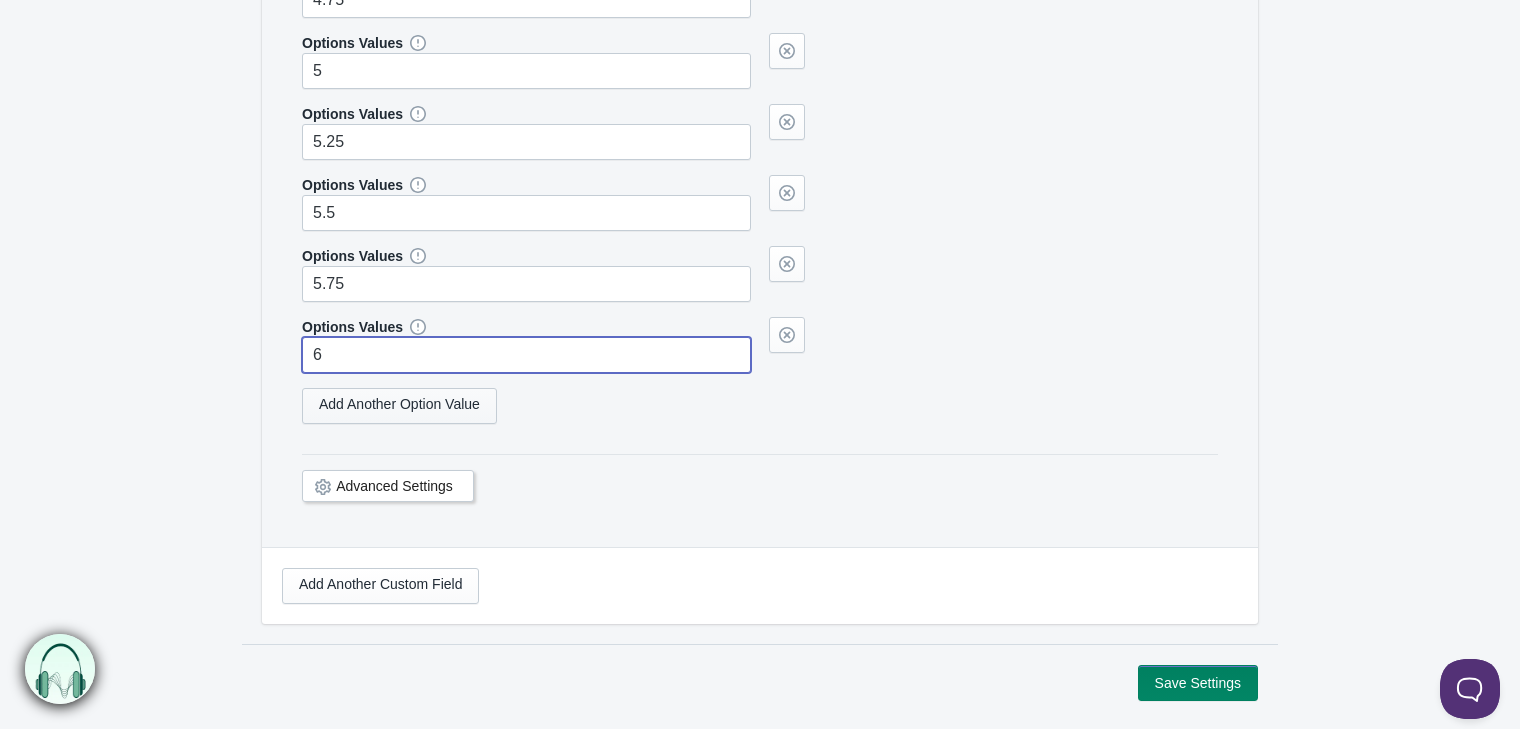 click on "Add Another Option Value" at bounding box center (399, 406) 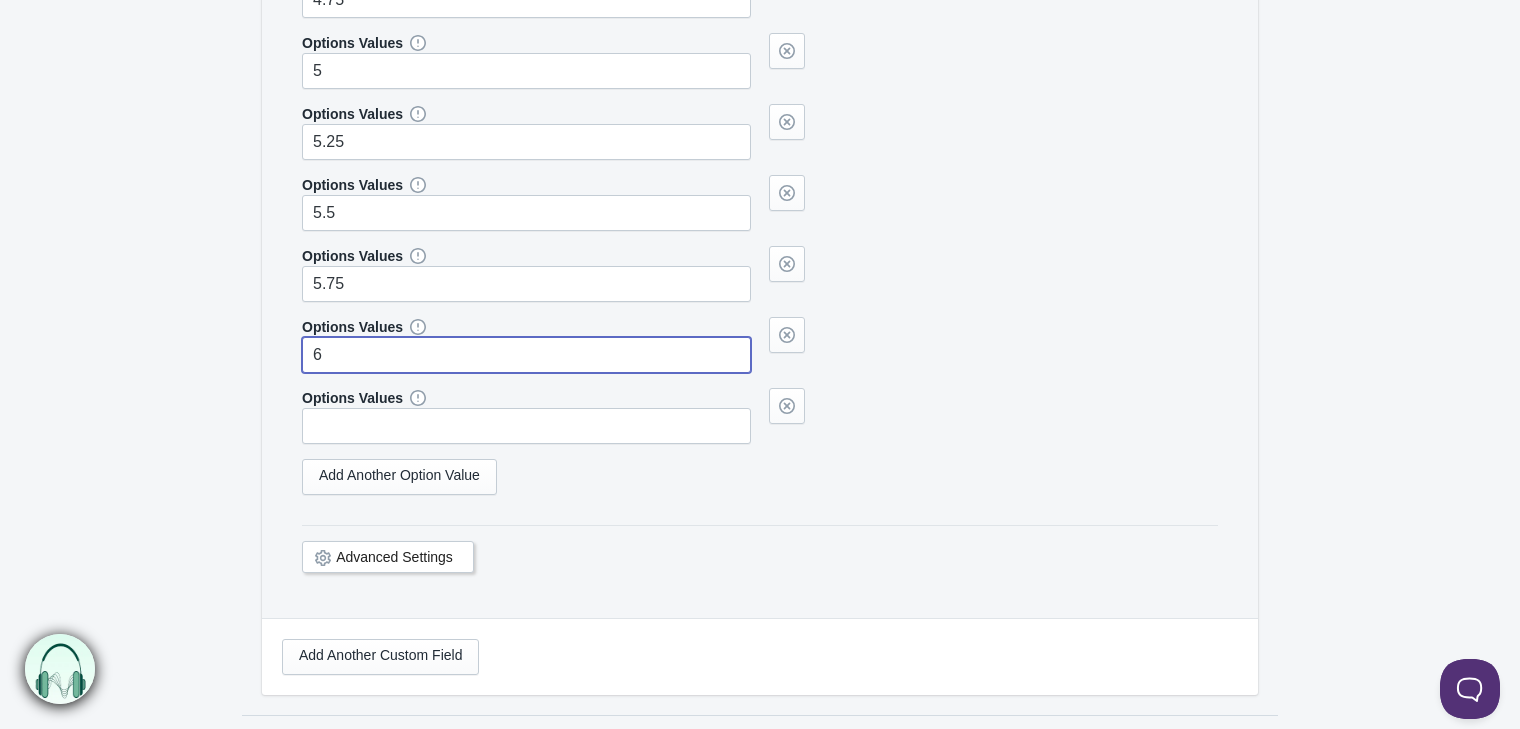 type on "6" 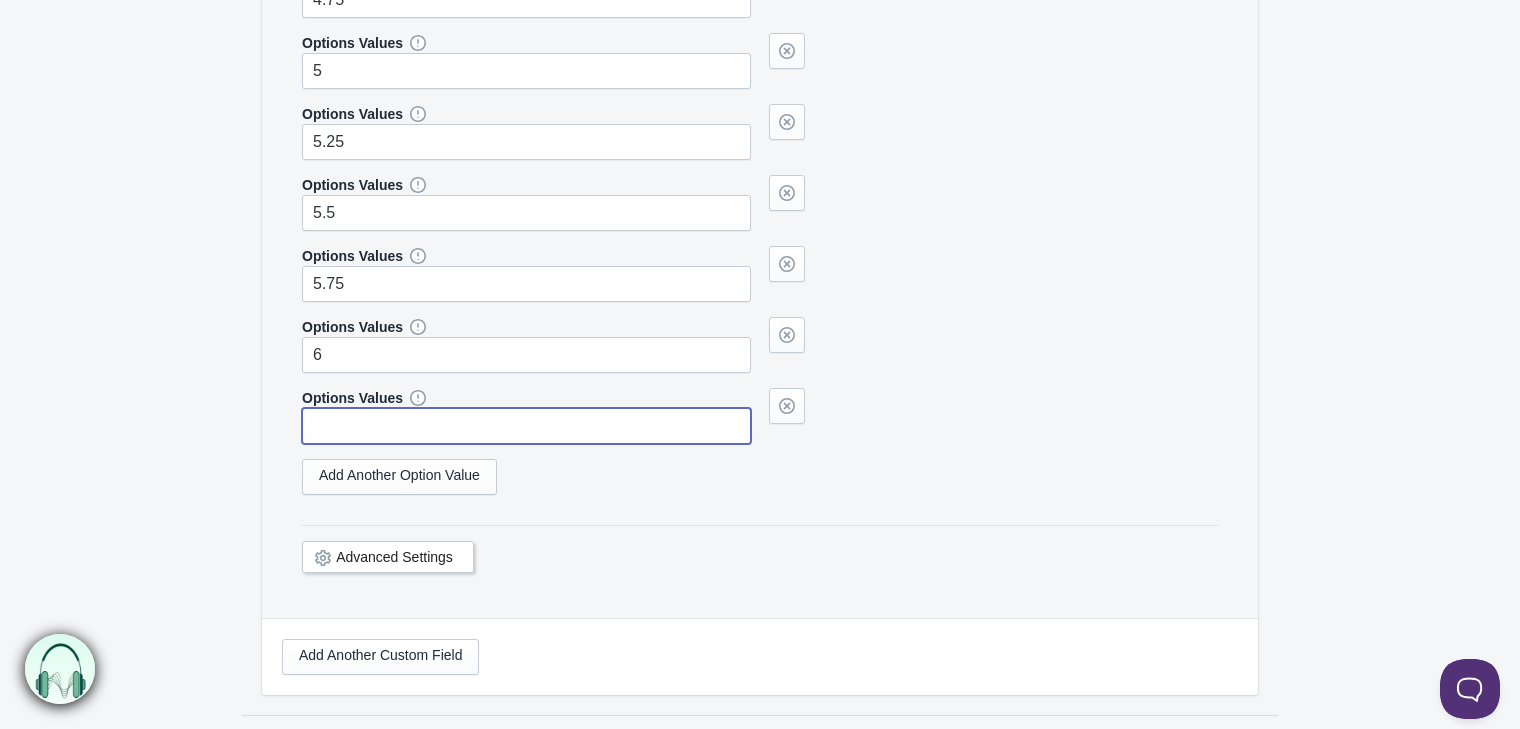 click at bounding box center [526, 426] 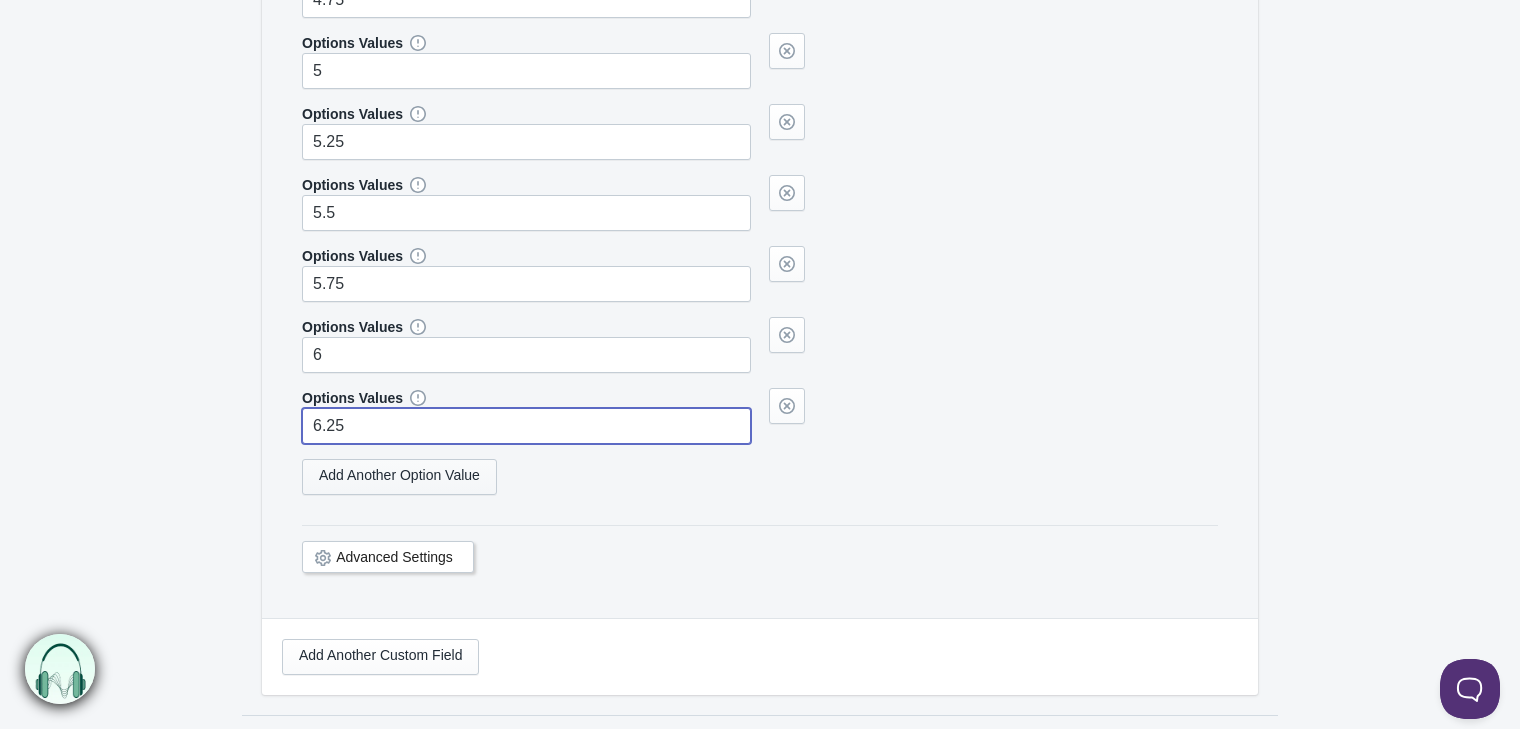click on "Add Another Option Value" at bounding box center (399, 477) 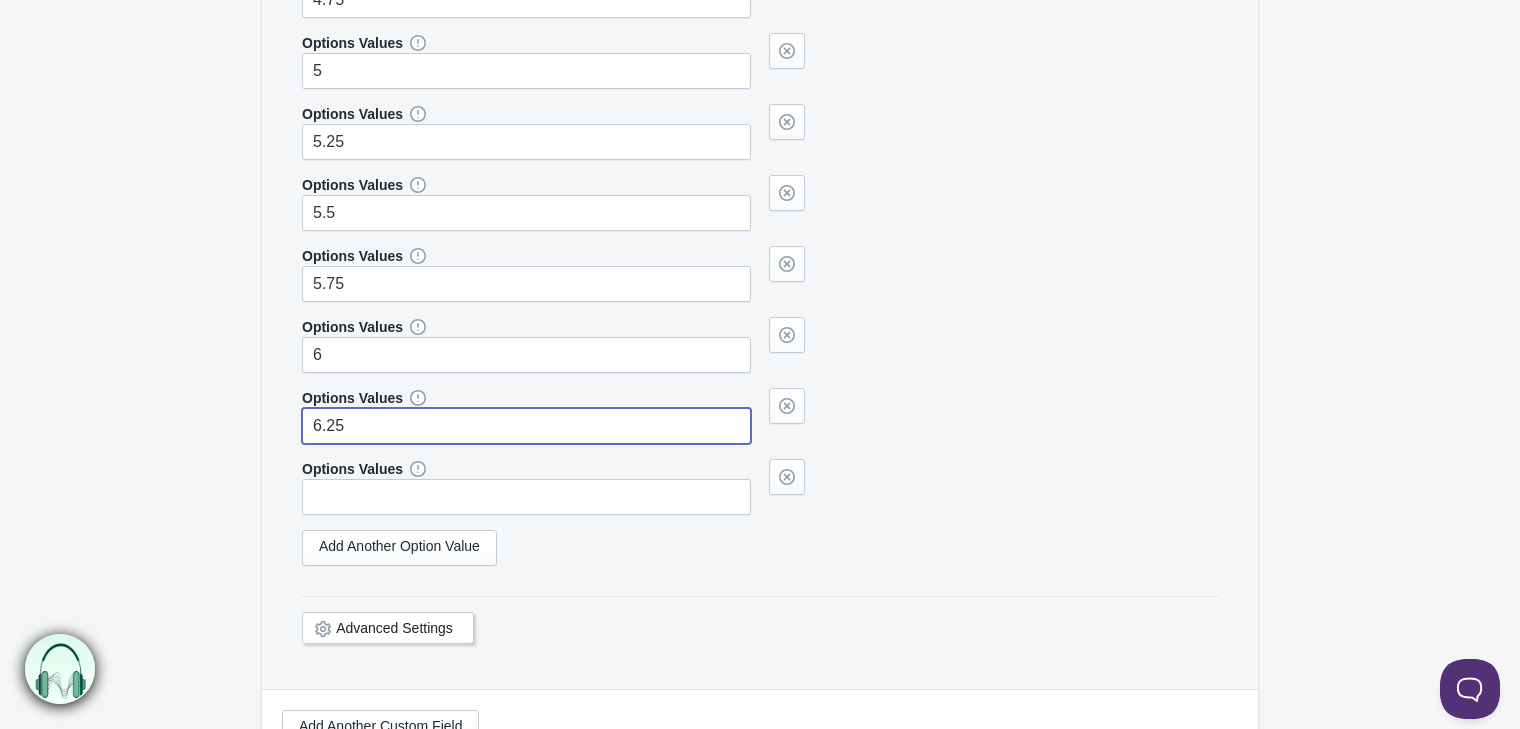type on "6.25" 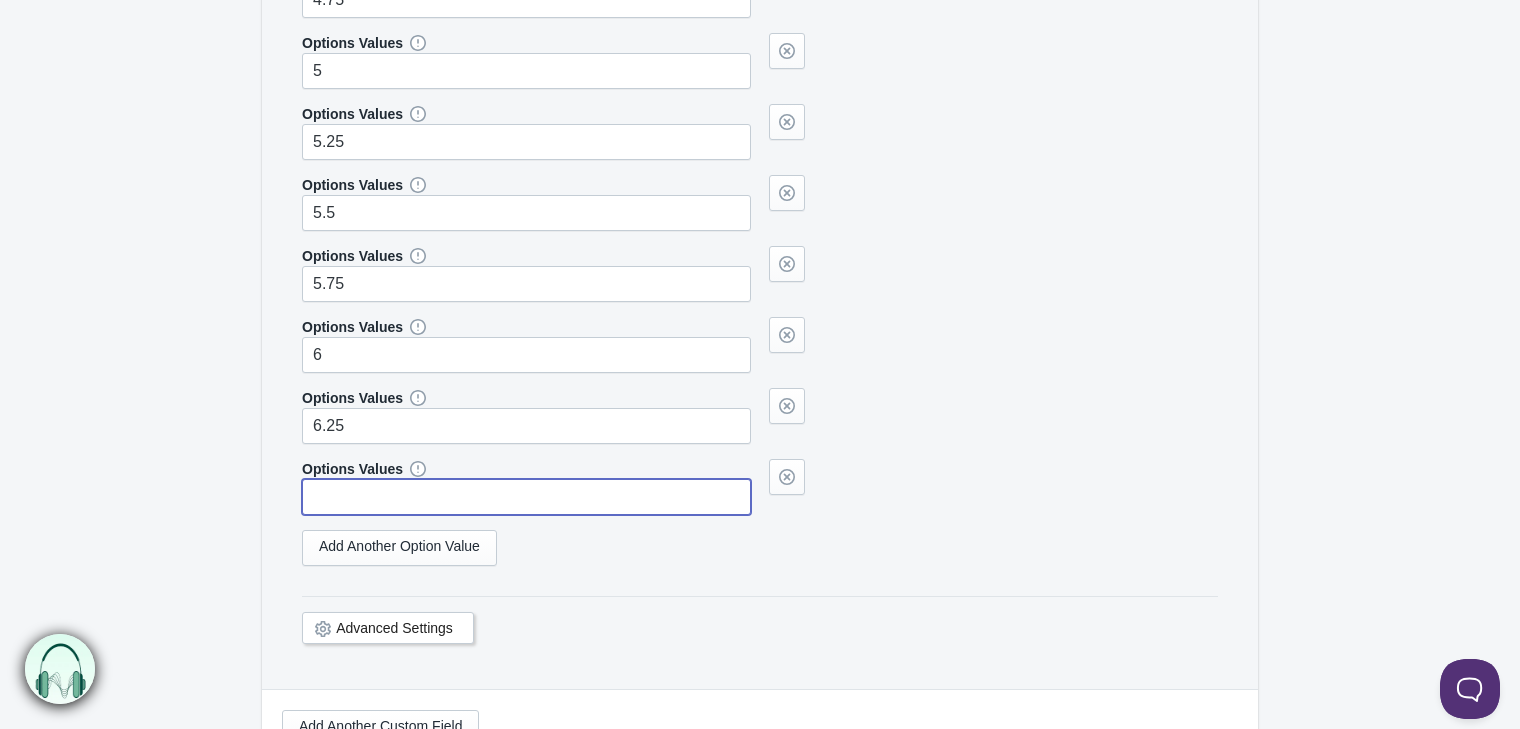 click at bounding box center (526, 497) 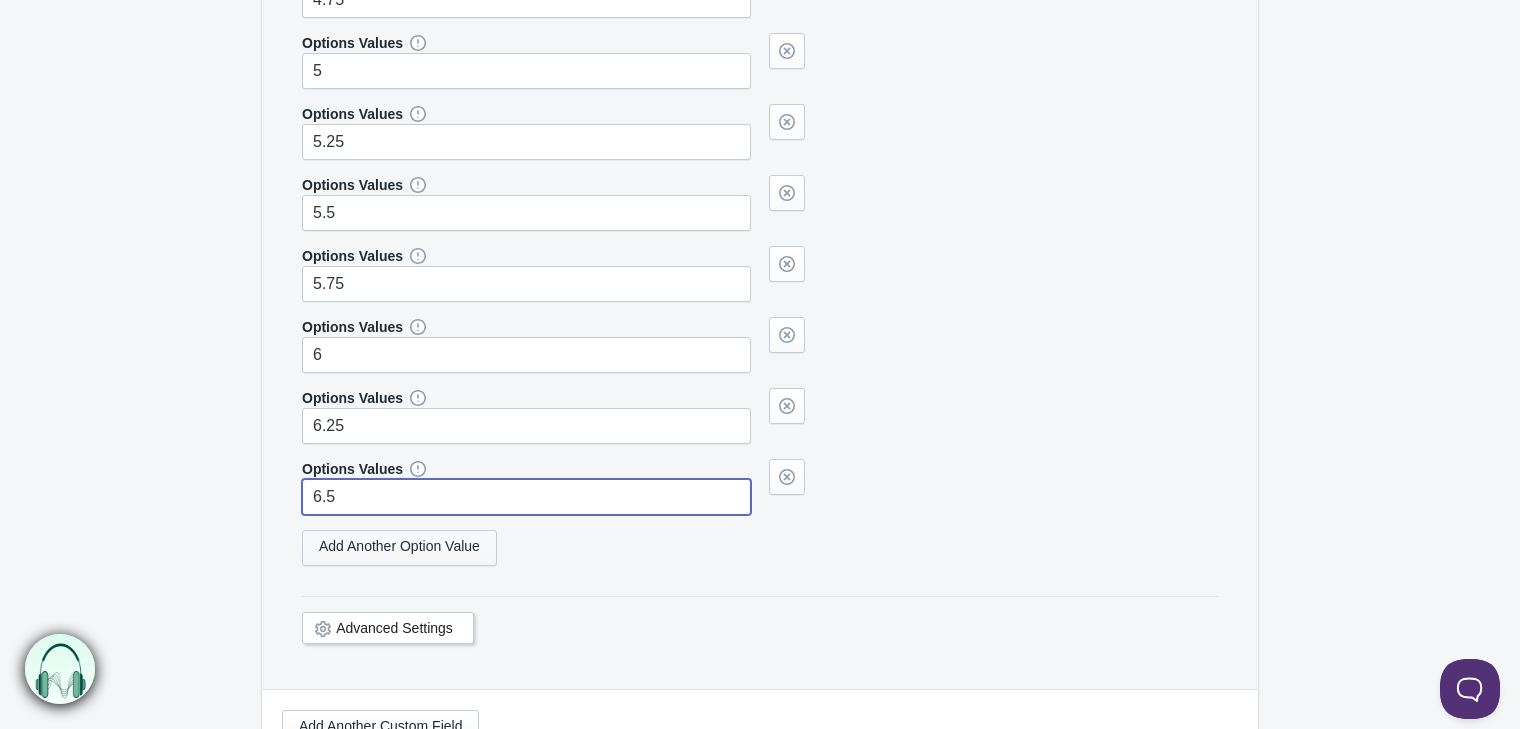 click on "Add Another Option Value" at bounding box center (399, 548) 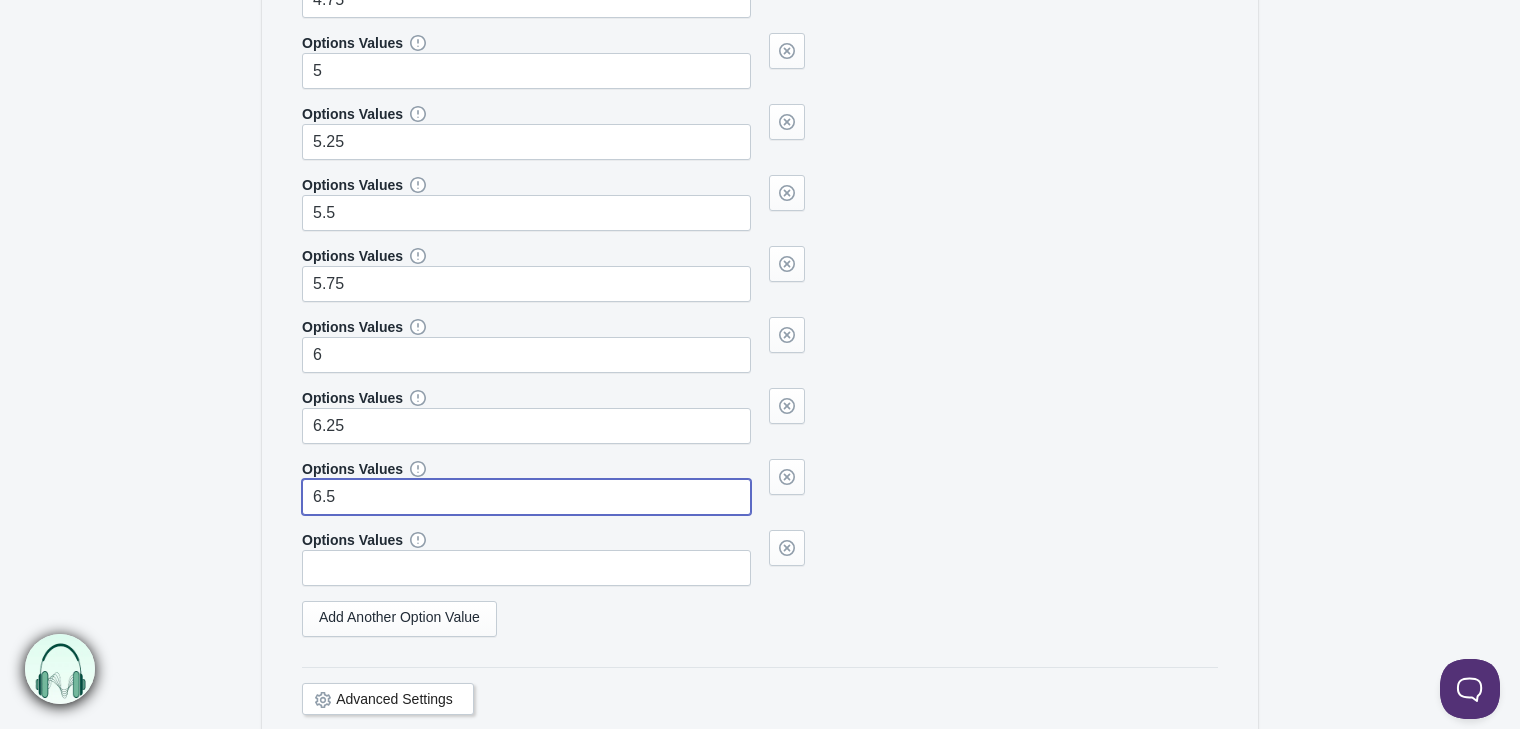 type on "6.5" 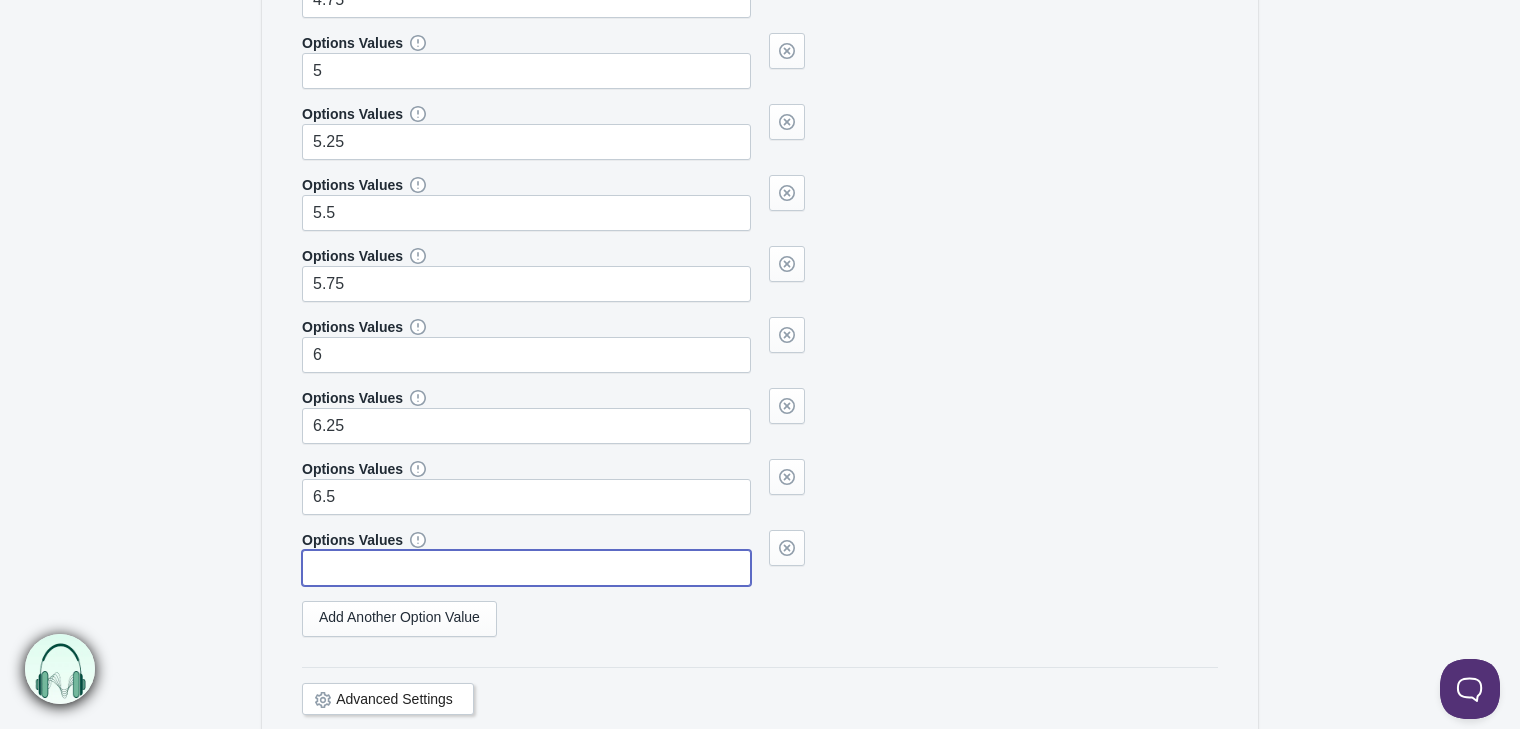 click at bounding box center (526, 568) 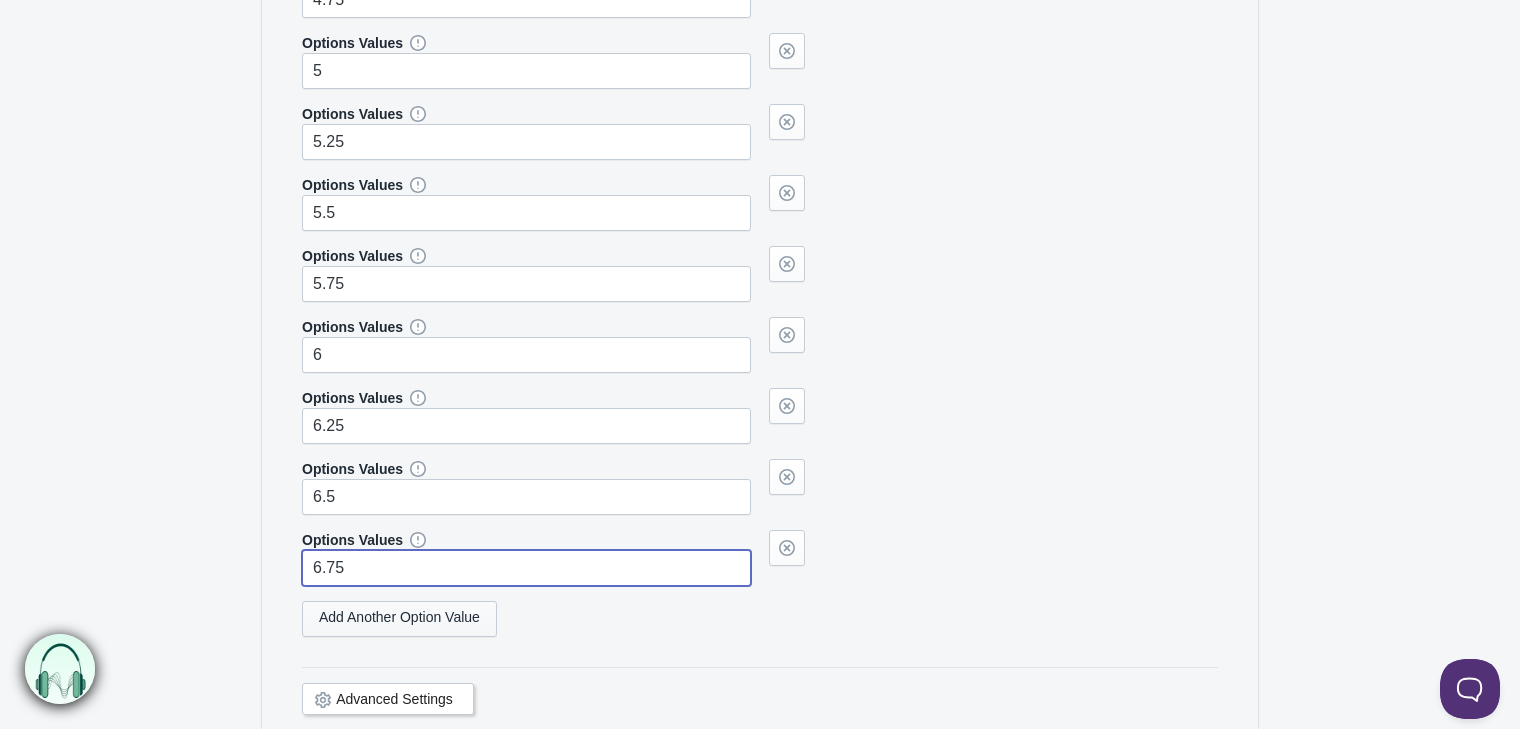 click on "Add Another Option Value" at bounding box center (399, 619) 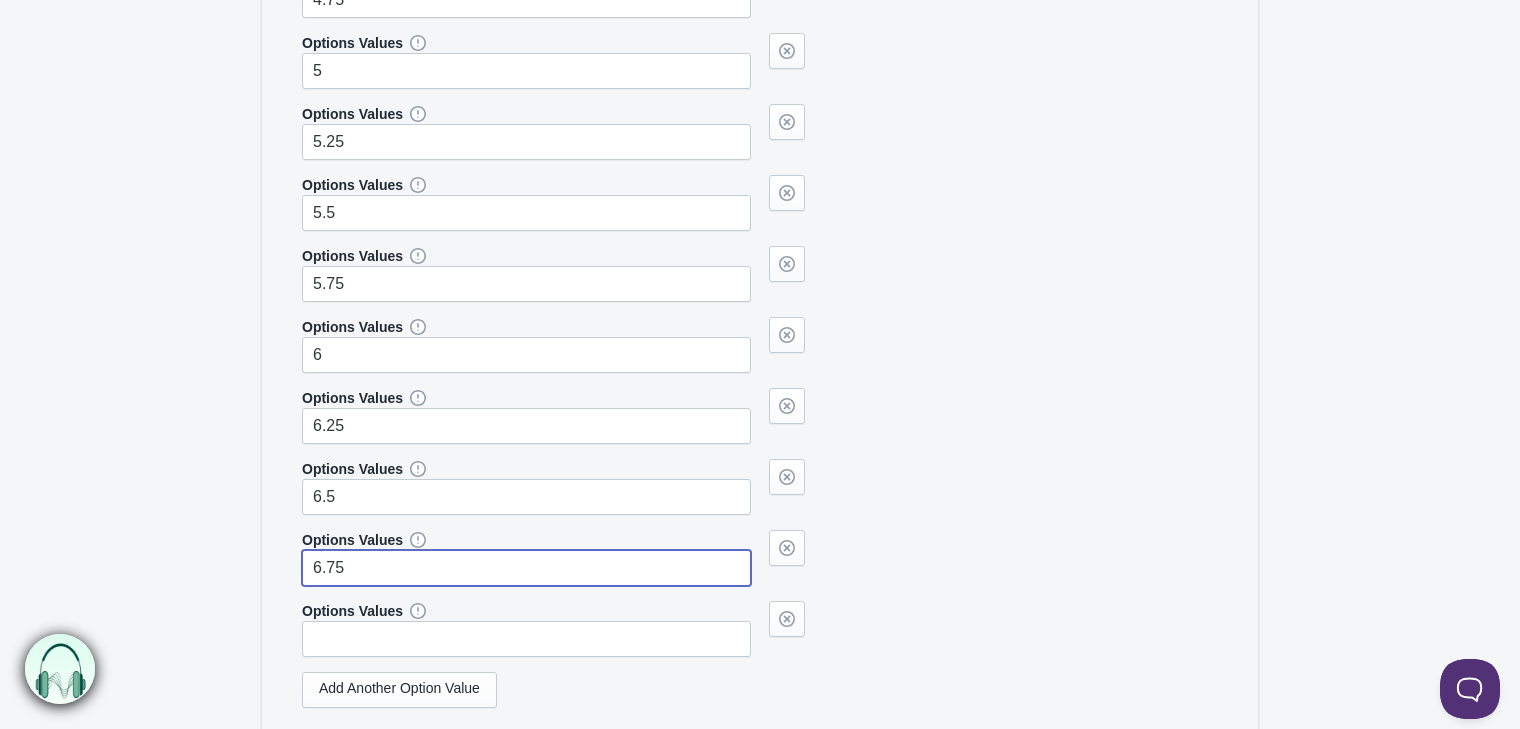 type on "6.75" 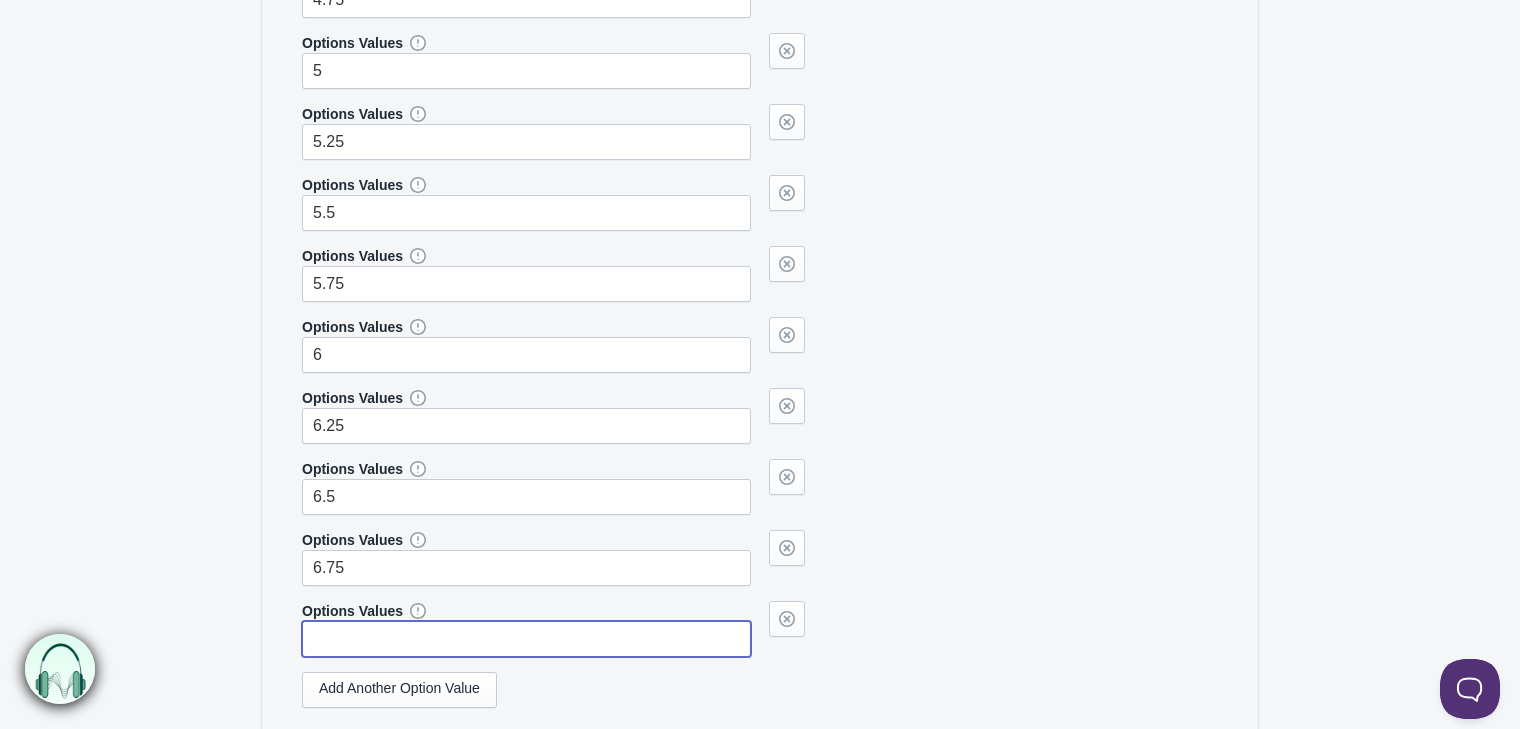 click at bounding box center [526, 639] 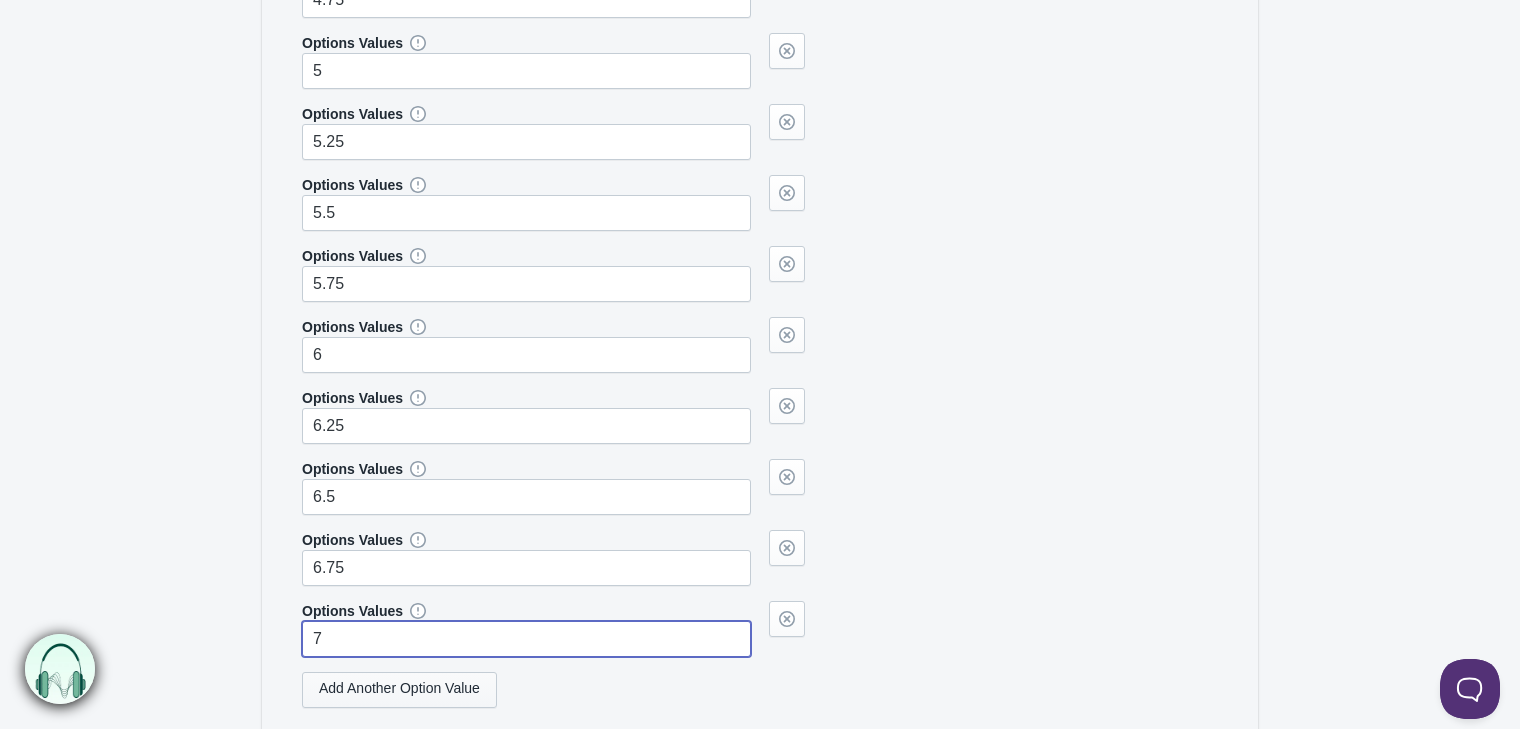 click on "Add Another Option Value" at bounding box center [399, 690] 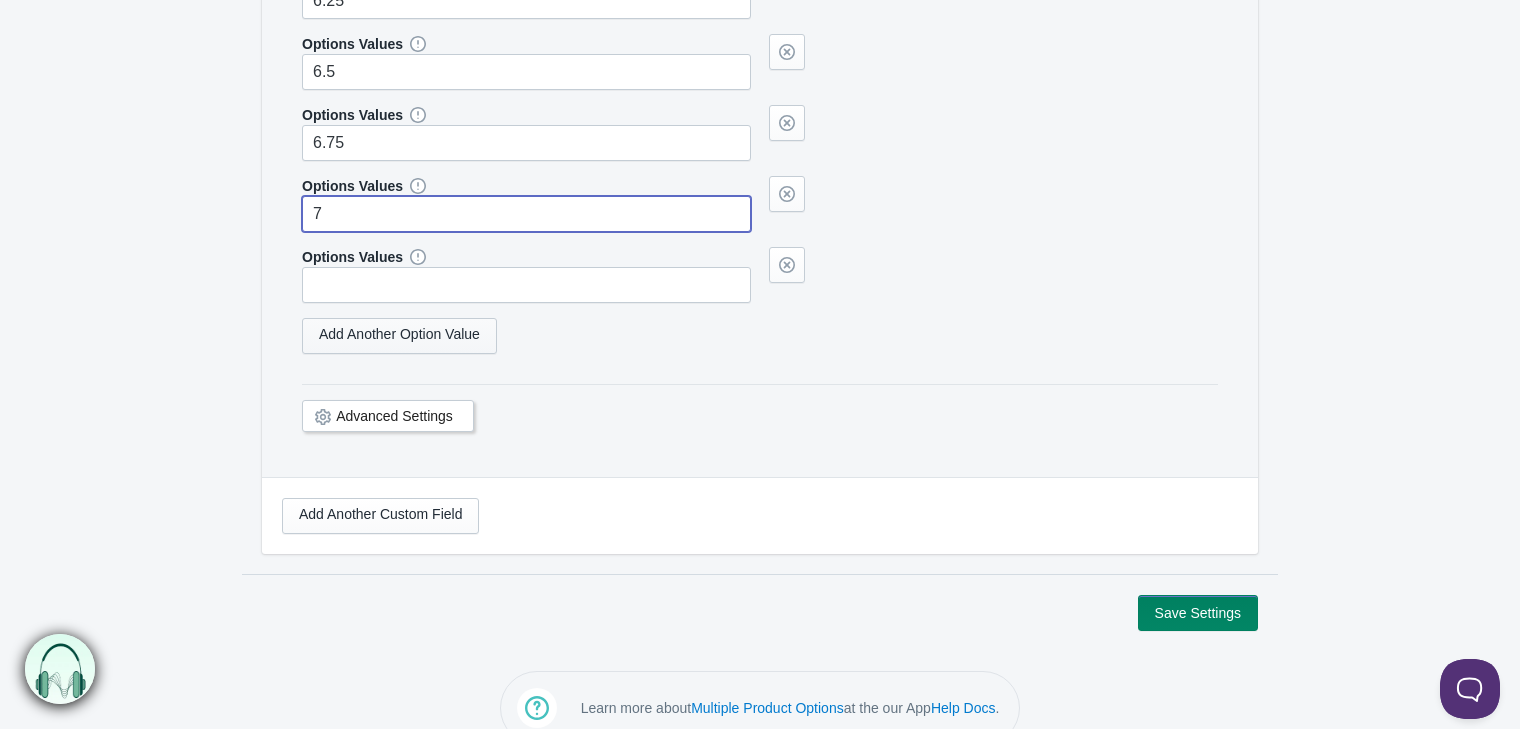 scroll, scrollTop: 1633, scrollLeft: 0, axis: vertical 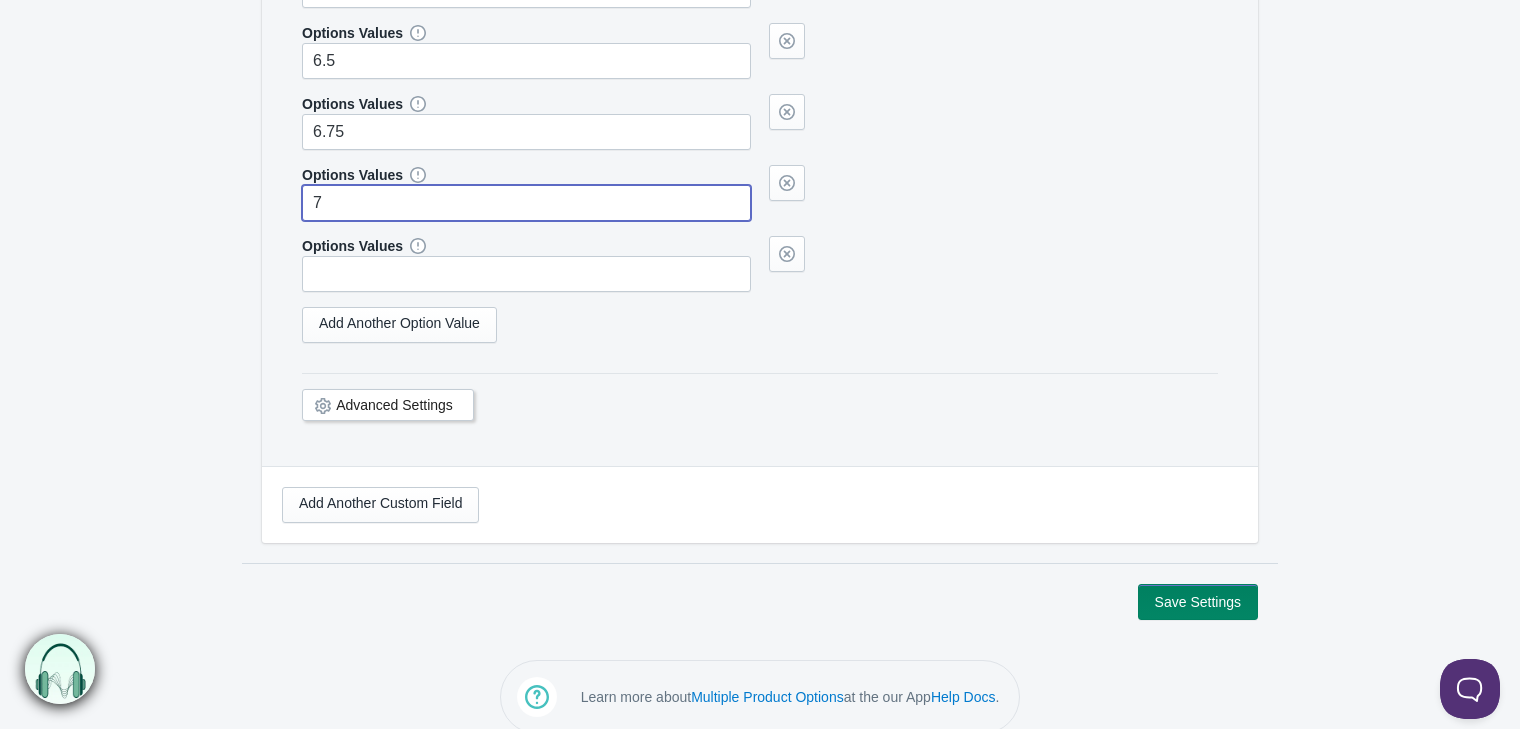 type on "7" 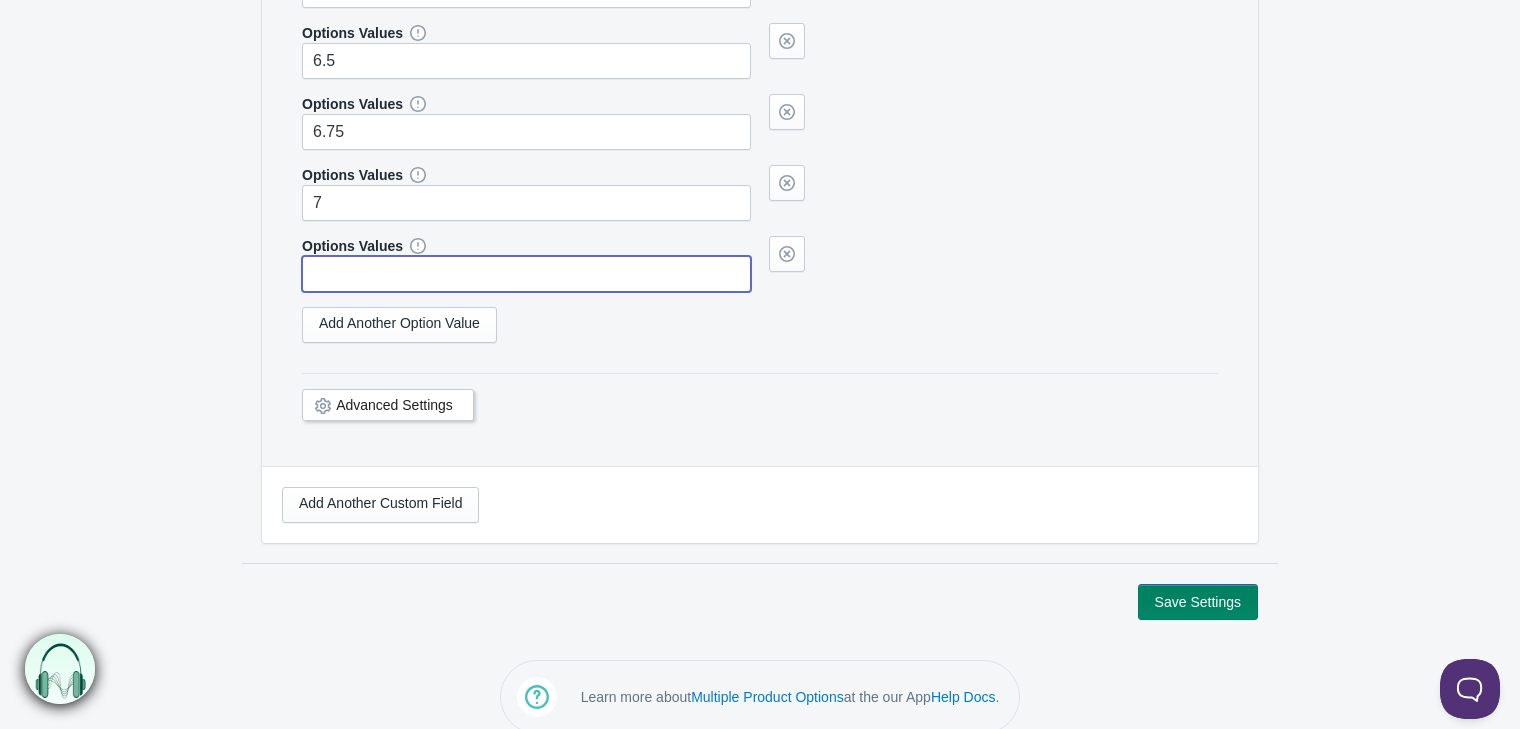 click at bounding box center [526, 274] 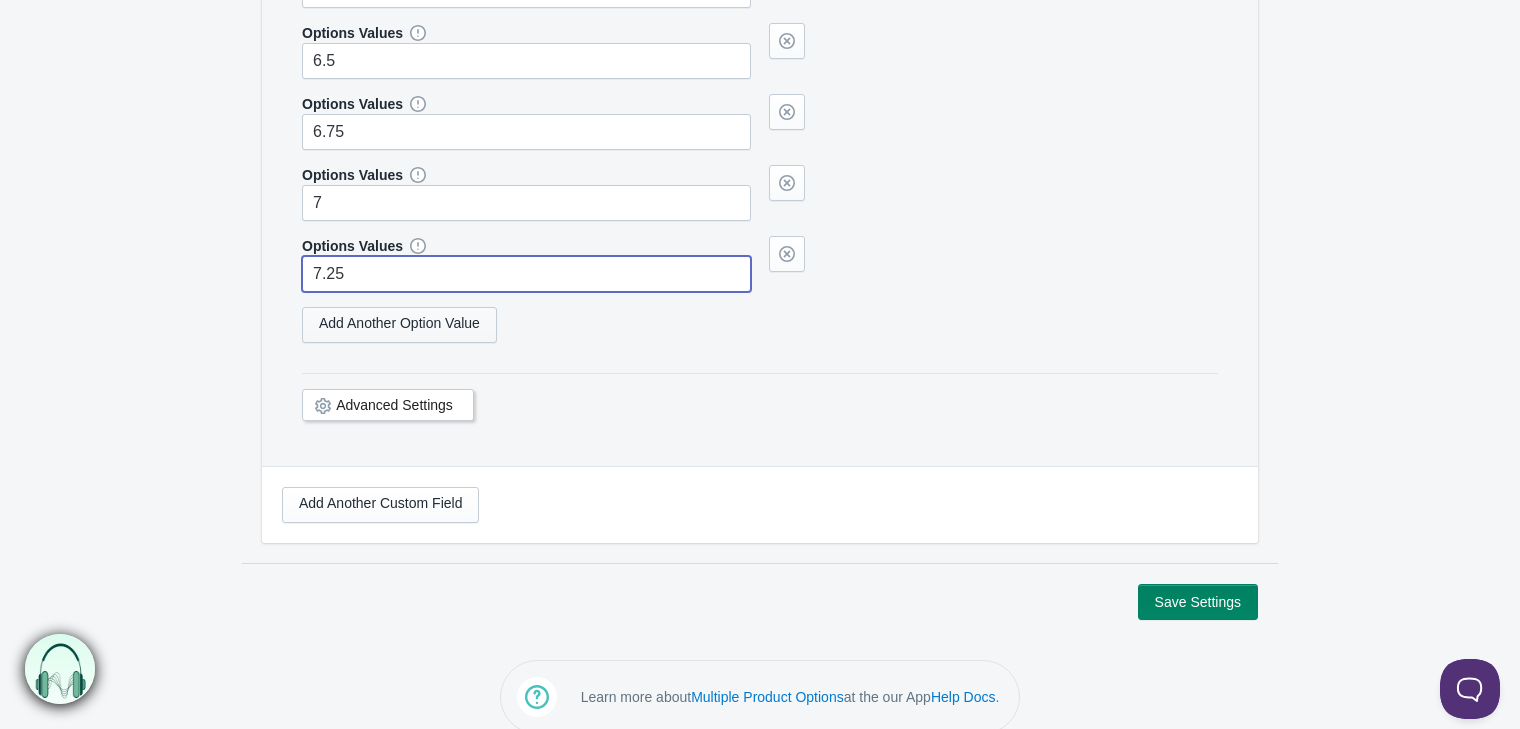 click on "Add Another Option Value" at bounding box center [399, 325] 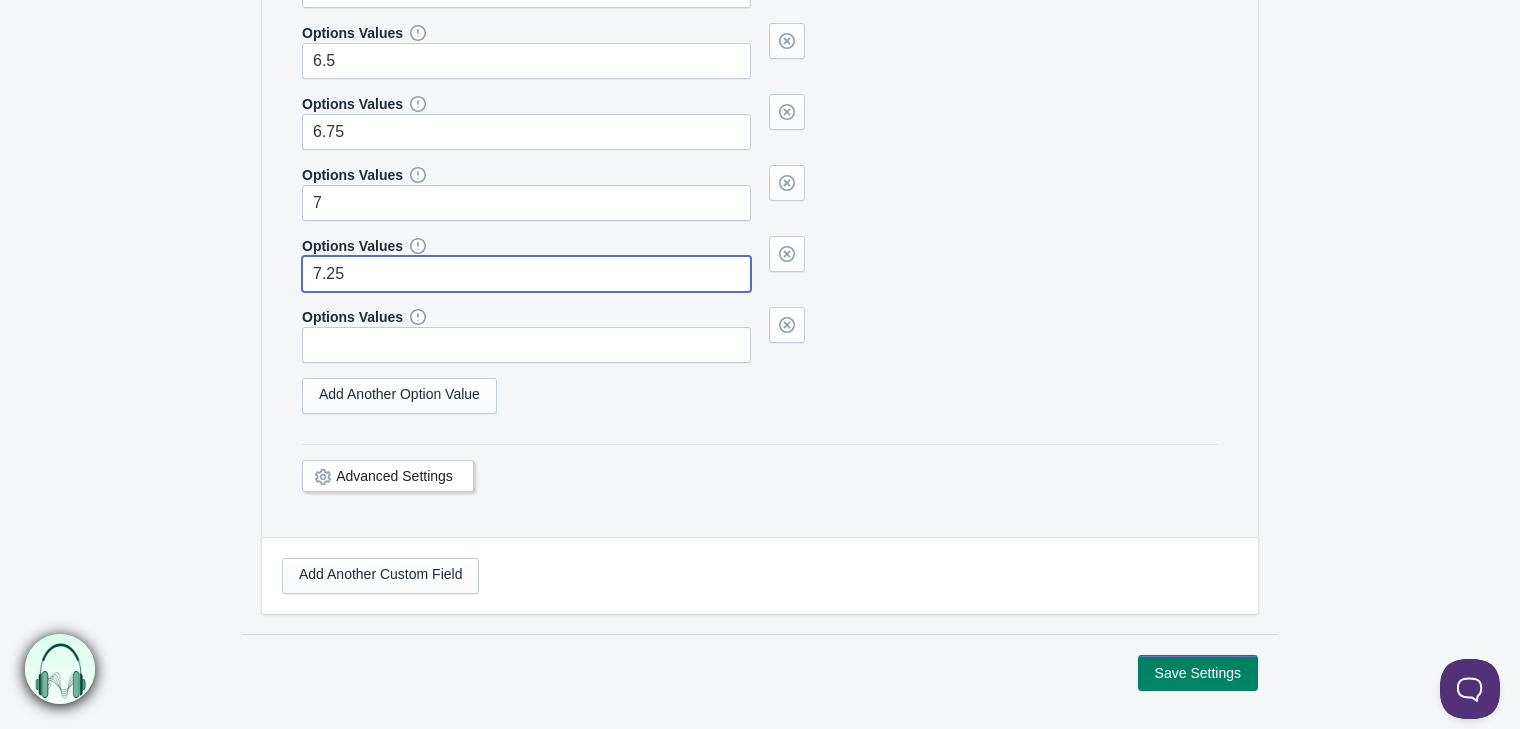type on "7.25" 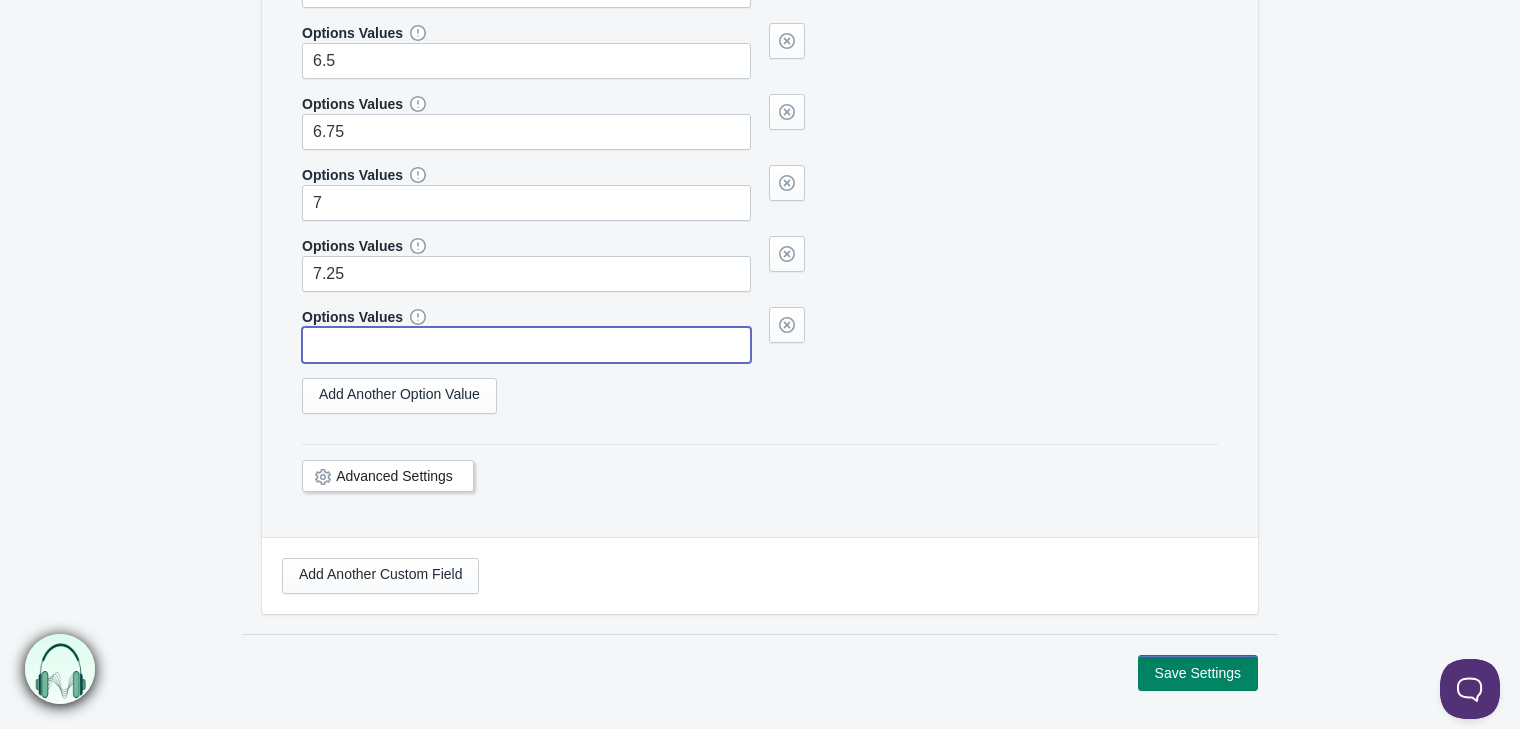 click at bounding box center (526, 345) 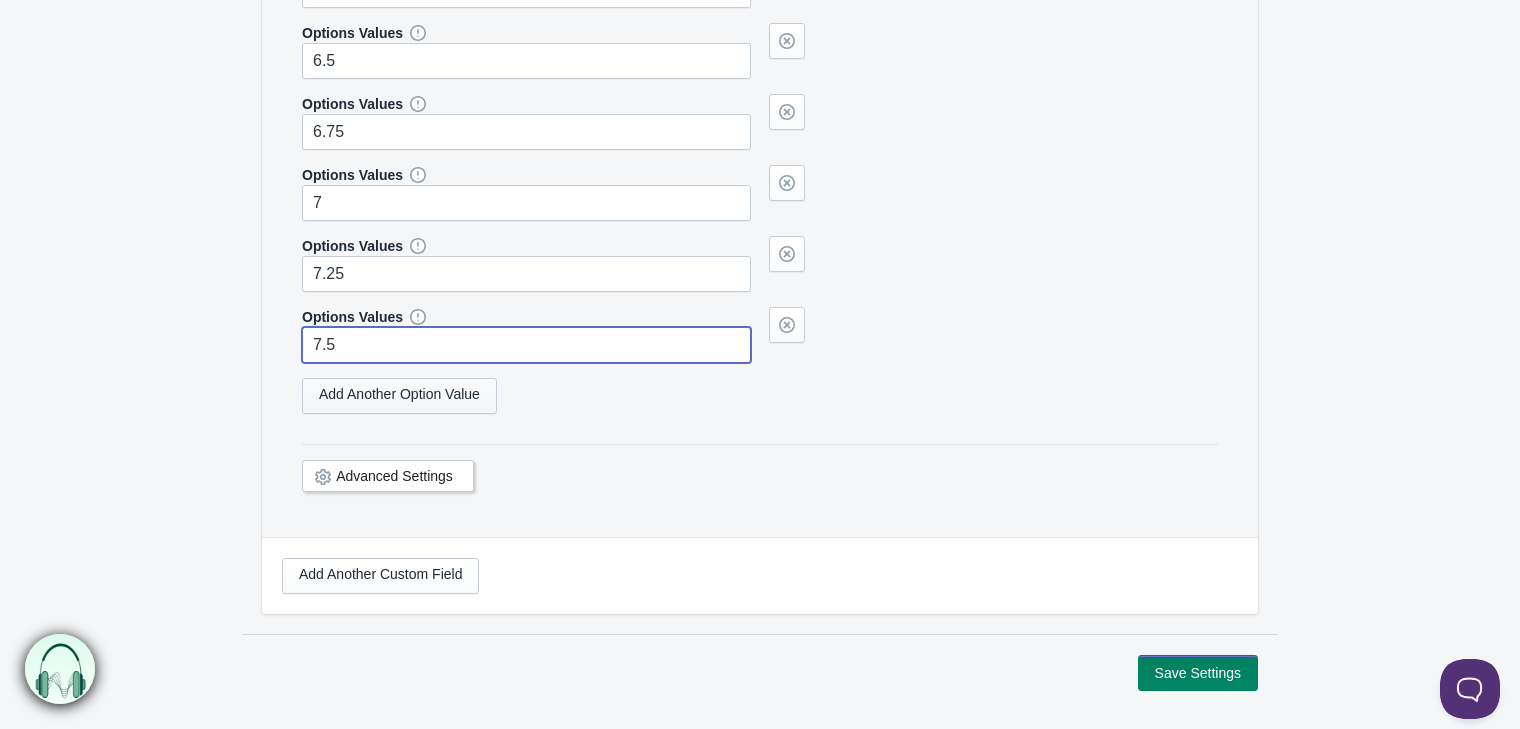 click on "Add Another Option Value" at bounding box center [399, 396] 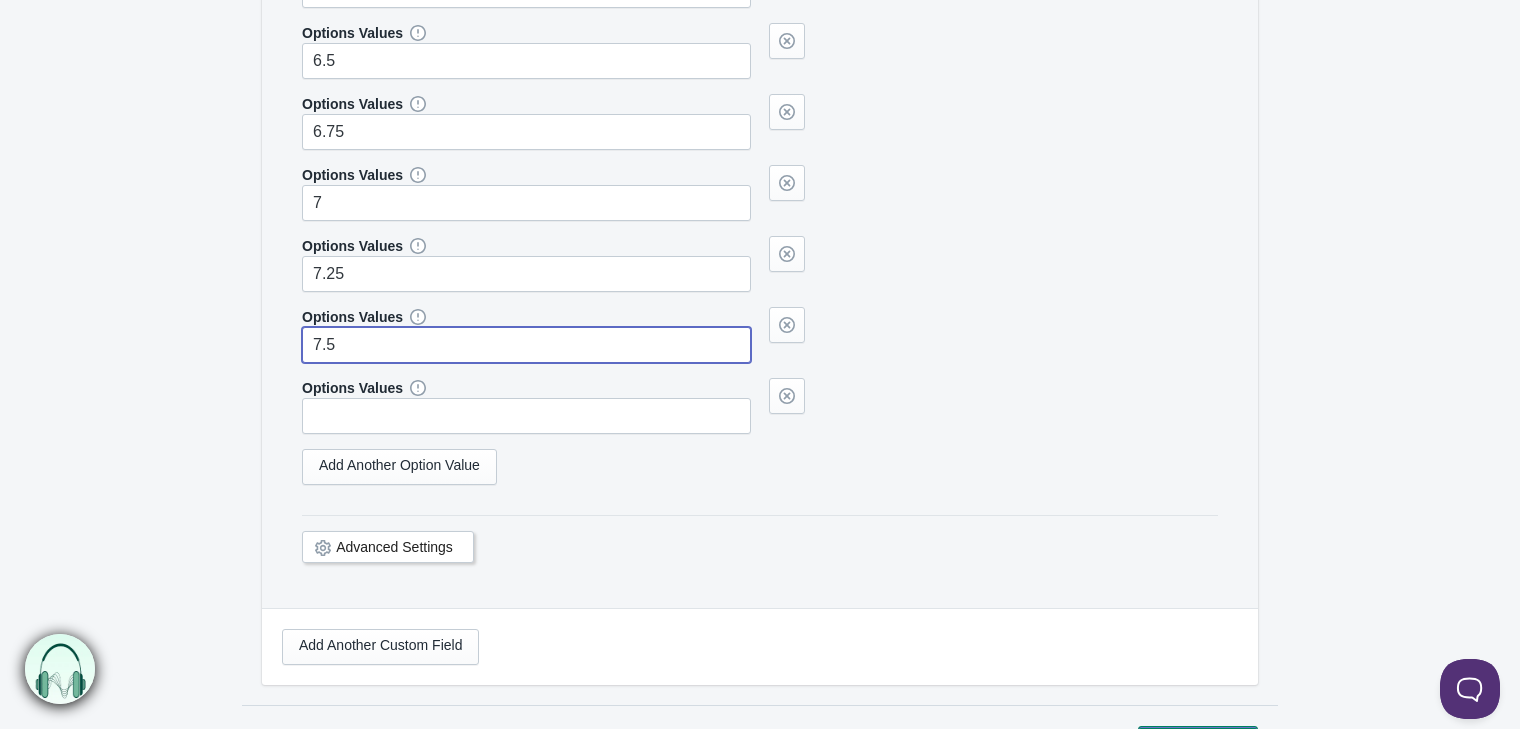type on "7.5" 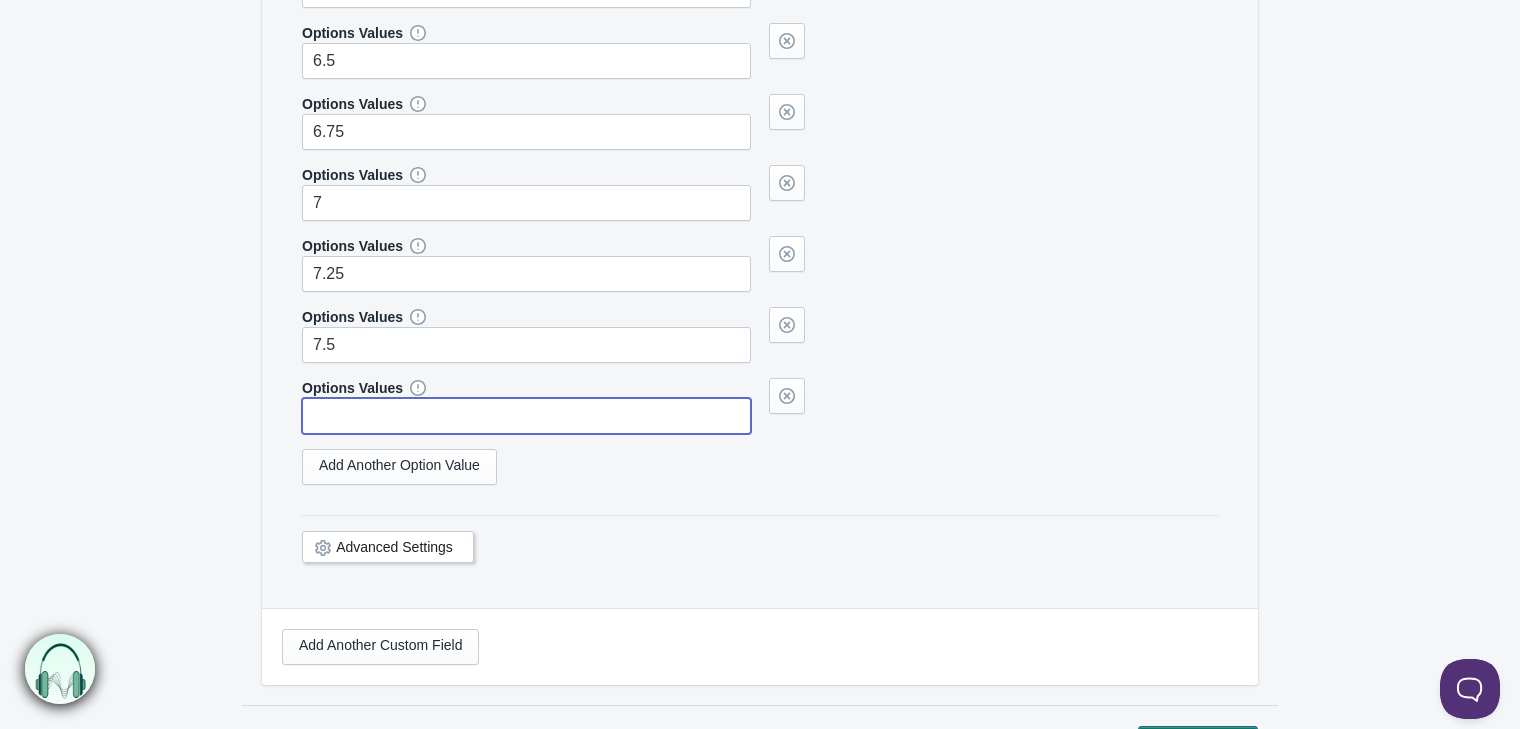 click at bounding box center (526, 416) 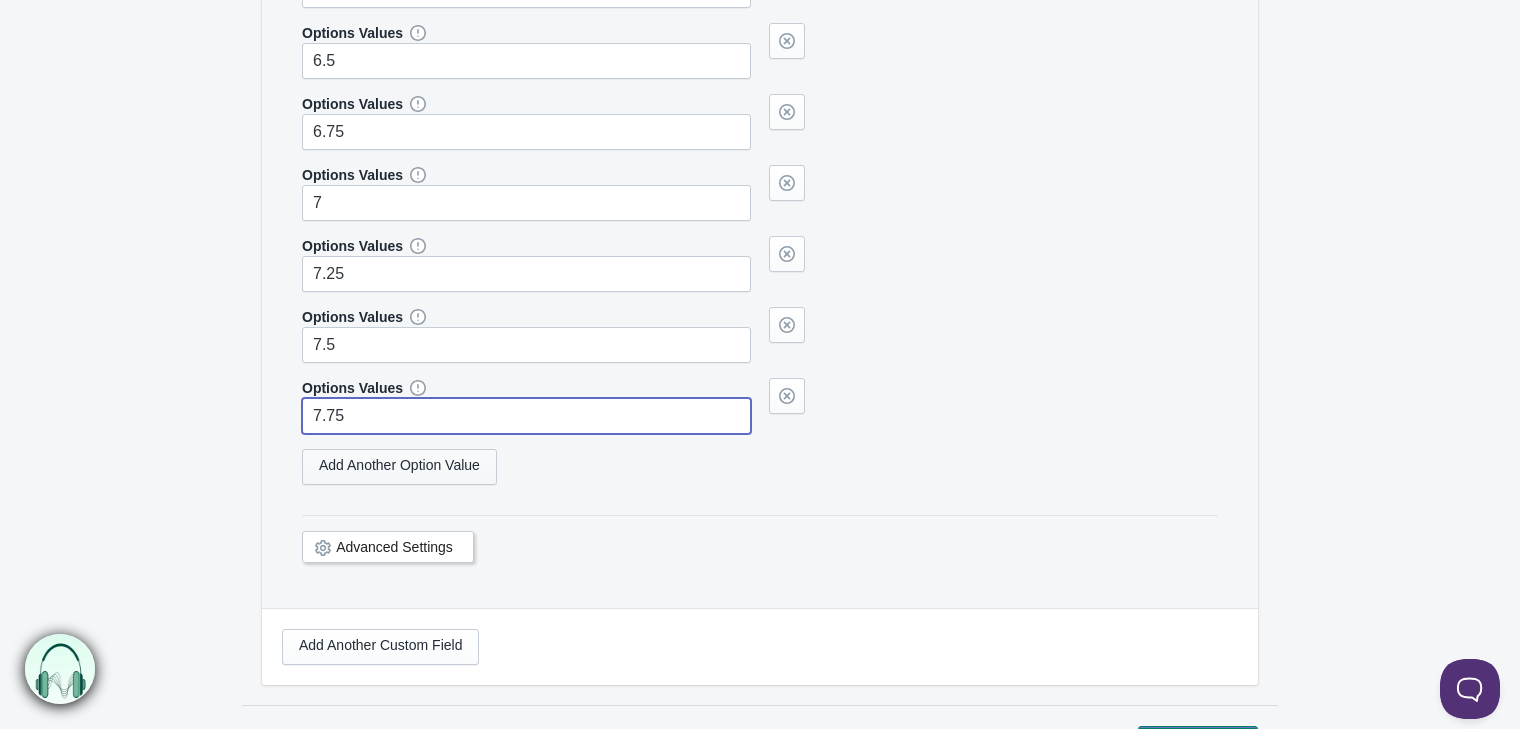 click on "Add Another Option Value" at bounding box center (399, 467) 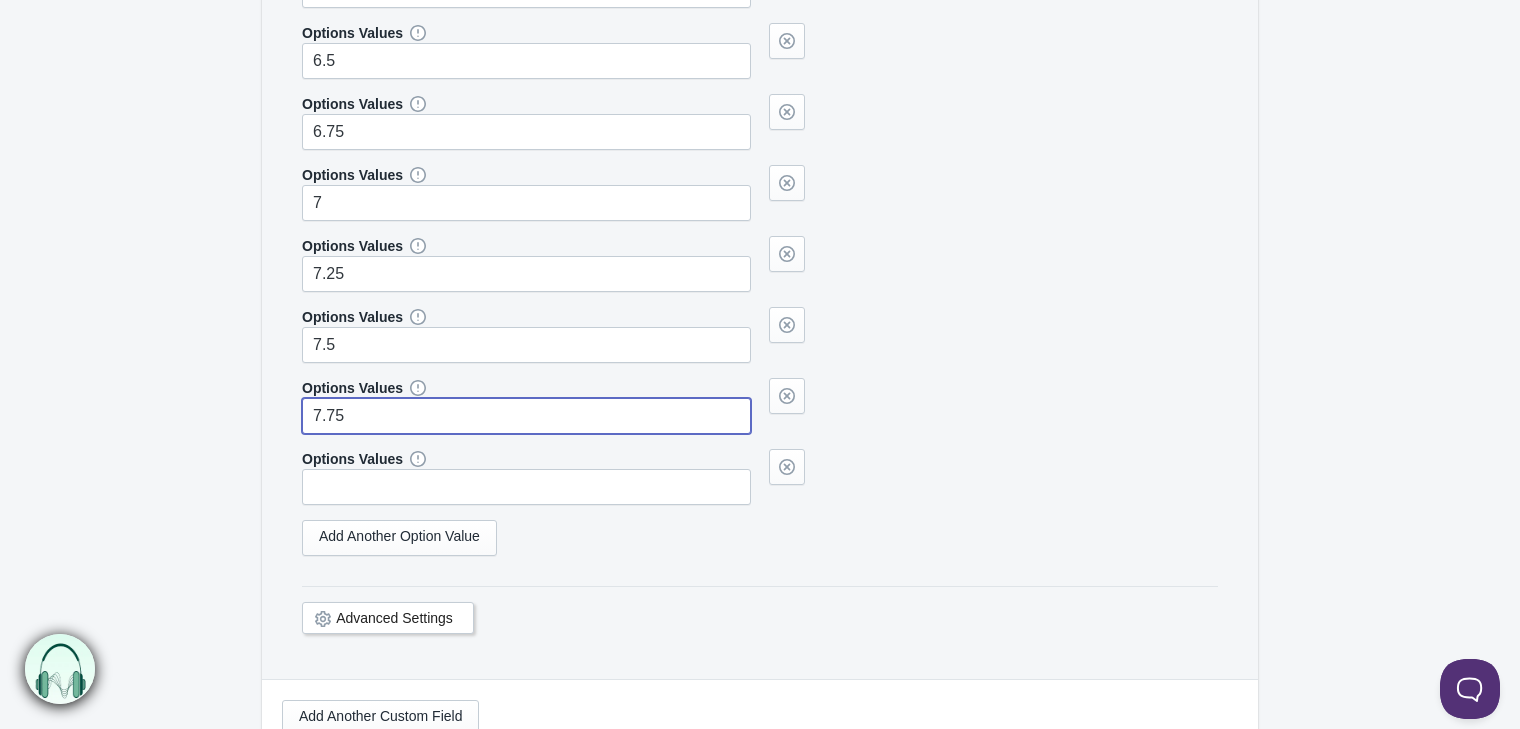 type on "7.75" 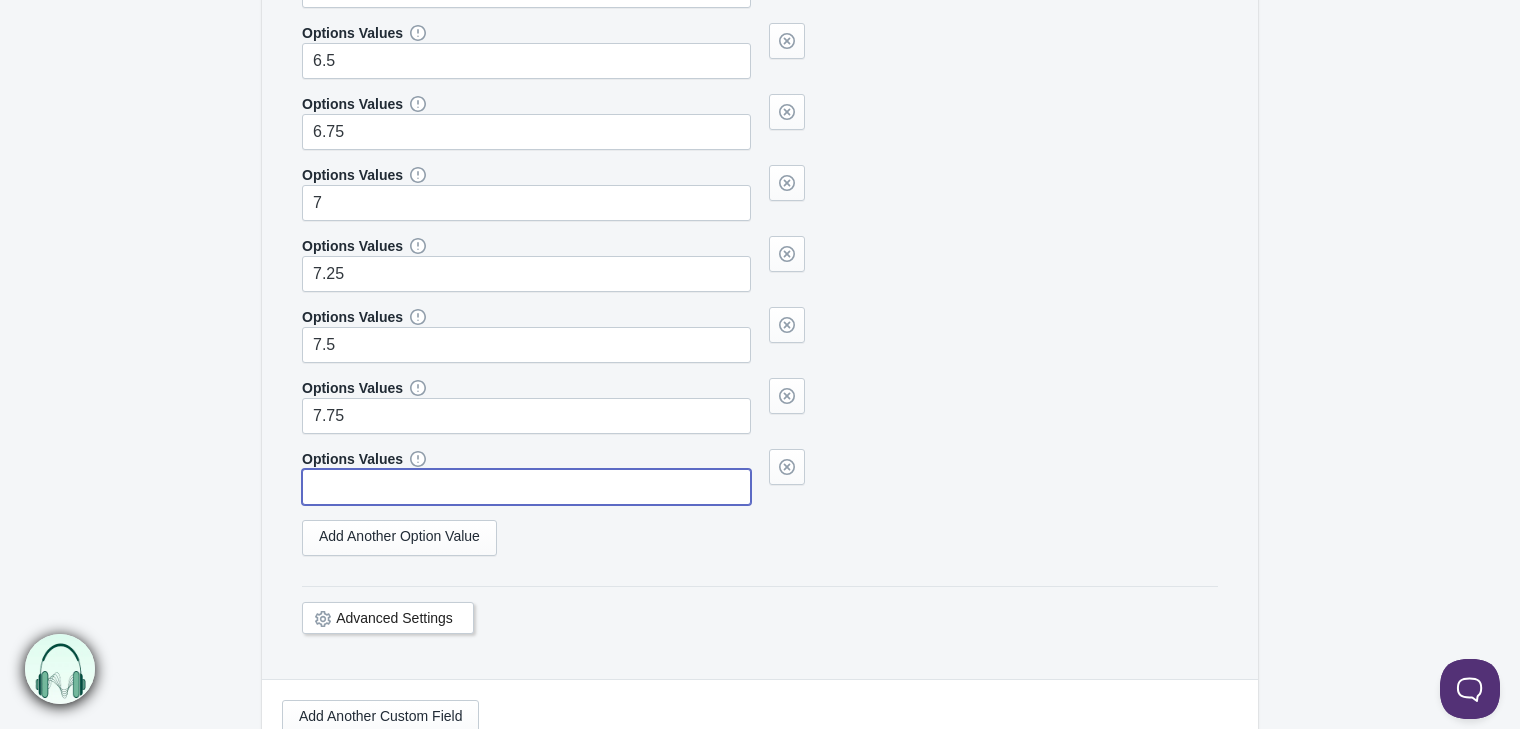 click at bounding box center [526, 487] 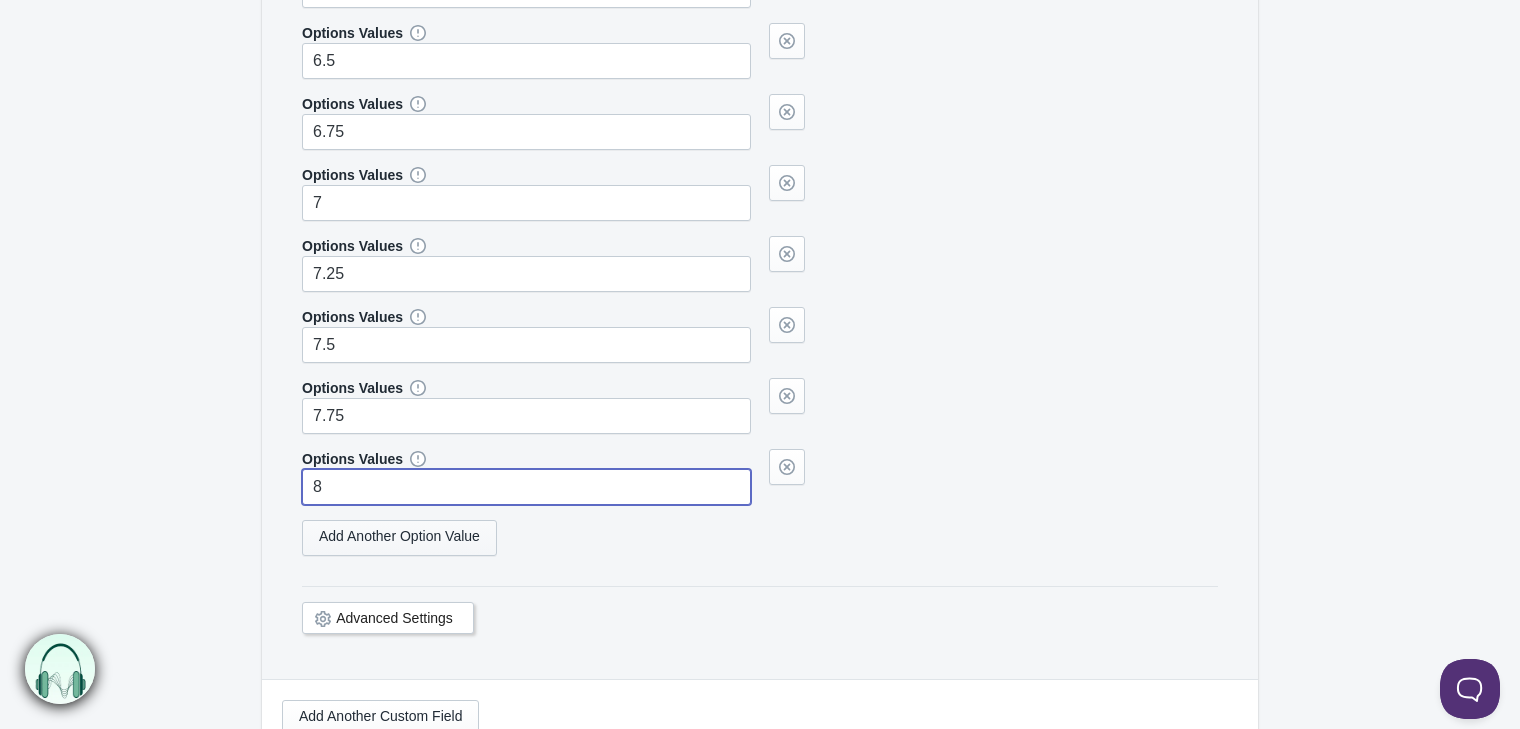 click on "Add Another Option Value" at bounding box center (399, 538) 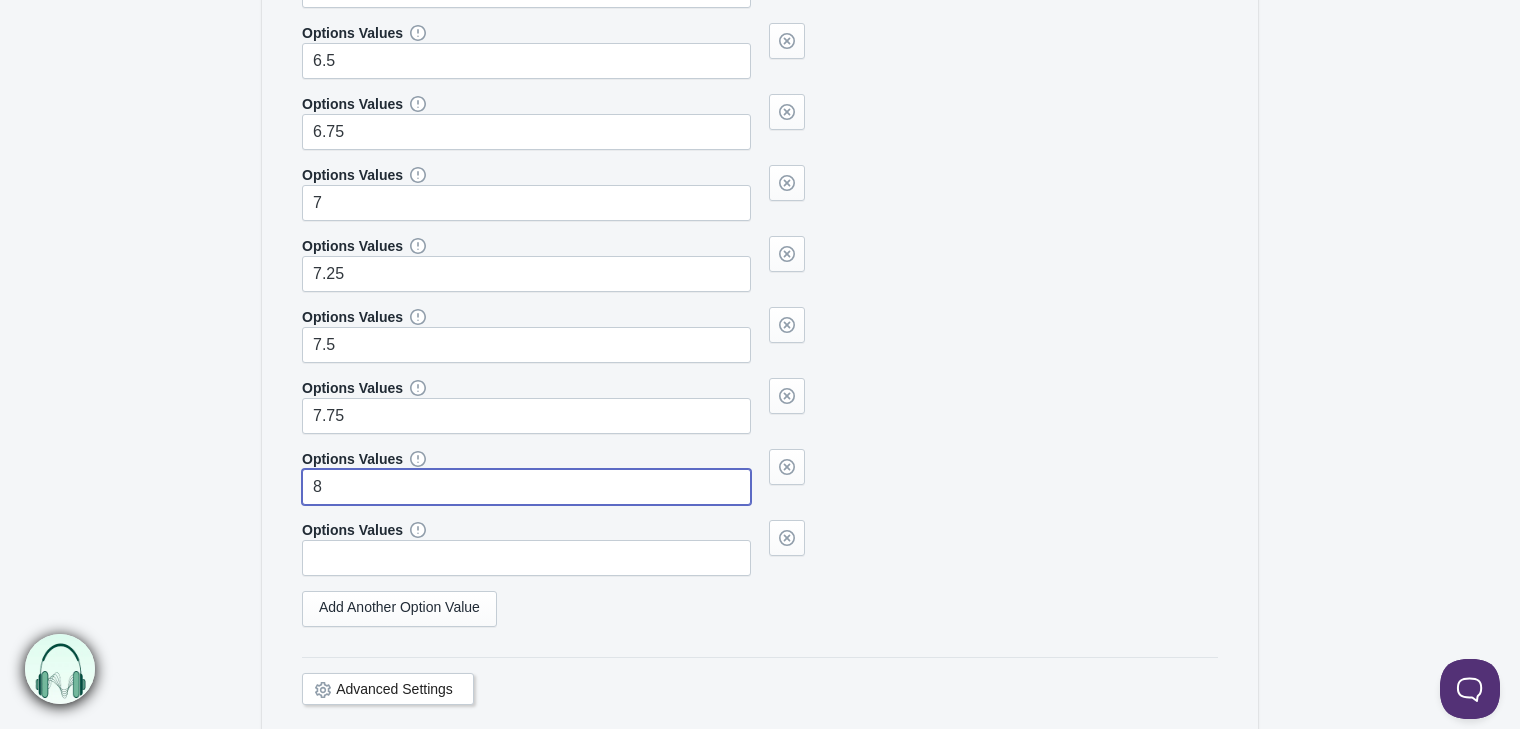 type on "8" 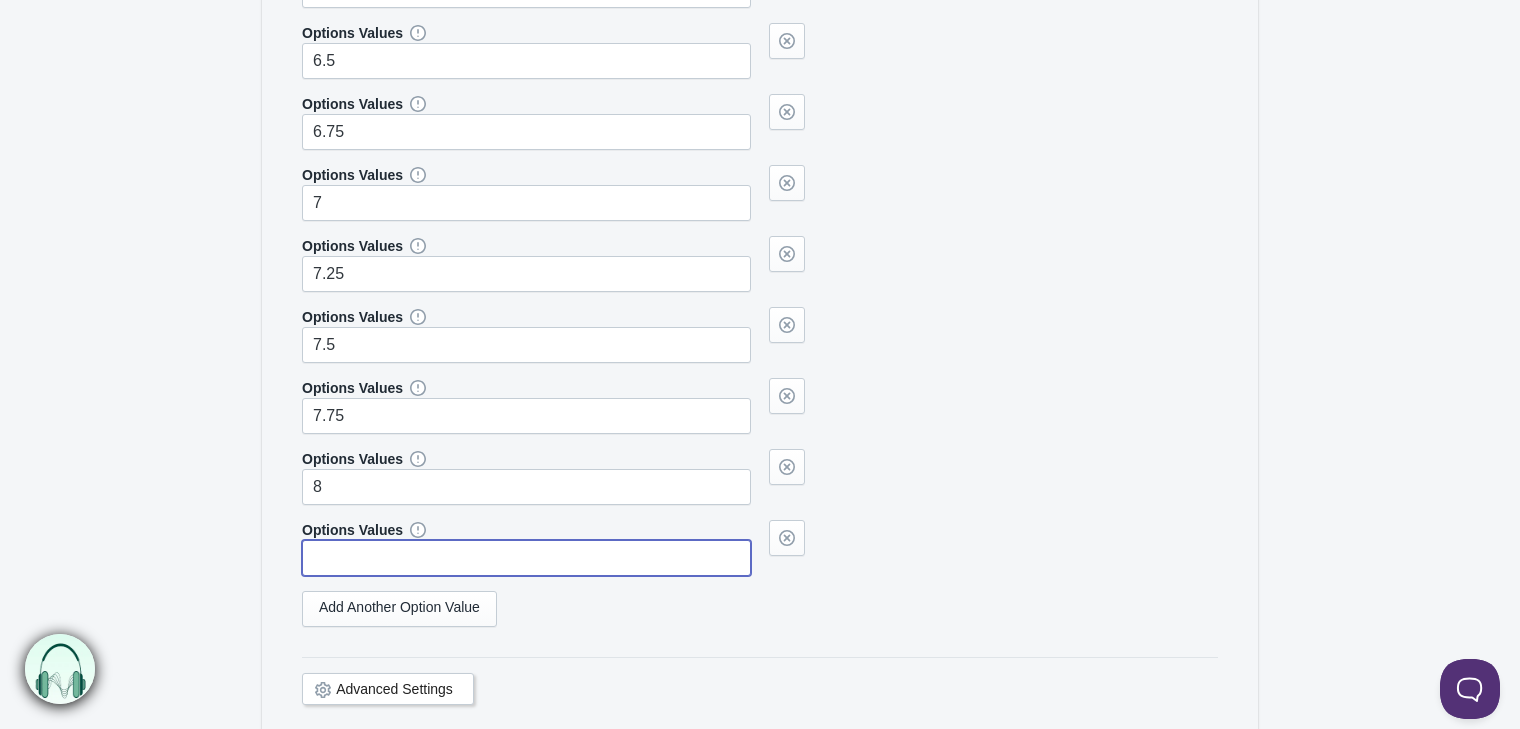 click at bounding box center [526, 558] 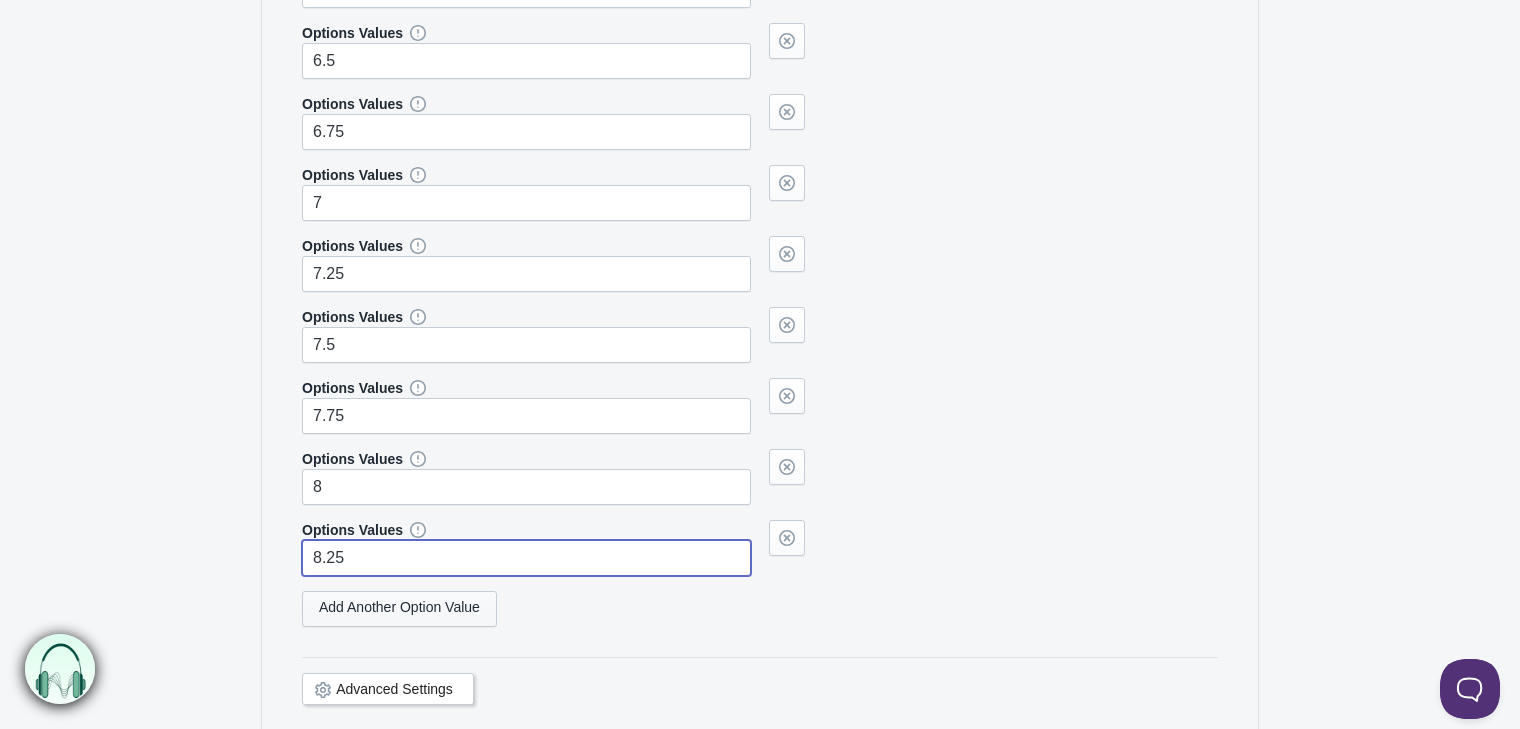 click on "Add Another Option Value" at bounding box center [399, 609] 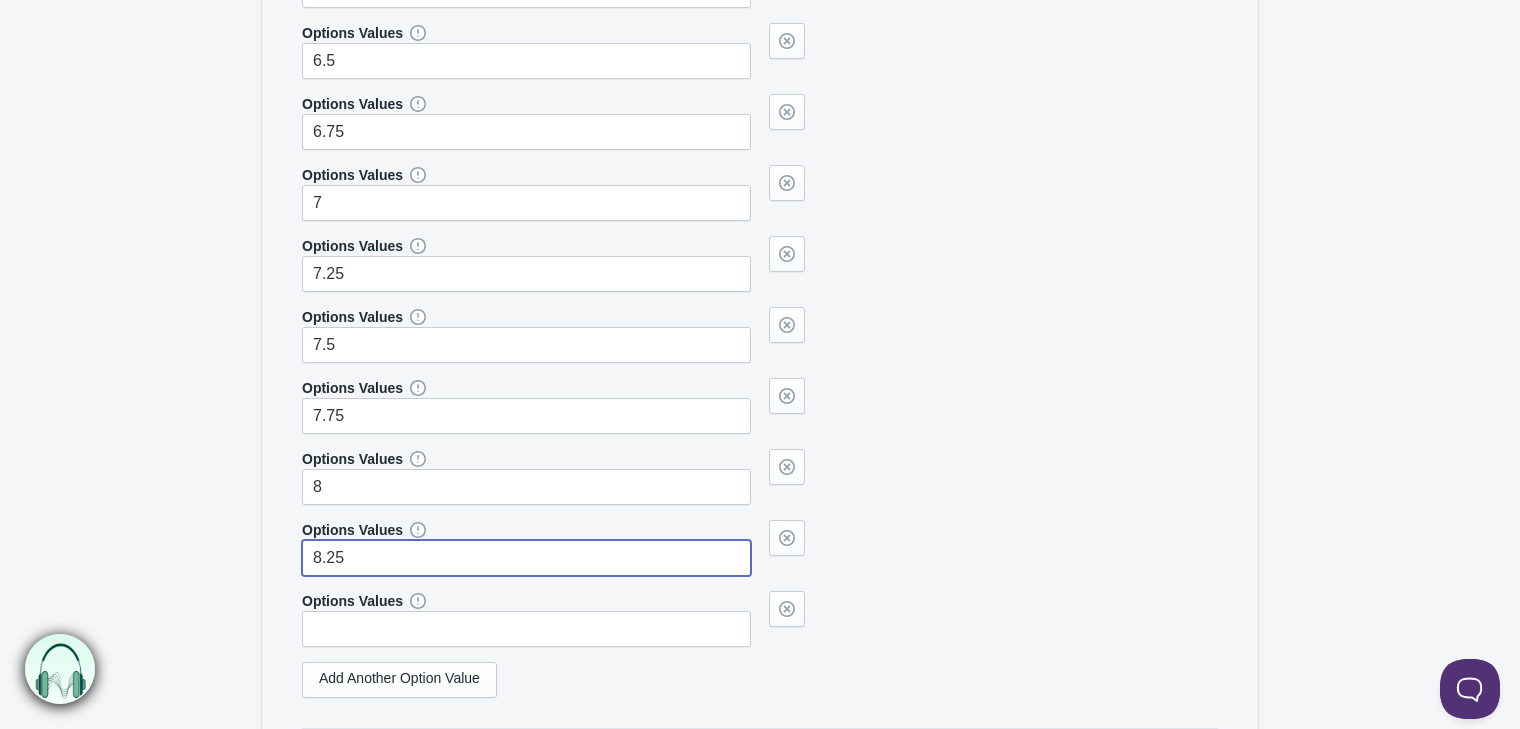 type on "8.25" 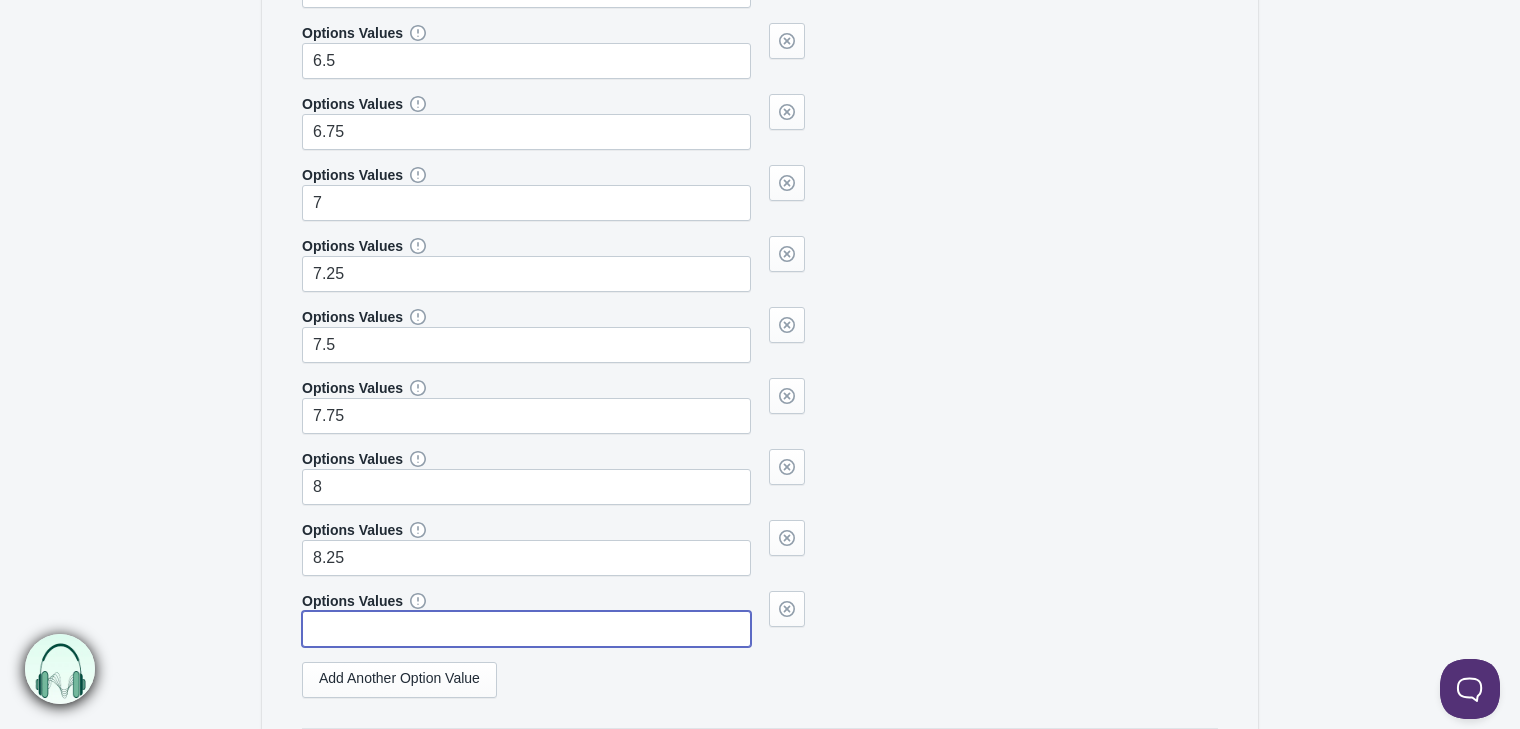 click at bounding box center [526, 629] 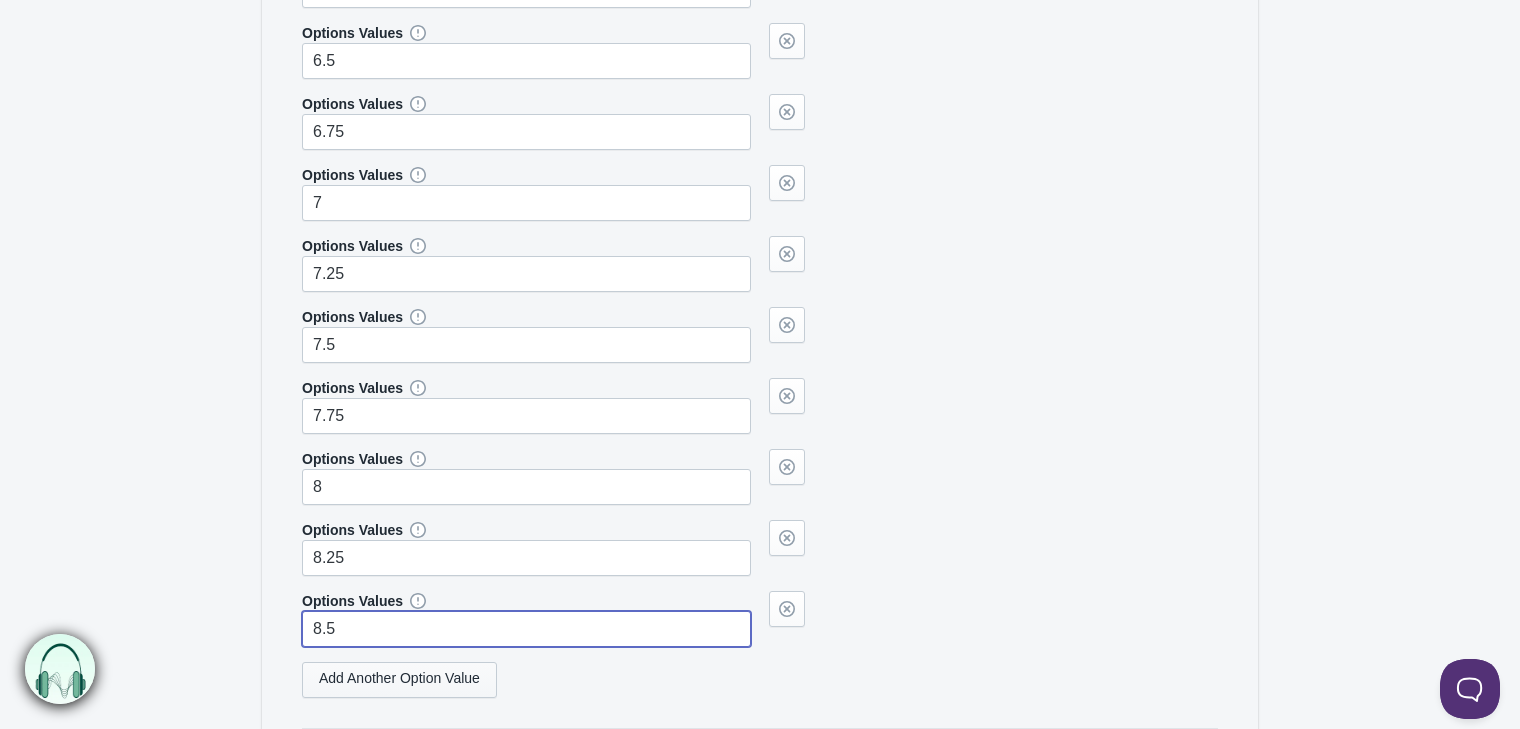 click on "Add Another Option Value" at bounding box center (399, 680) 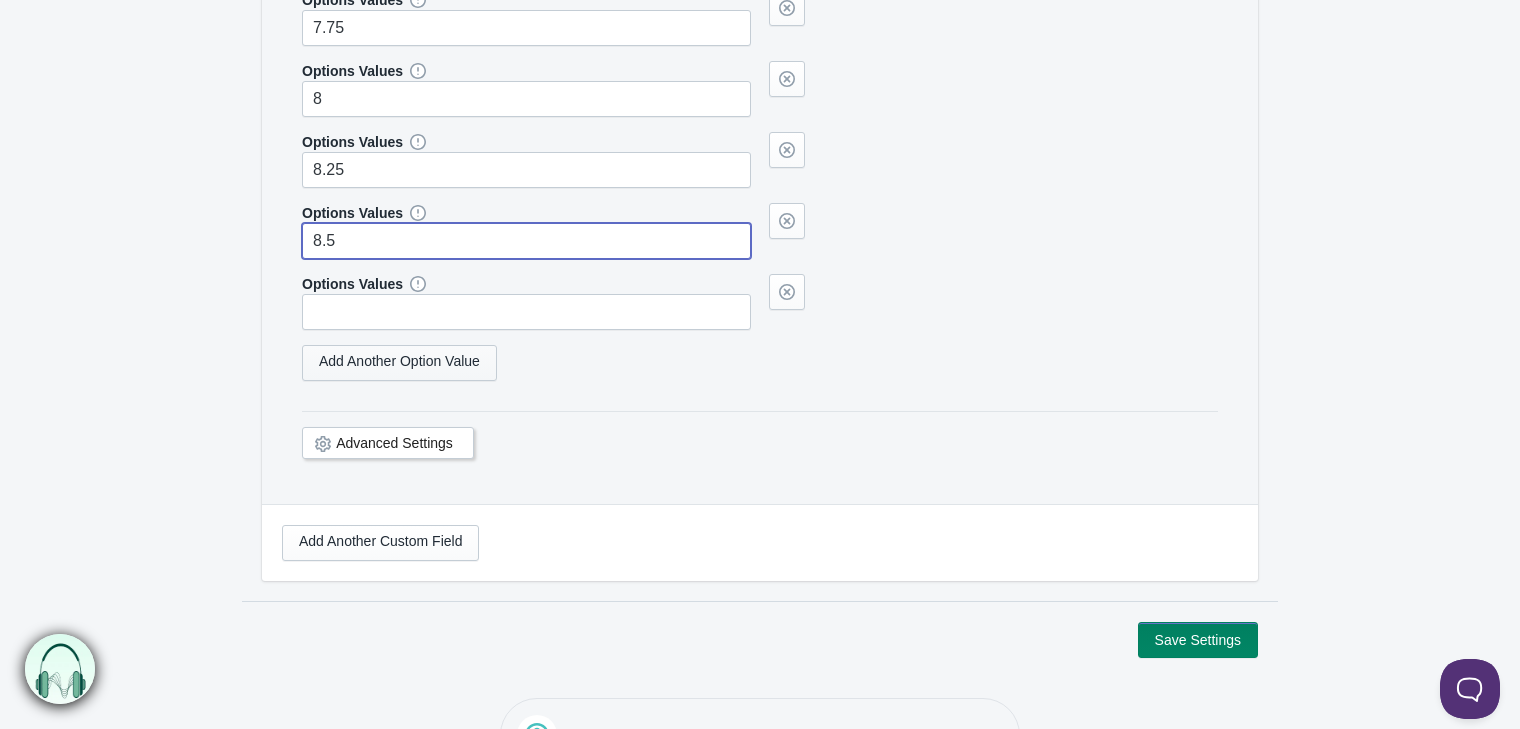 scroll, scrollTop: 2053, scrollLeft: 0, axis: vertical 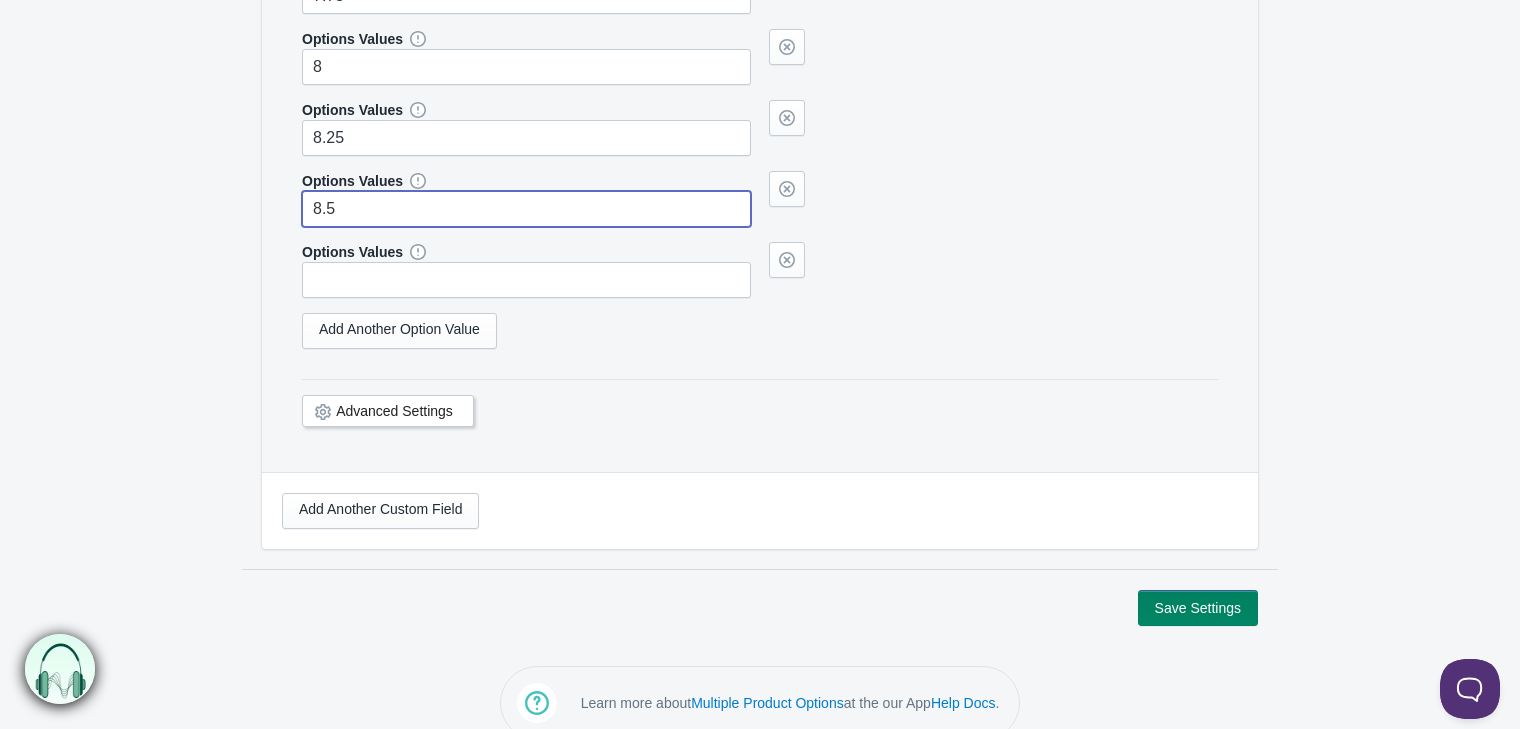 type on "8.5" 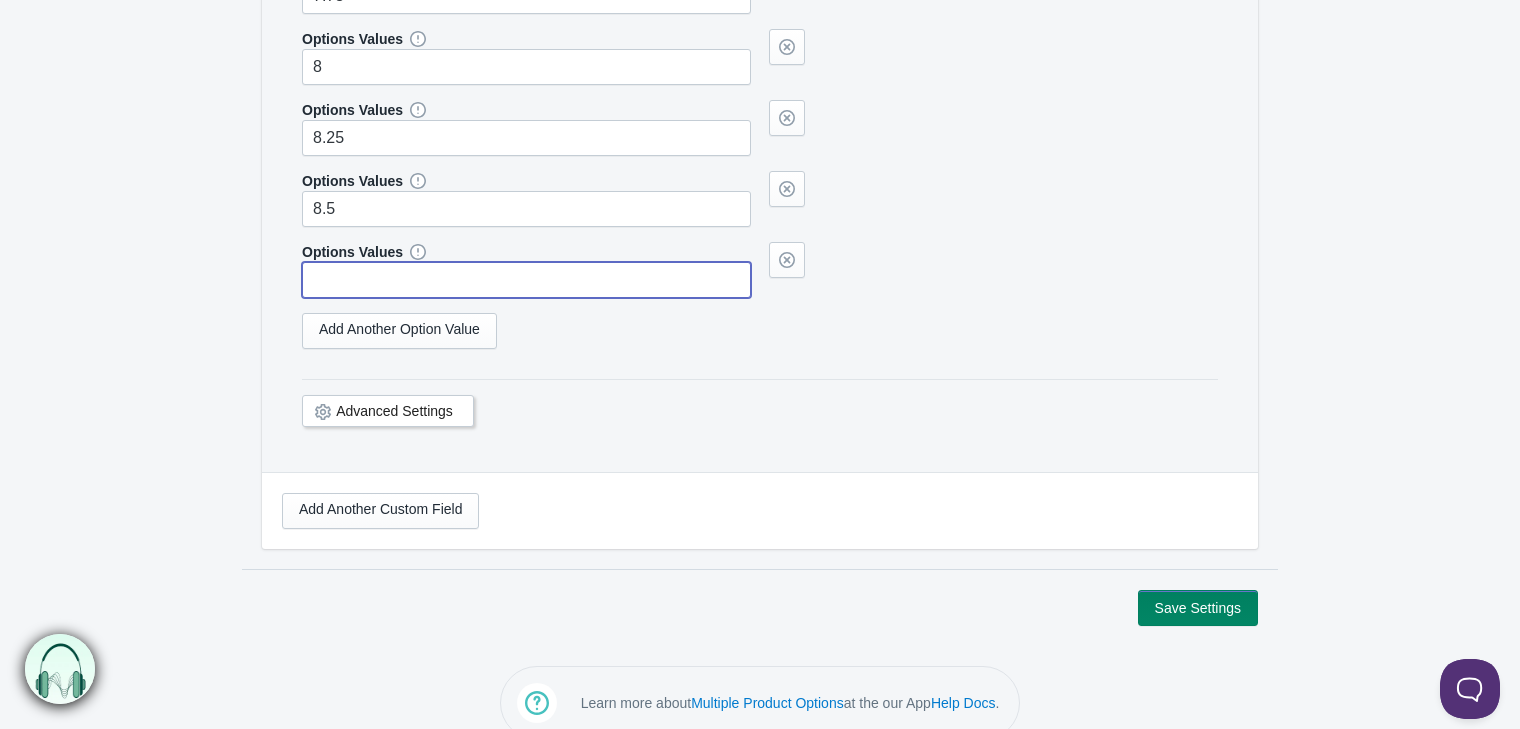 click at bounding box center [526, 280] 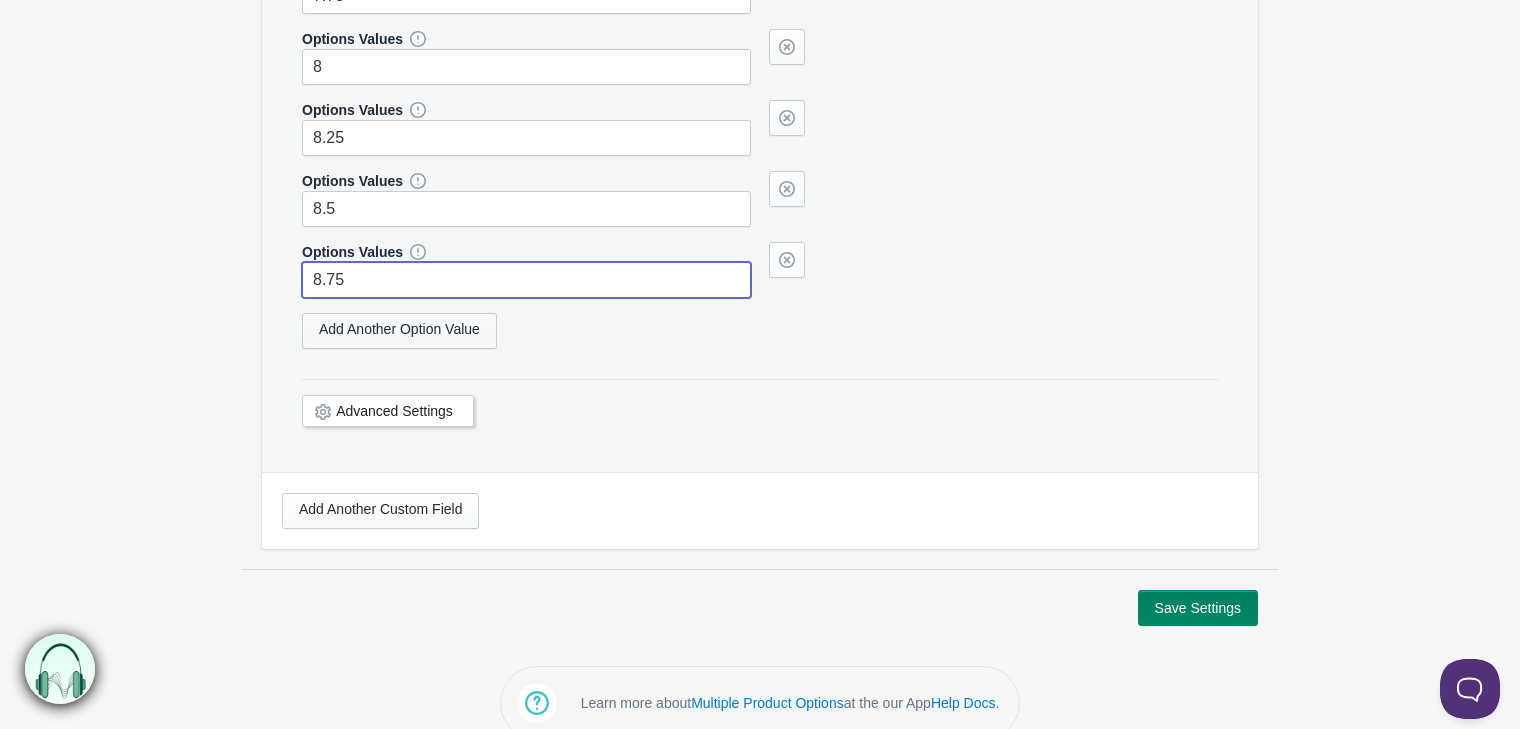 click on "Add Another Option Value" at bounding box center [399, 331] 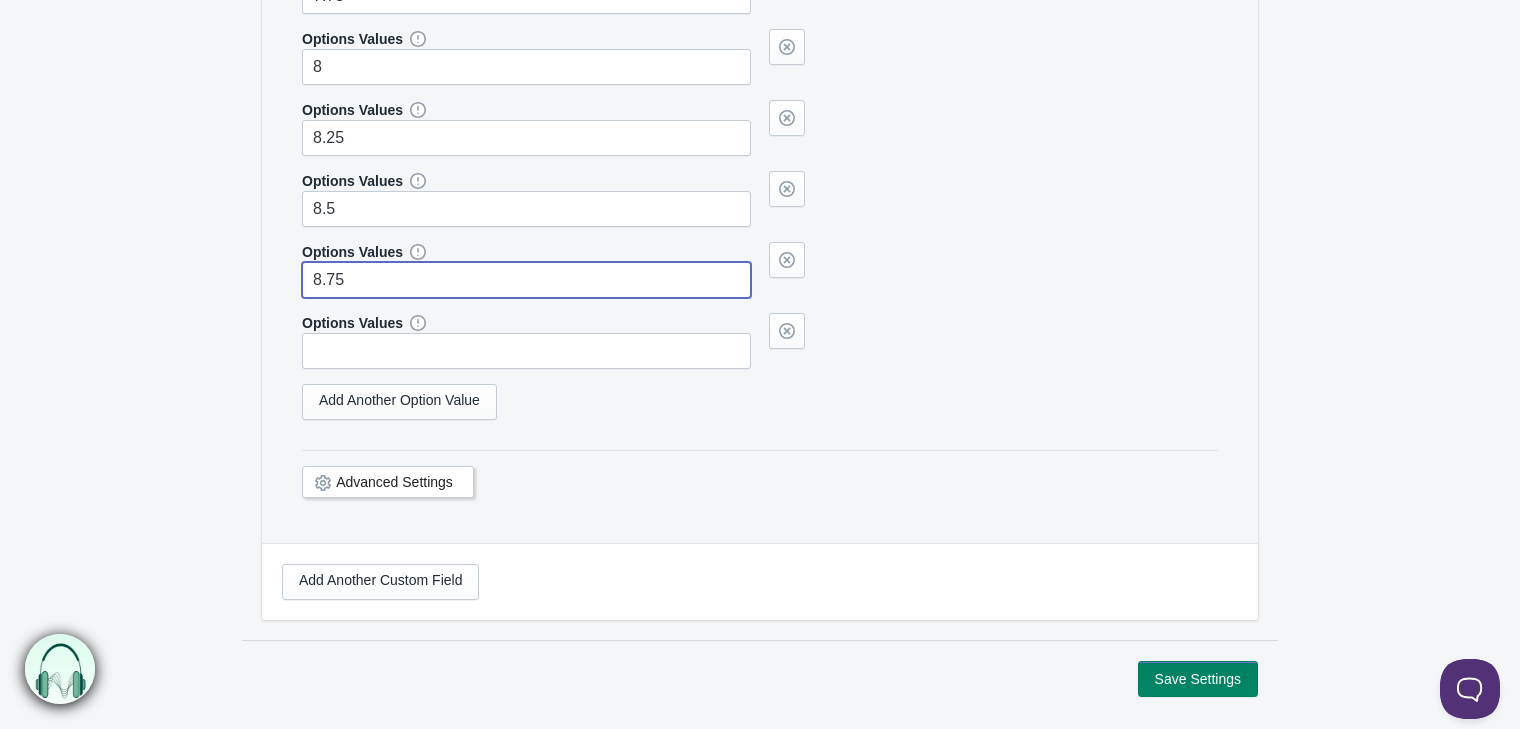 type on "8.75" 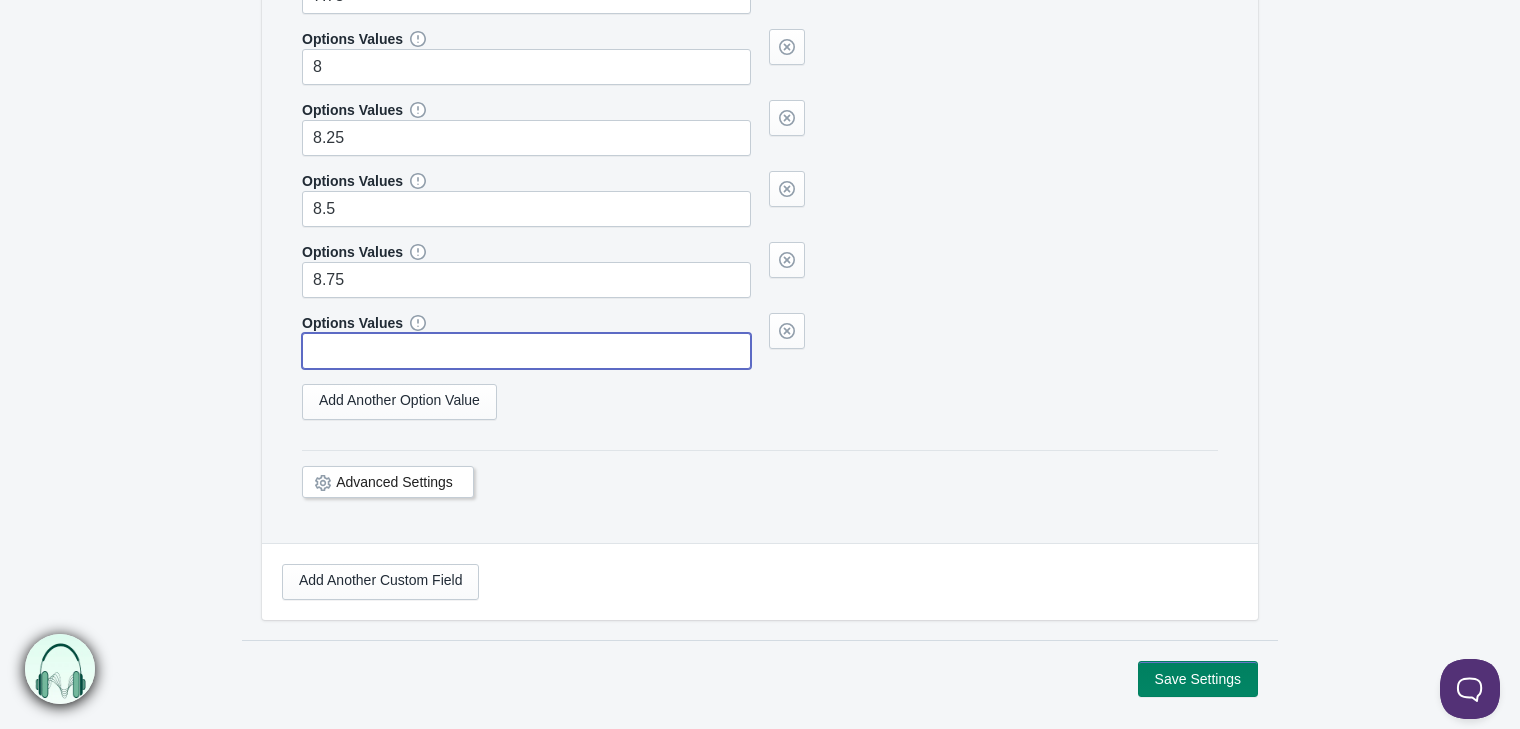 click at bounding box center (526, 351) 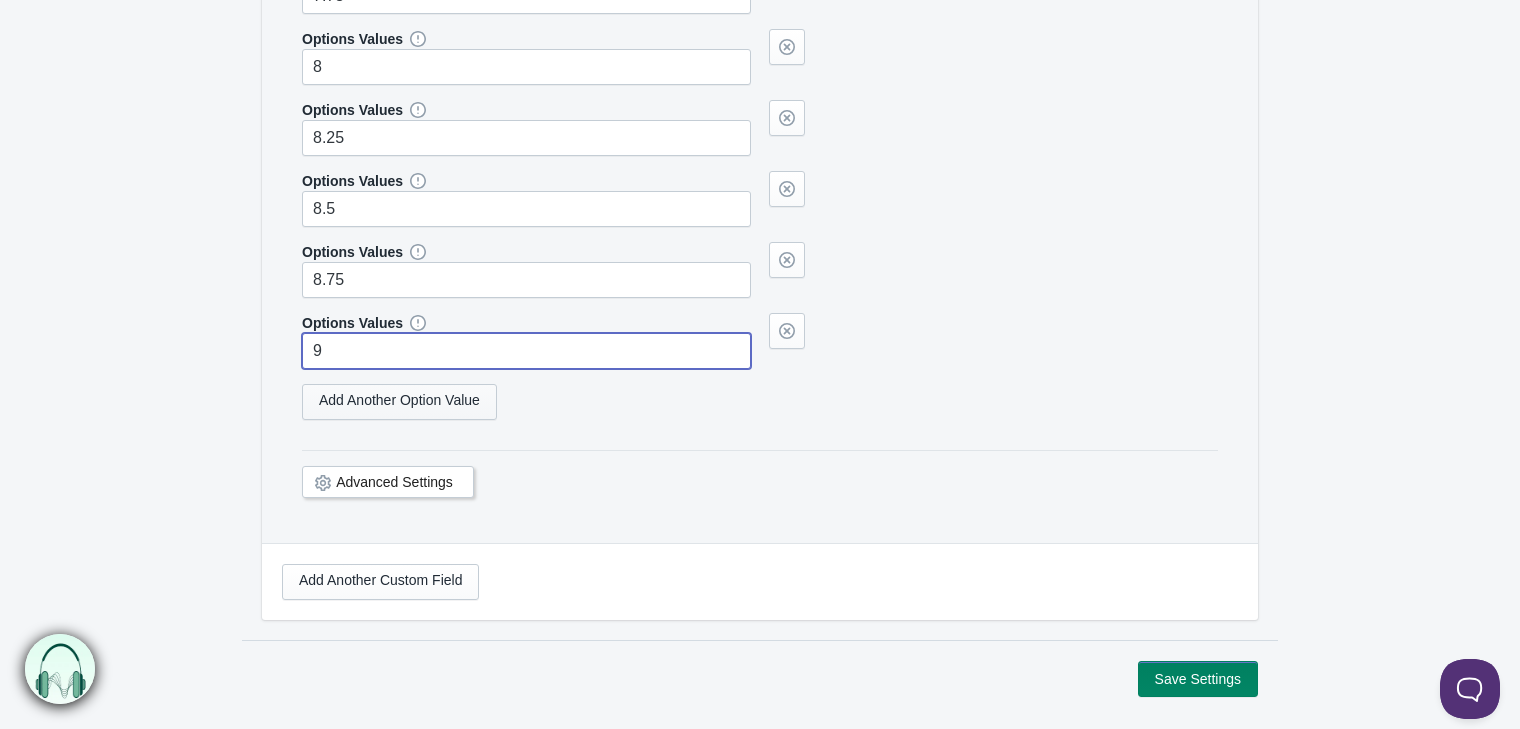 click on "Add Another Option Value" at bounding box center [399, 402] 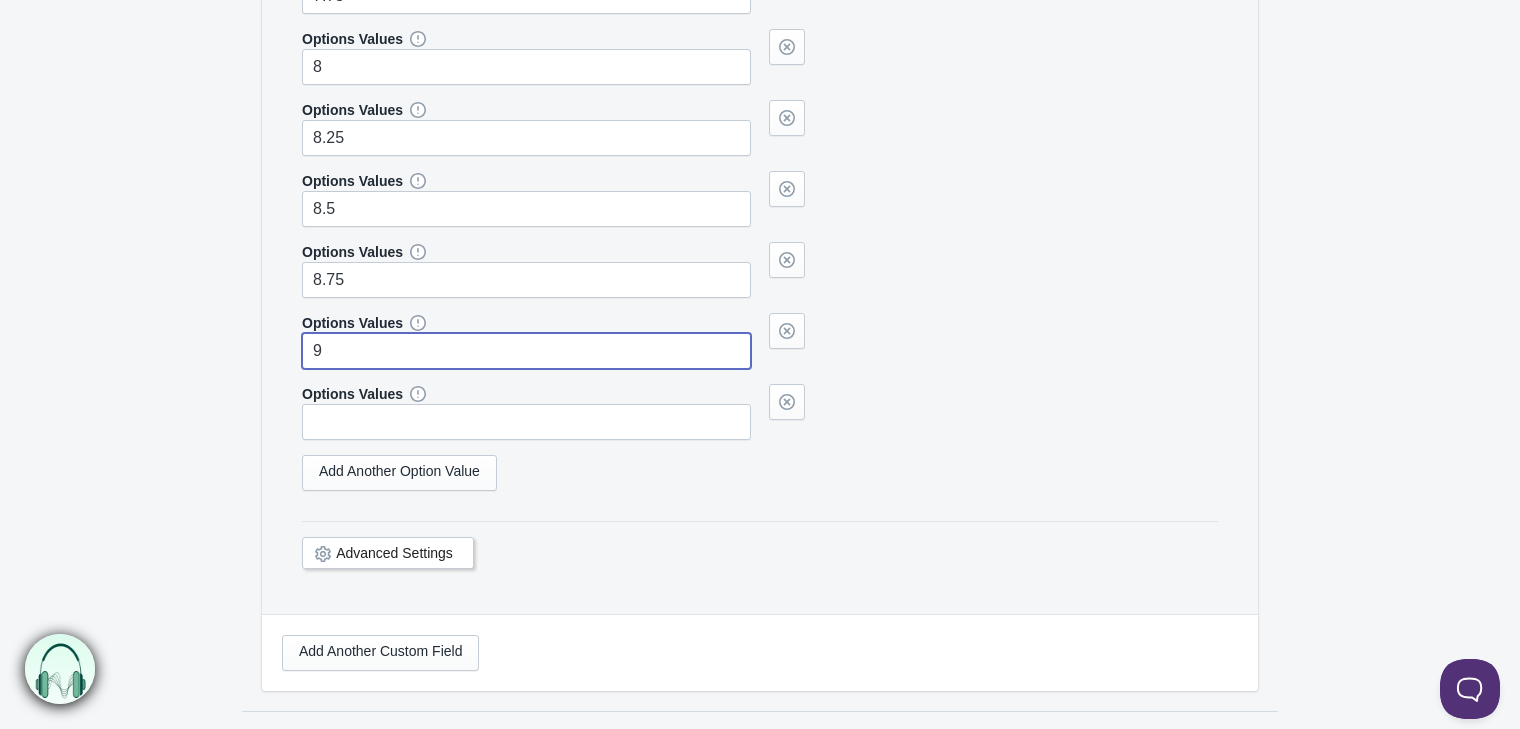 type on "9" 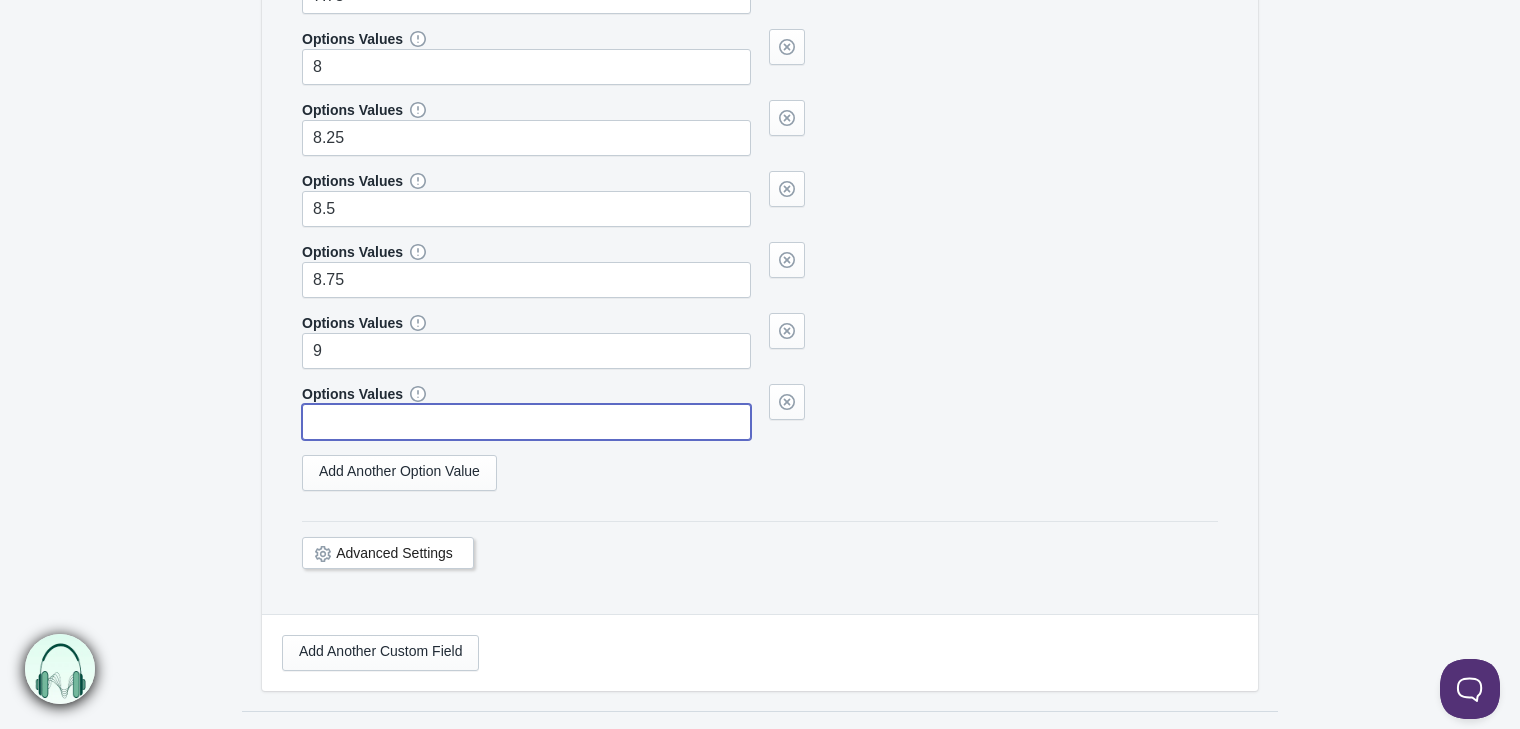 click at bounding box center (526, 422) 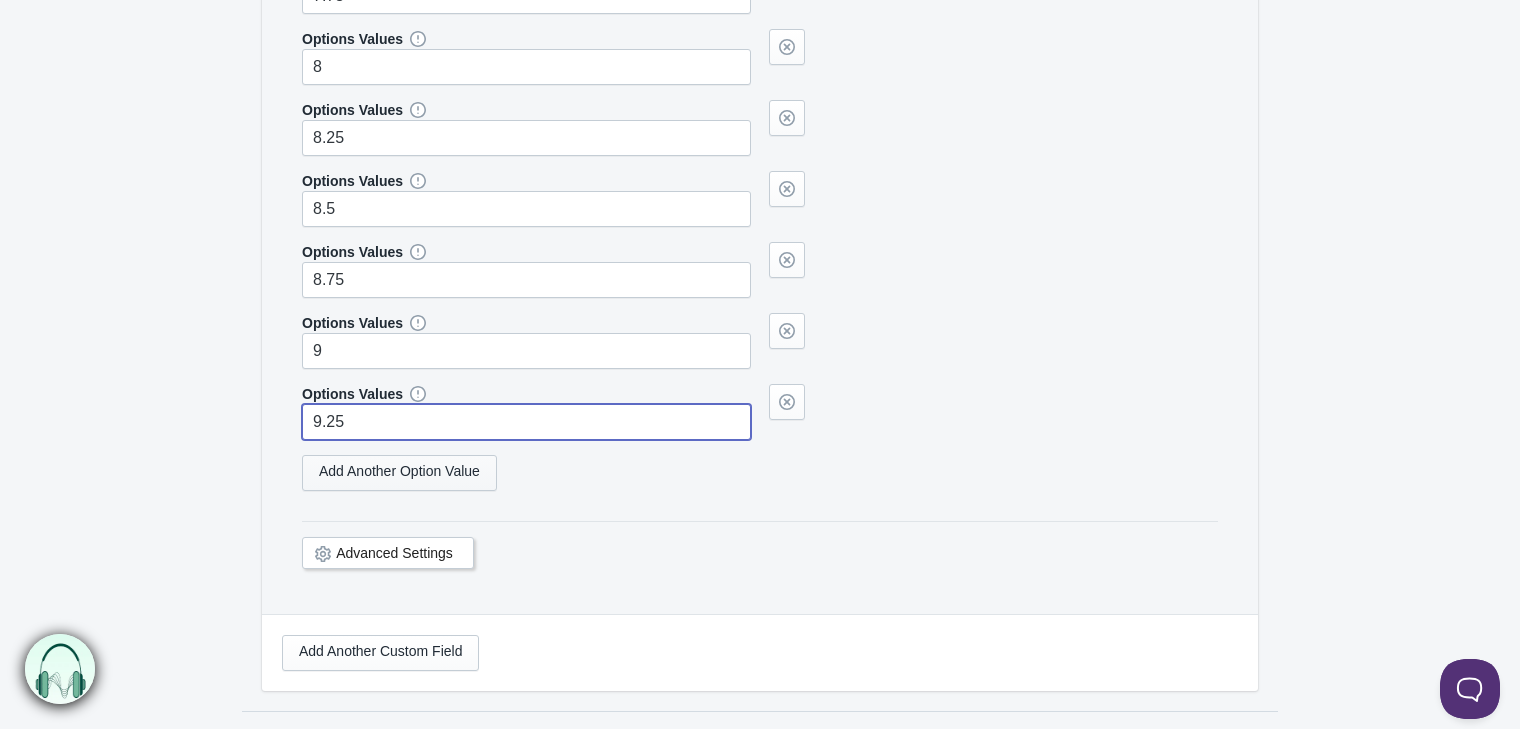 click on "Add Another Option Value" at bounding box center [399, 473] 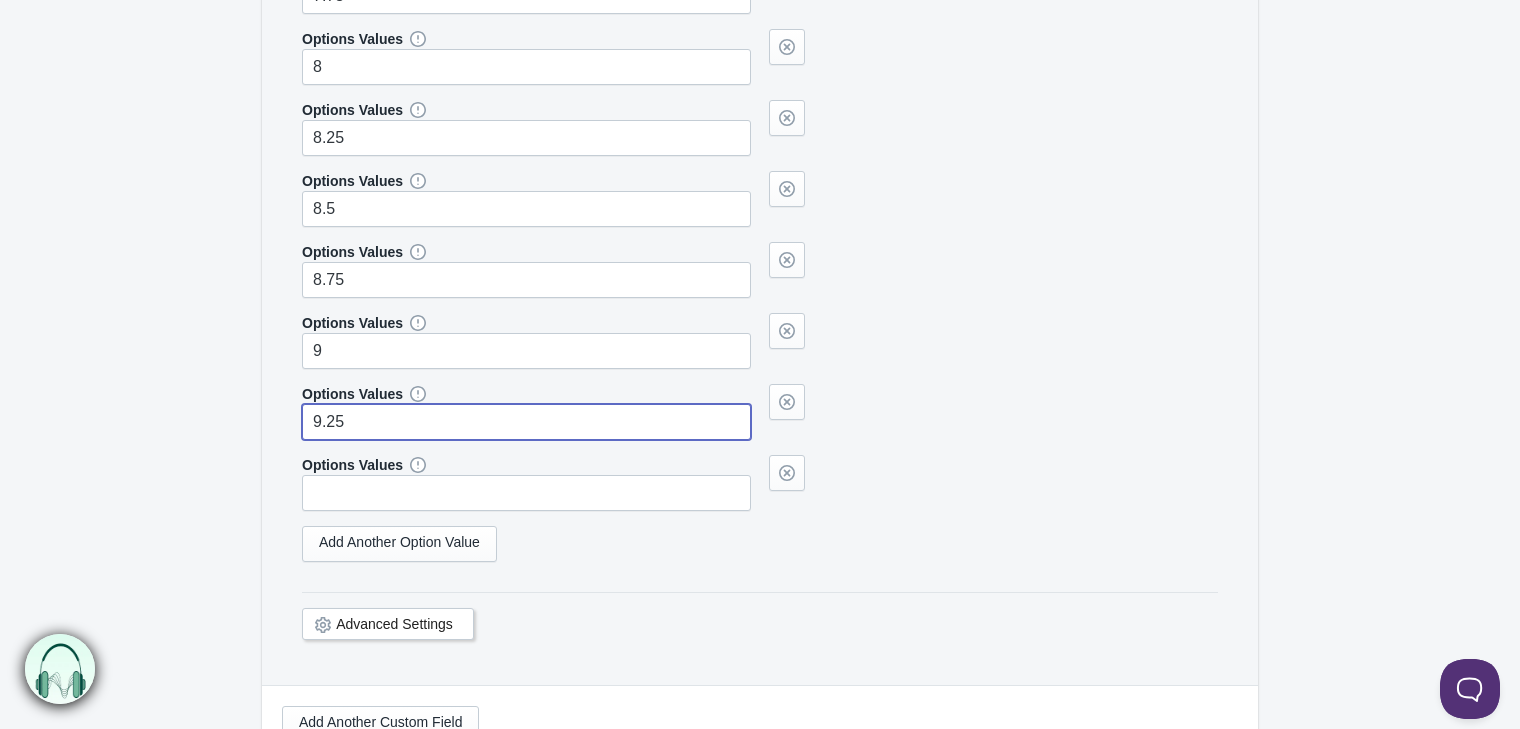 type on "9.25" 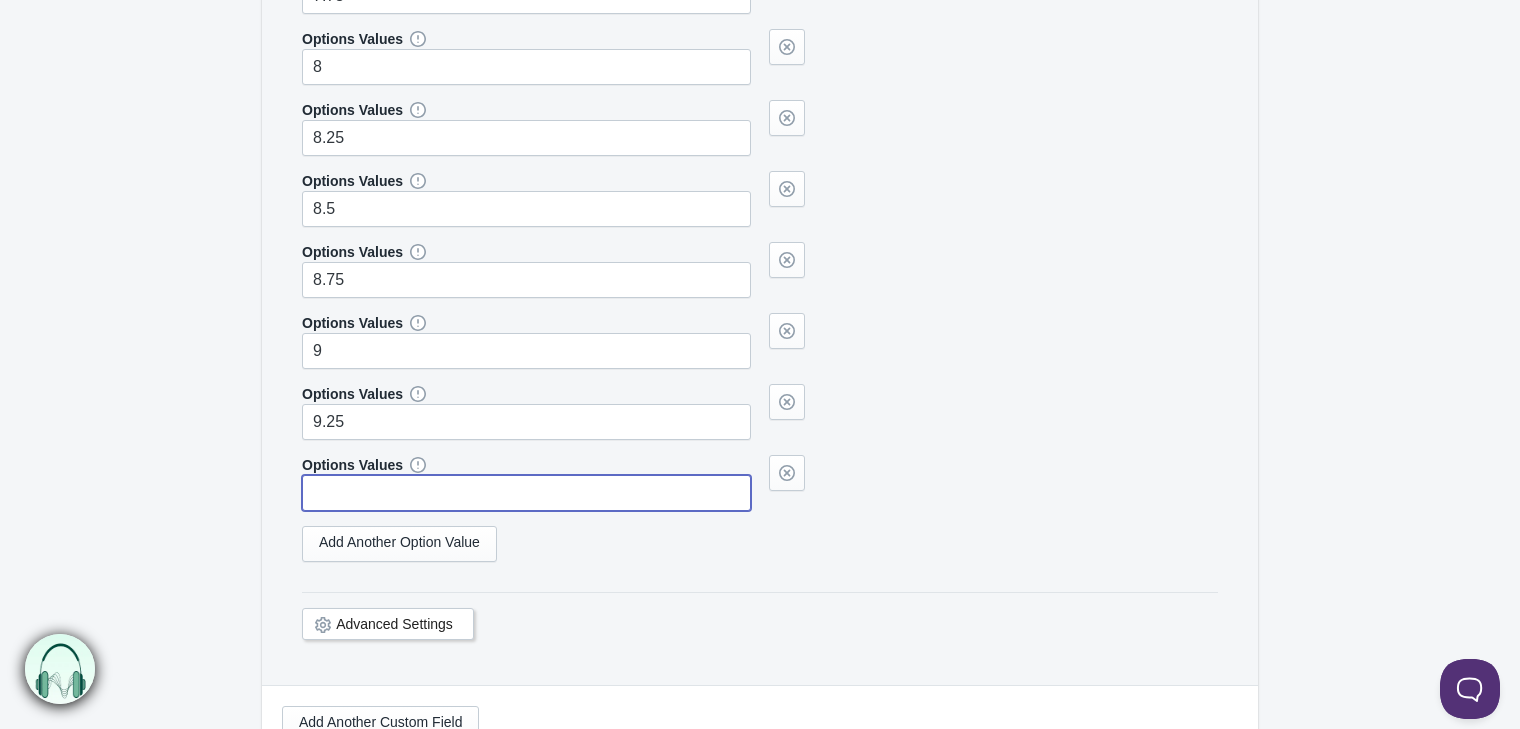 click at bounding box center (526, 493) 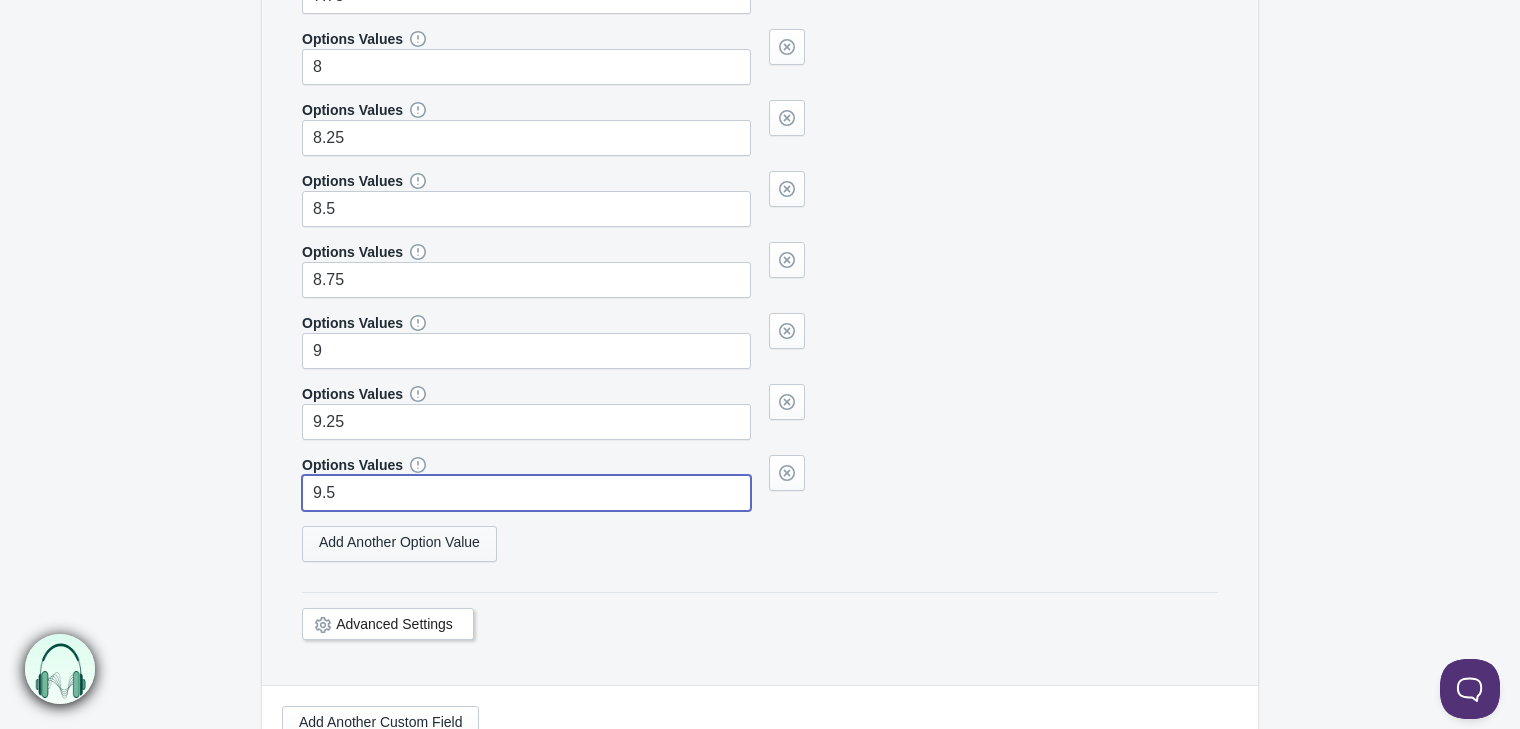 click on "Add Another Option Value" at bounding box center (399, 544) 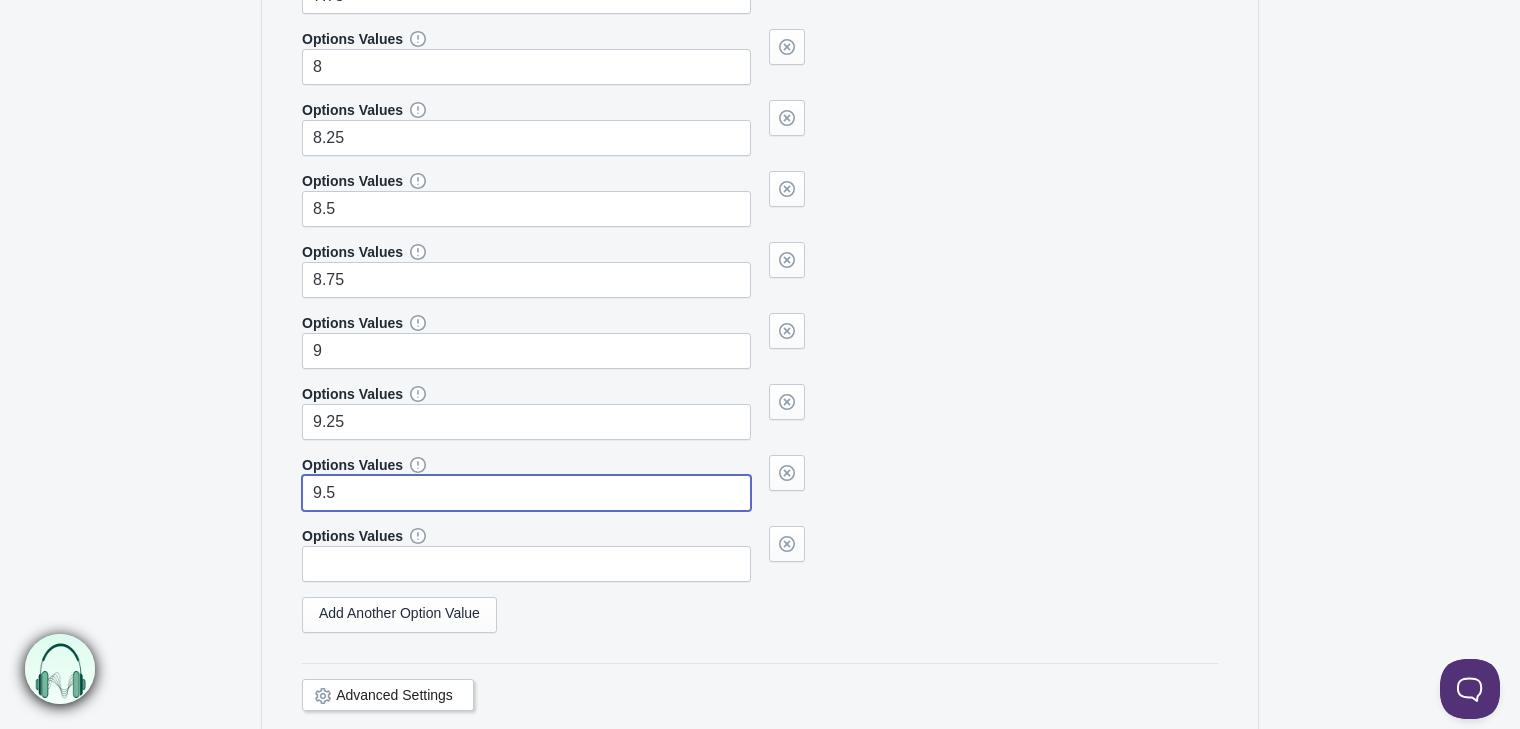 type on "9.5" 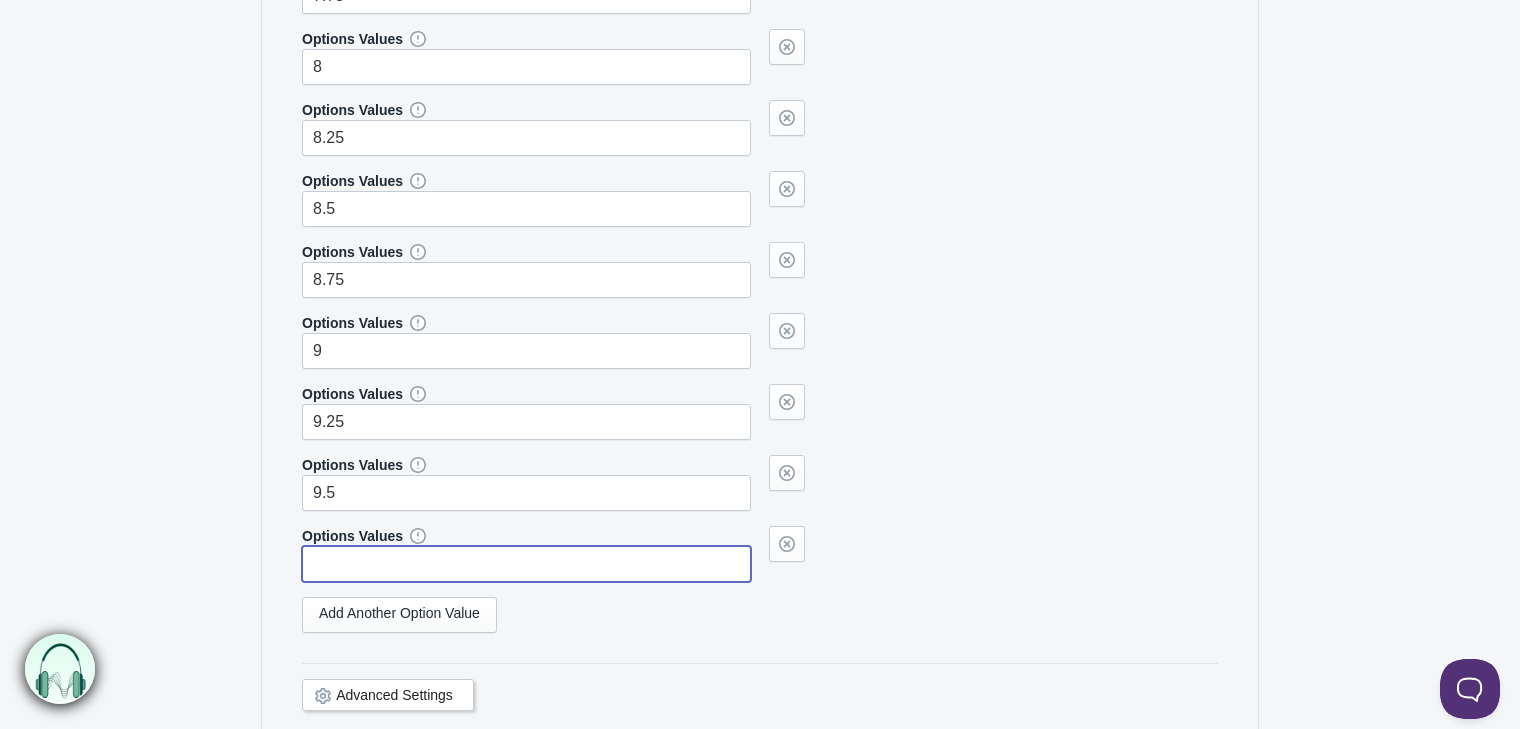click at bounding box center (526, 564) 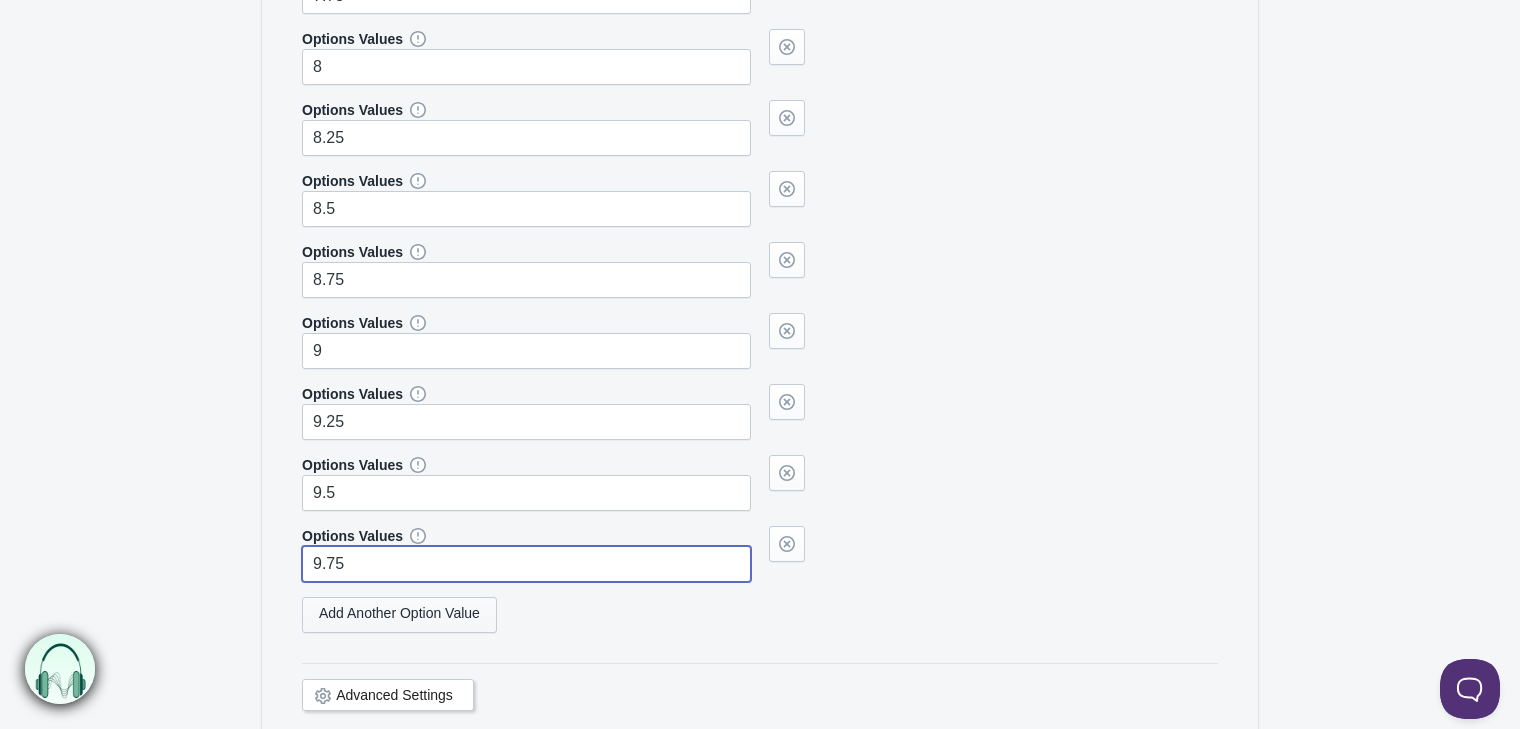 click on "Add Another Option Value" at bounding box center (399, 615) 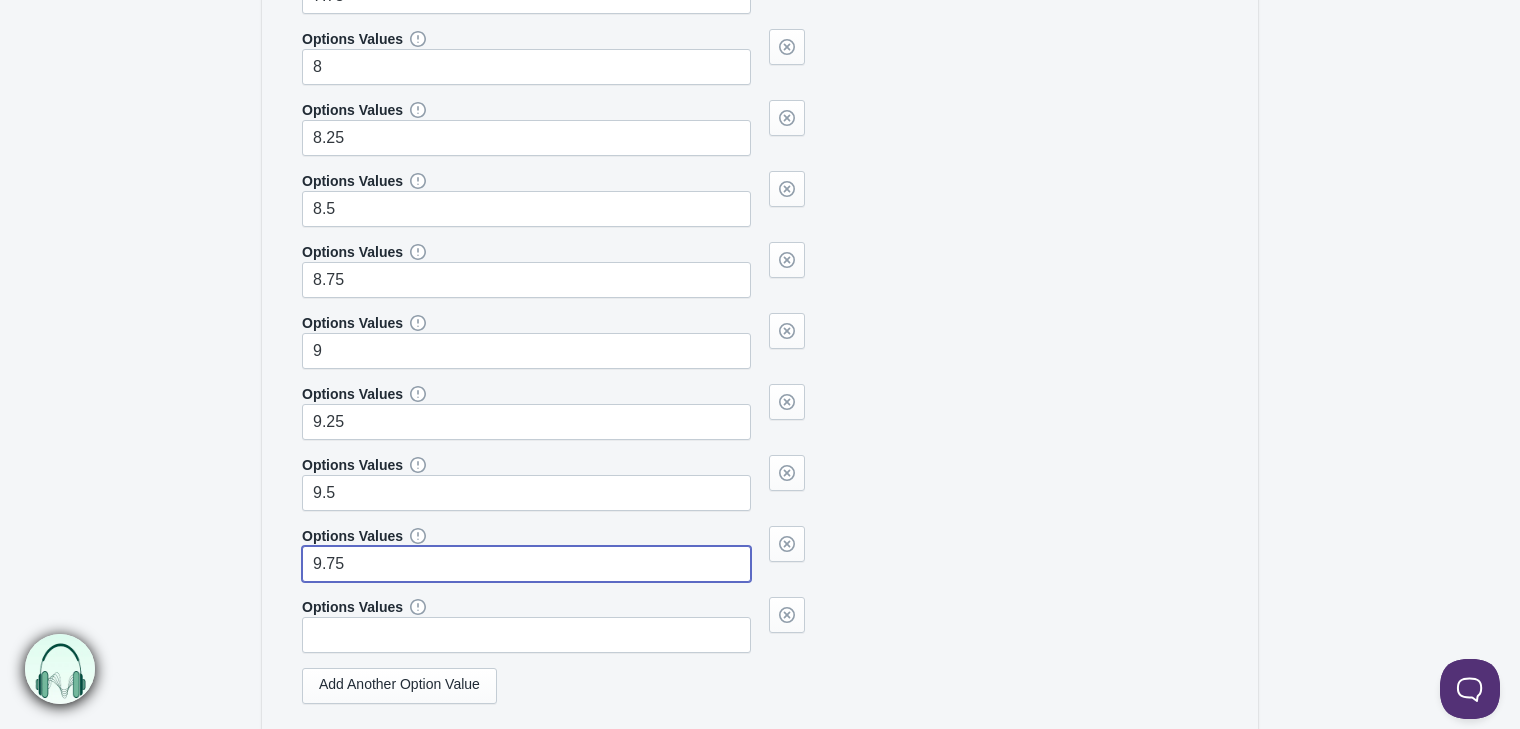 type on "9.75" 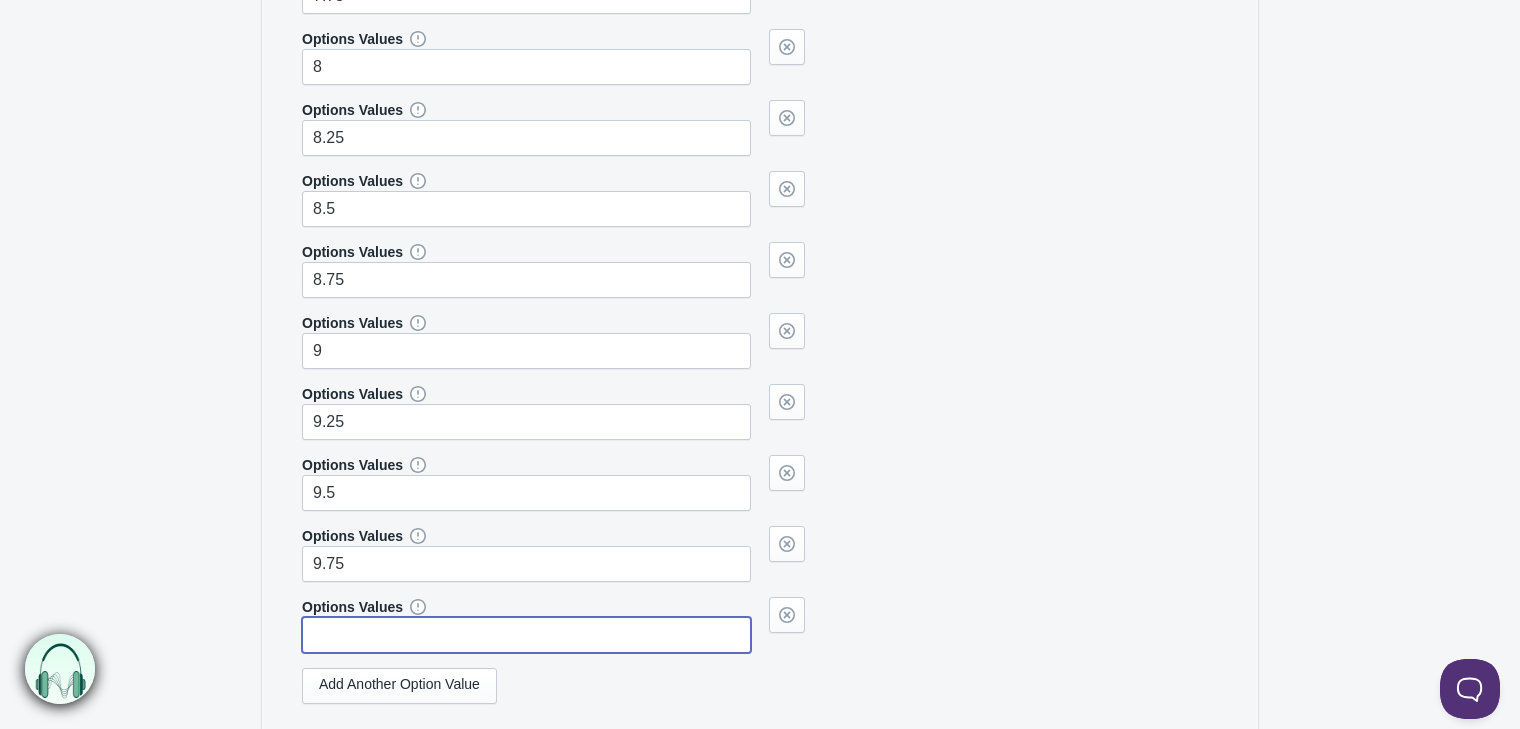 click at bounding box center (526, 635) 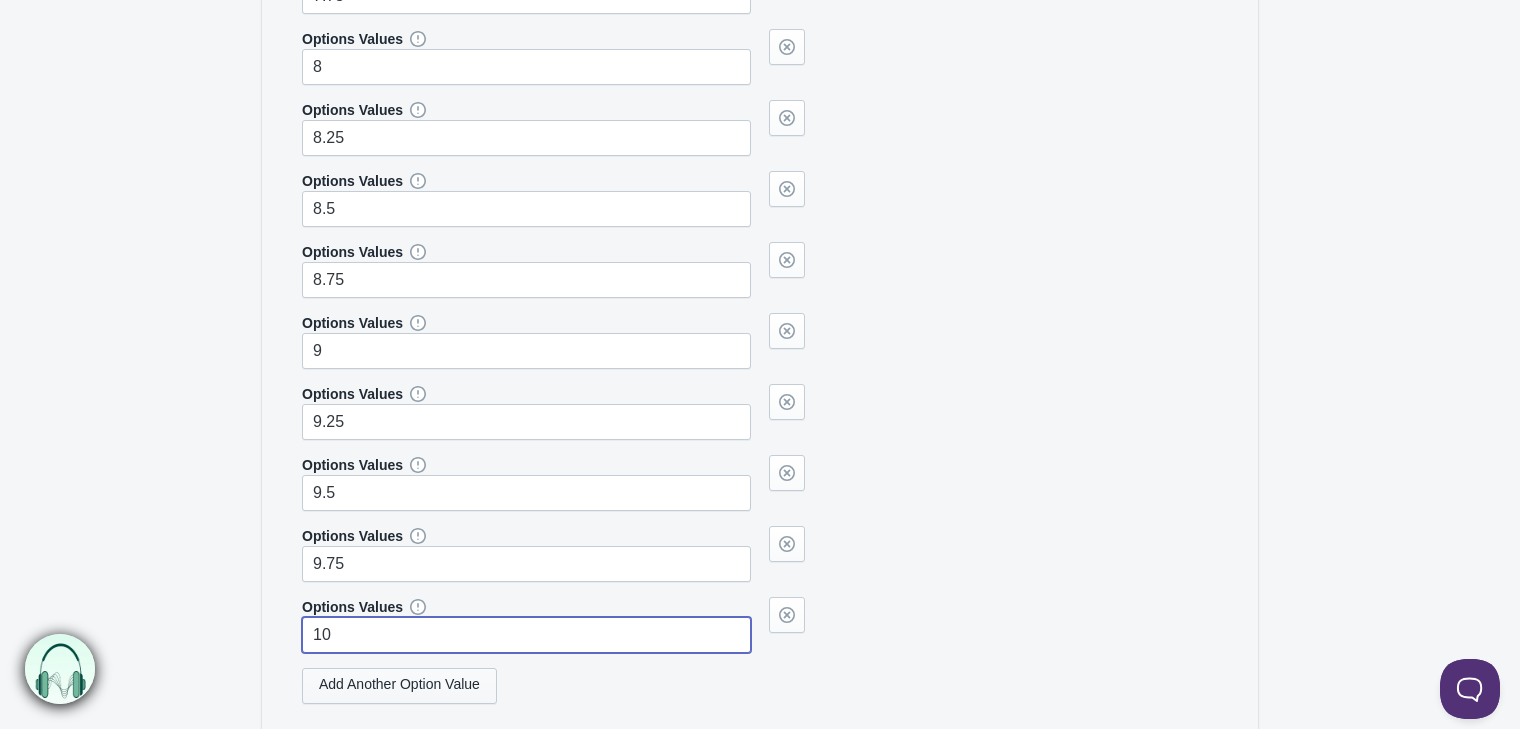 click on "Add Another Option Value" at bounding box center [399, 686] 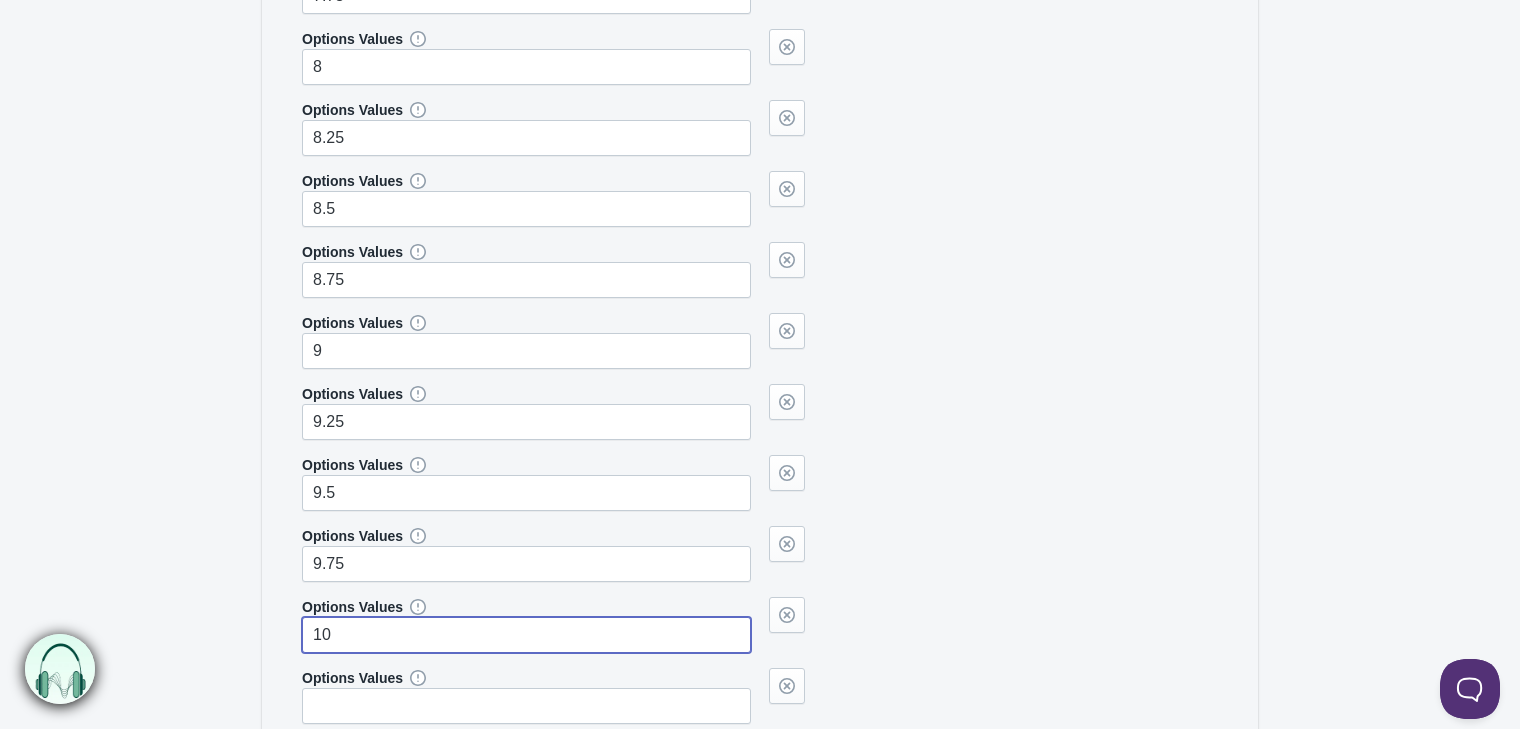 type on "10" 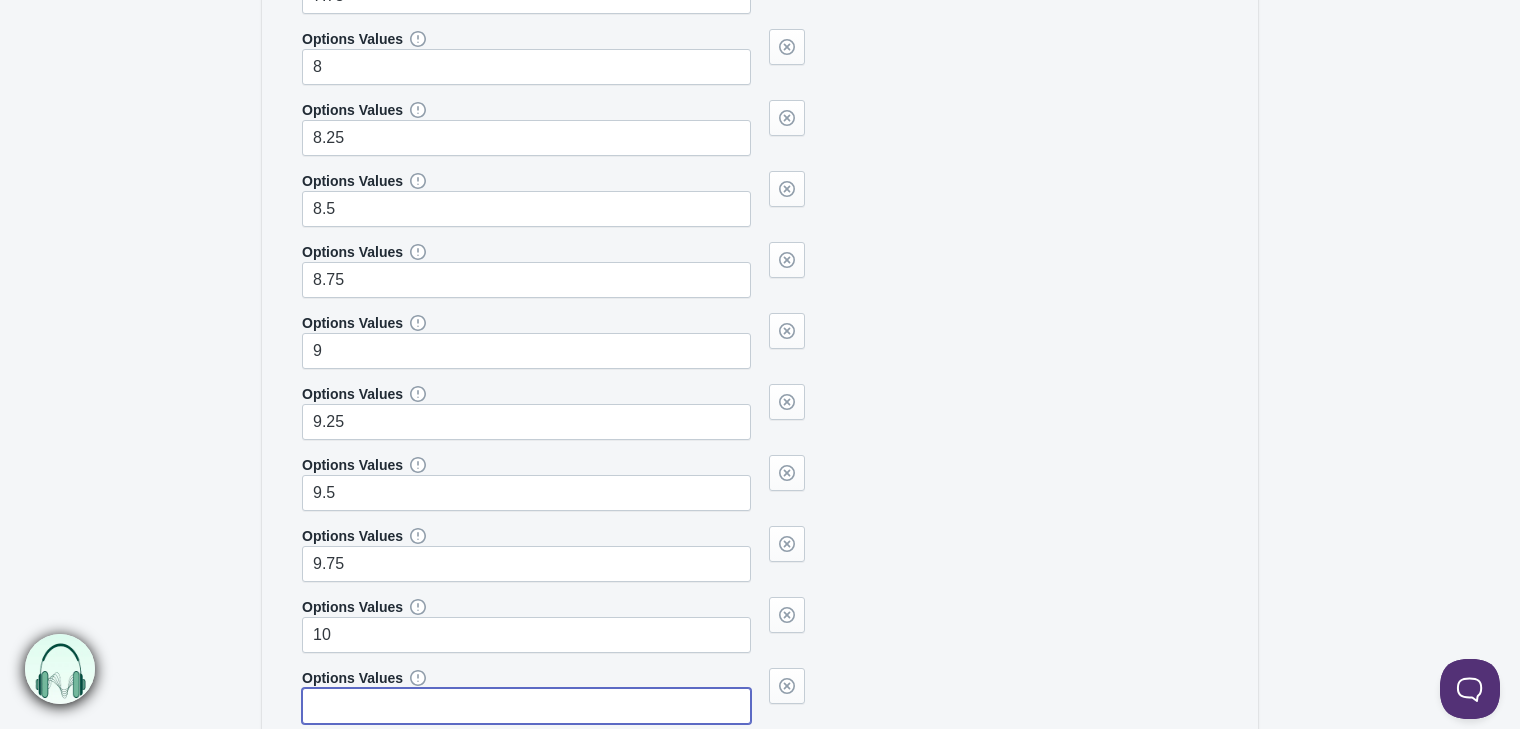 click at bounding box center [526, 706] 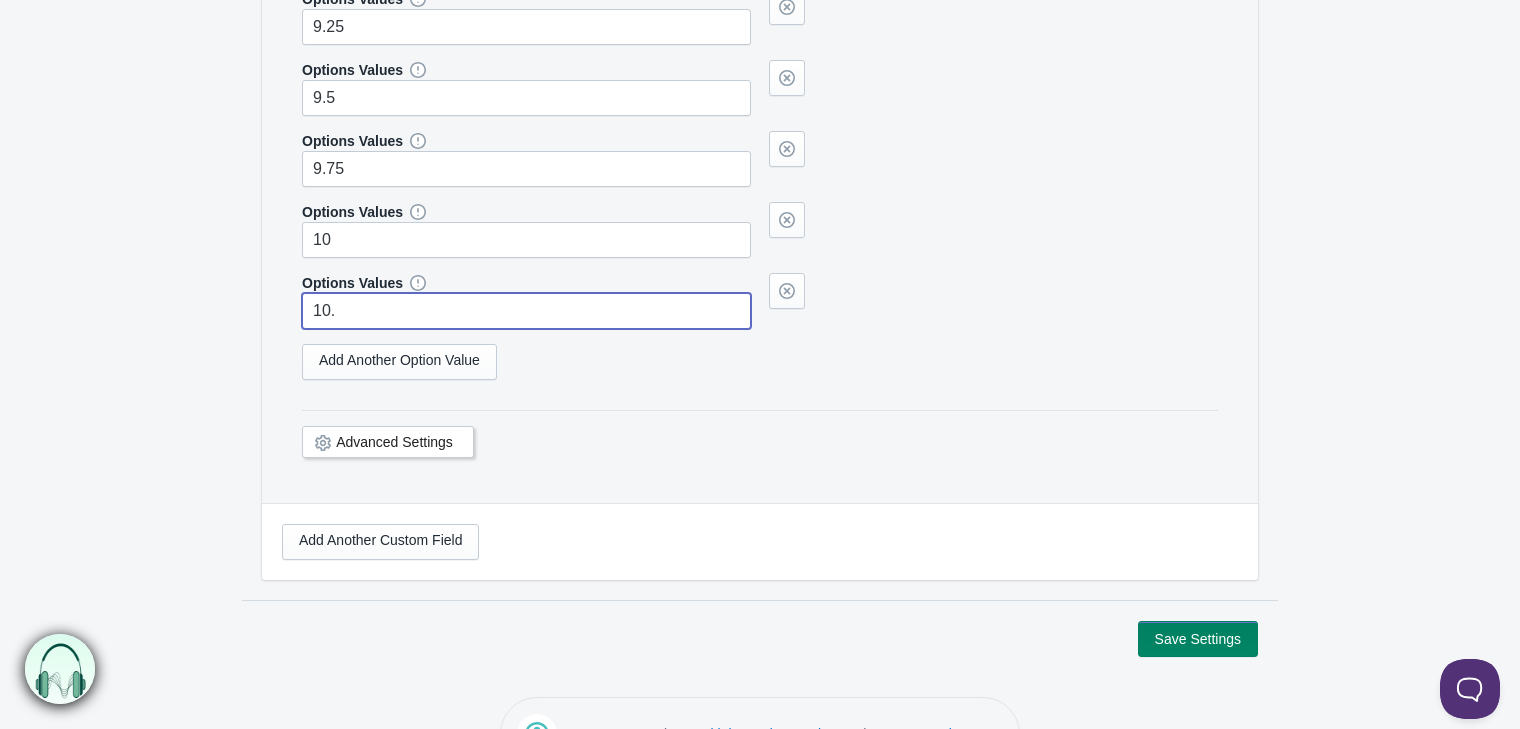 scroll, scrollTop: 2474, scrollLeft: 0, axis: vertical 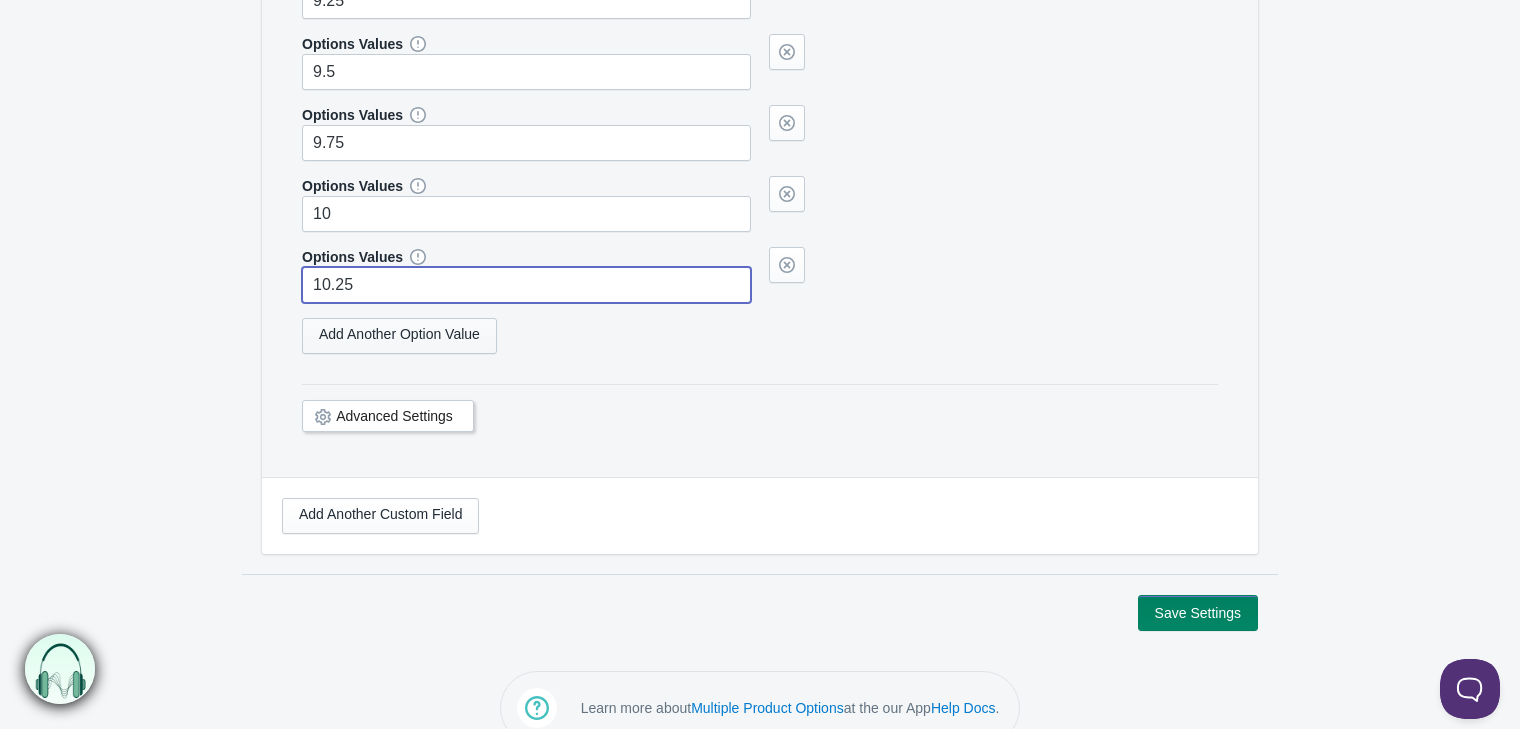 click on "Add Another Option Value" at bounding box center (399, 336) 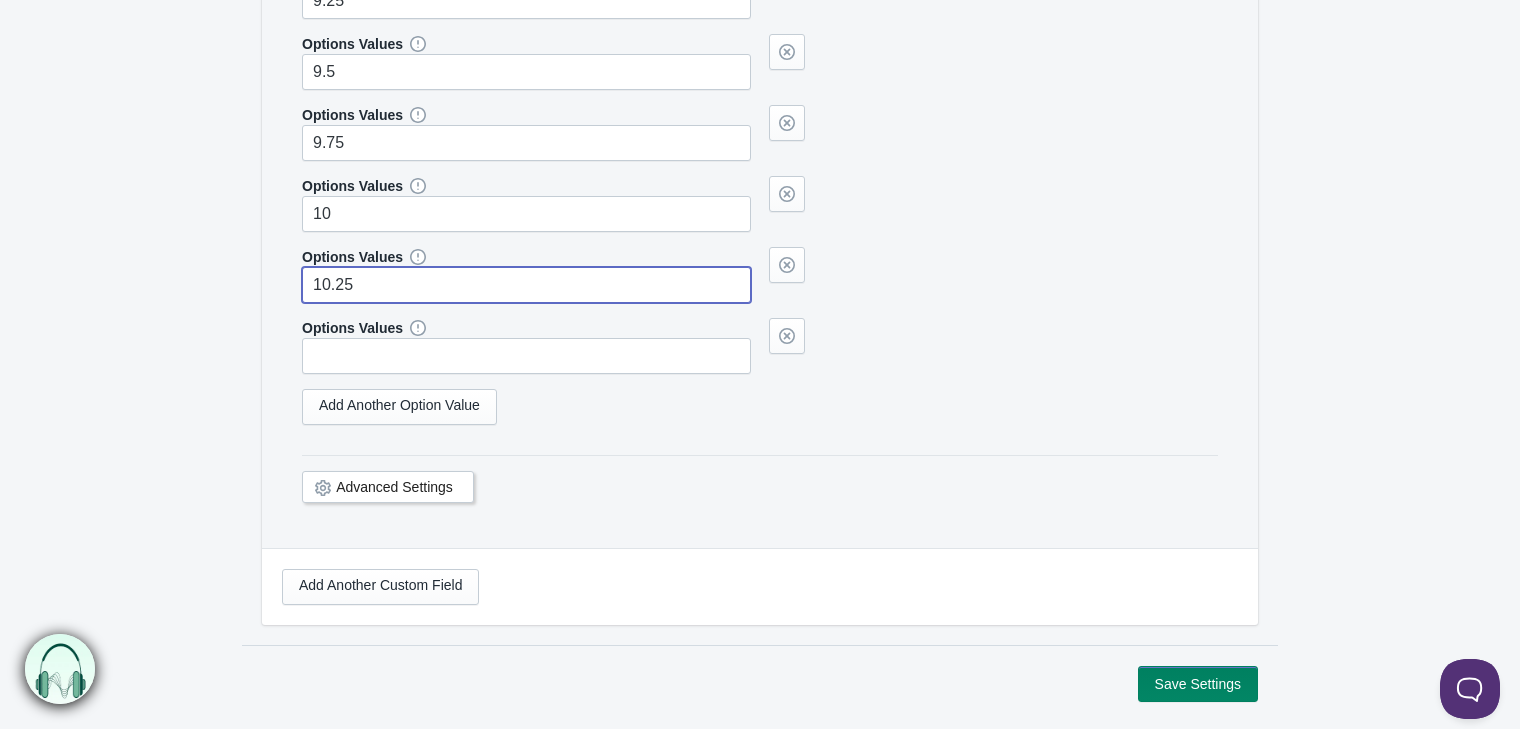 type on "10.25" 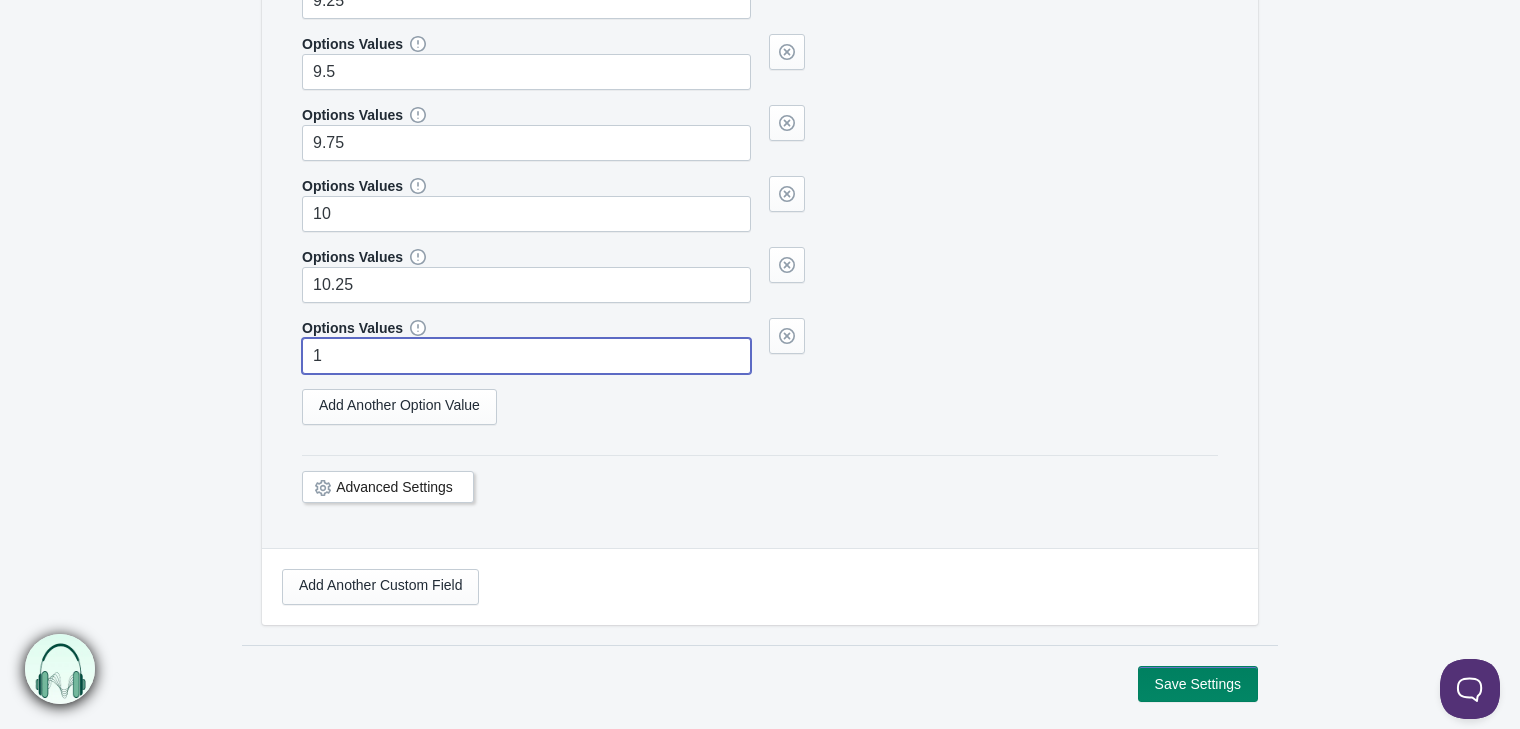 click on "1" at bounding box center [526, 356] 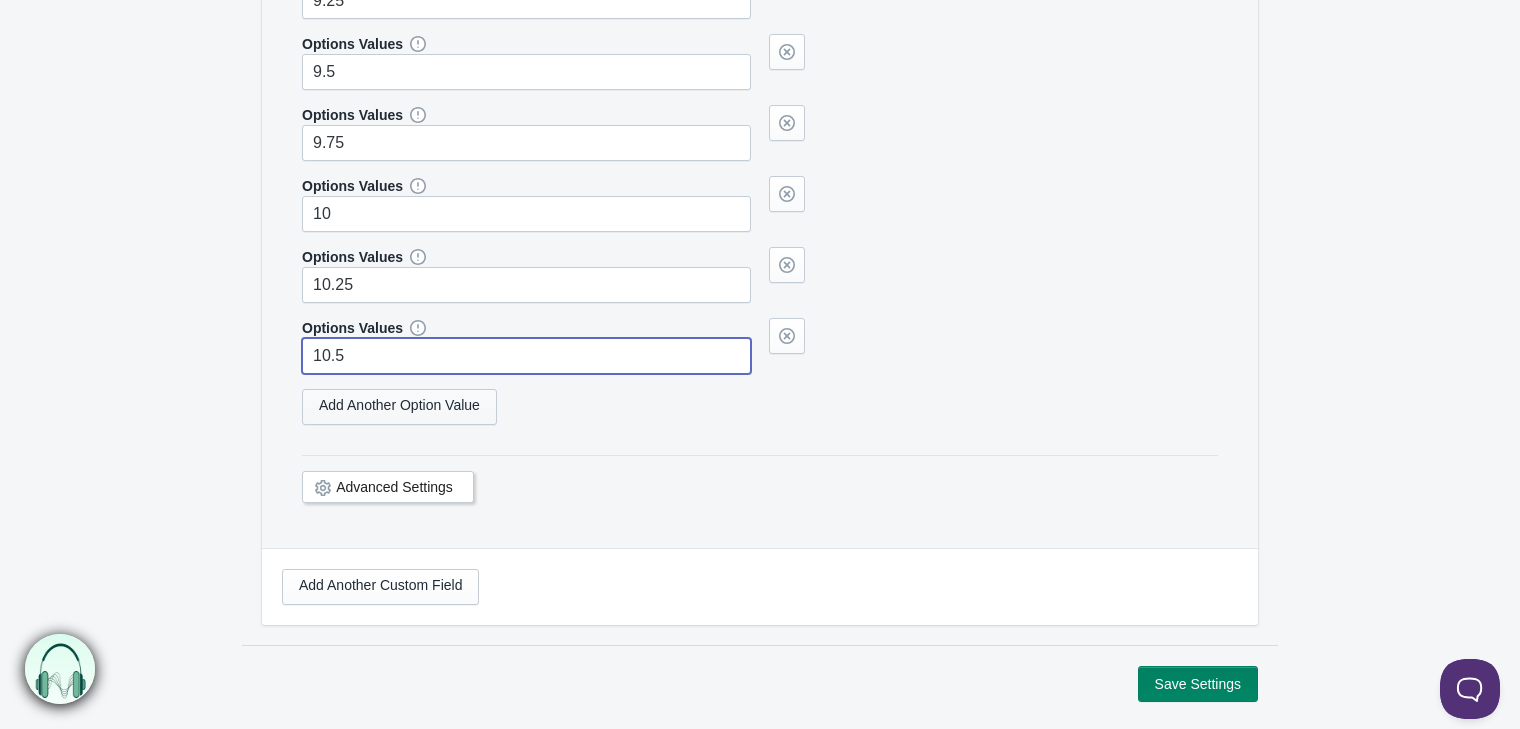 click on "Add Another Option Value" at bounding box center [399, 407] 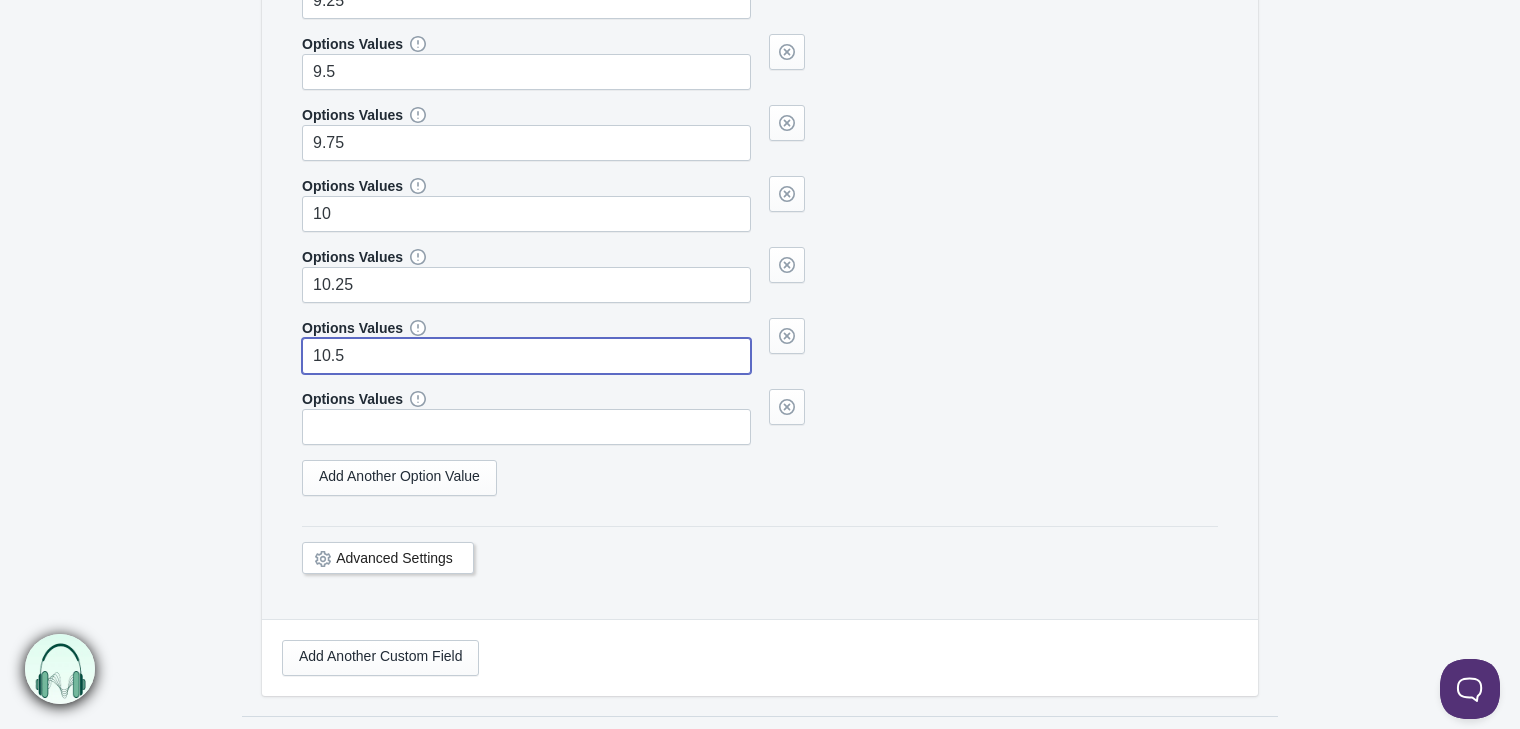 type on "10.5" 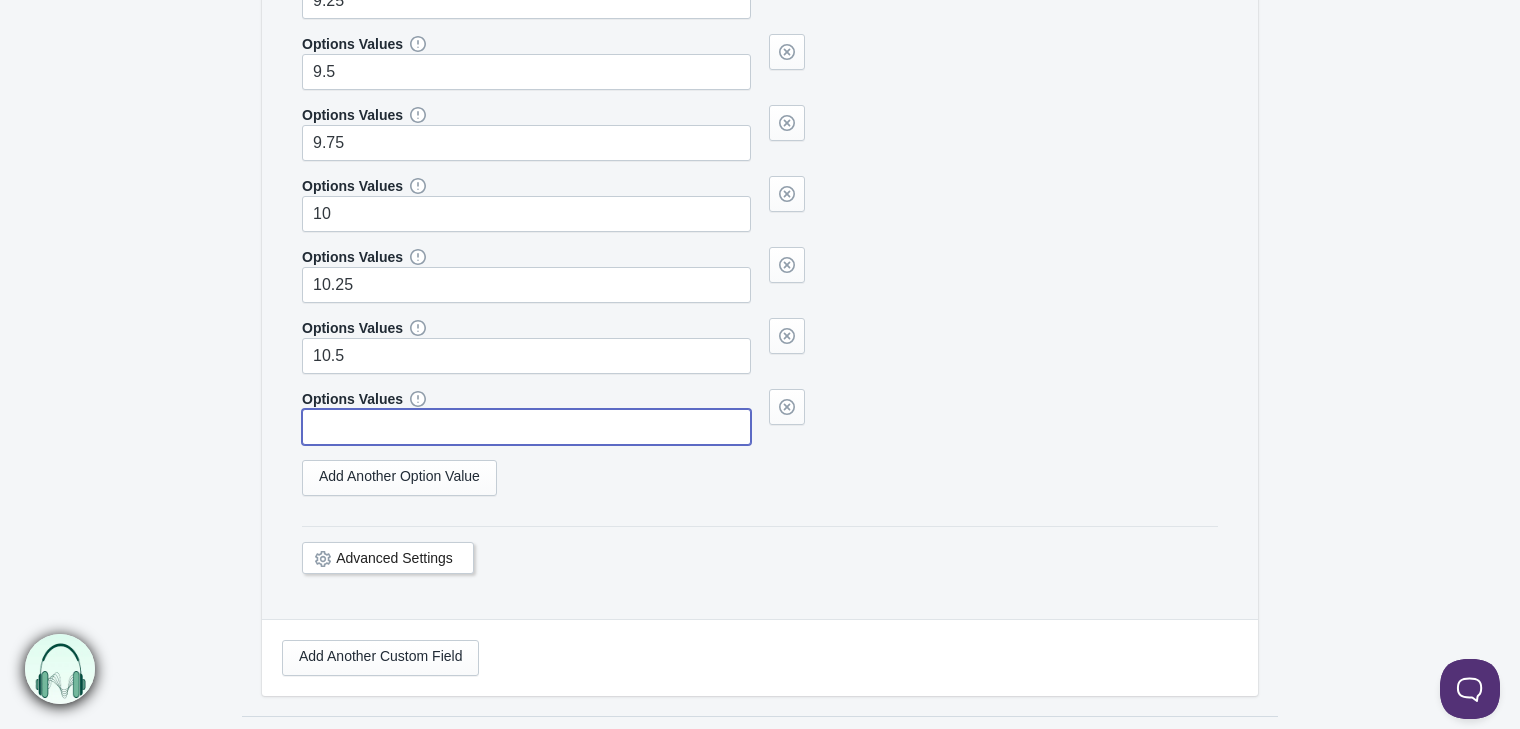 click at bounding box center (526, 427) 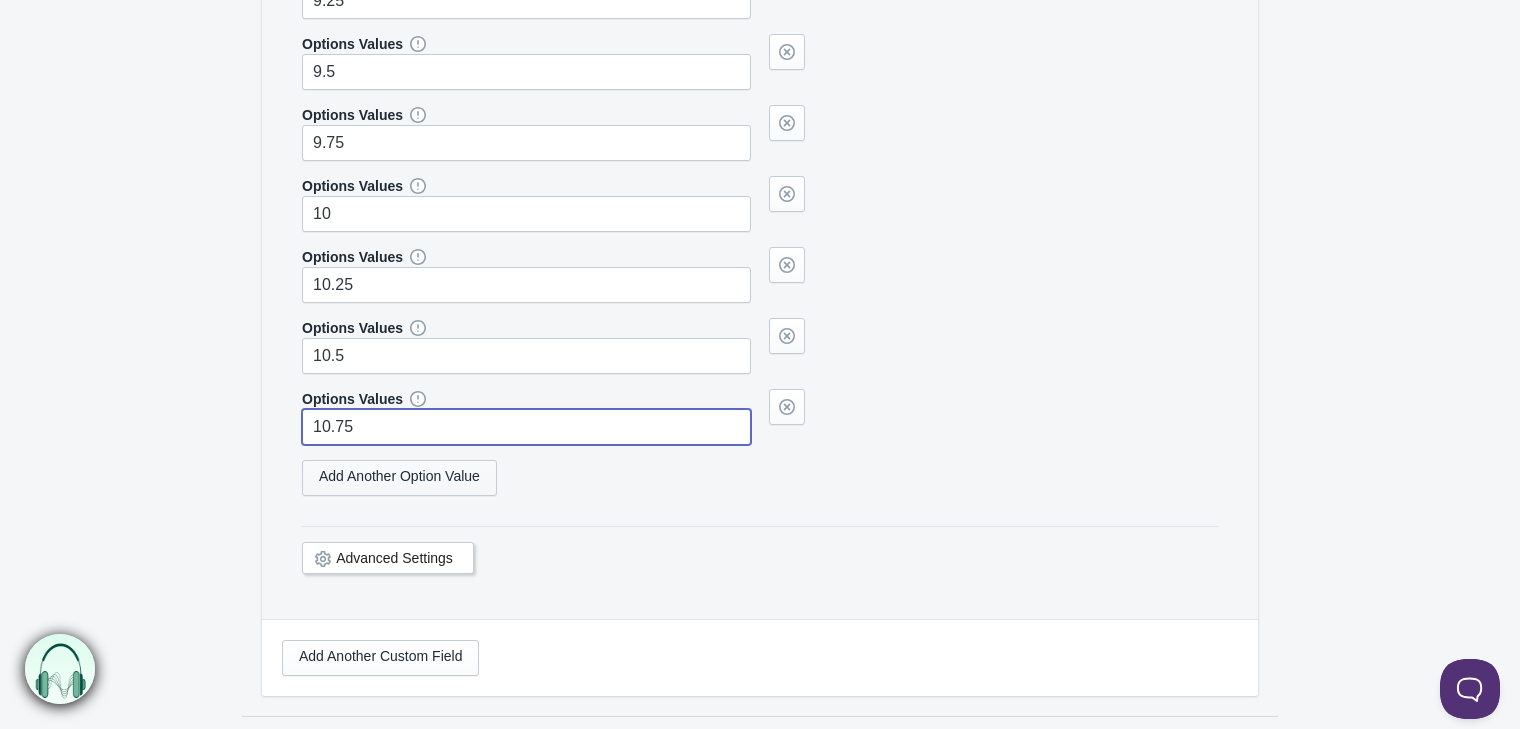 click on "Add Another Option Value" at bounding box center [399, 478] 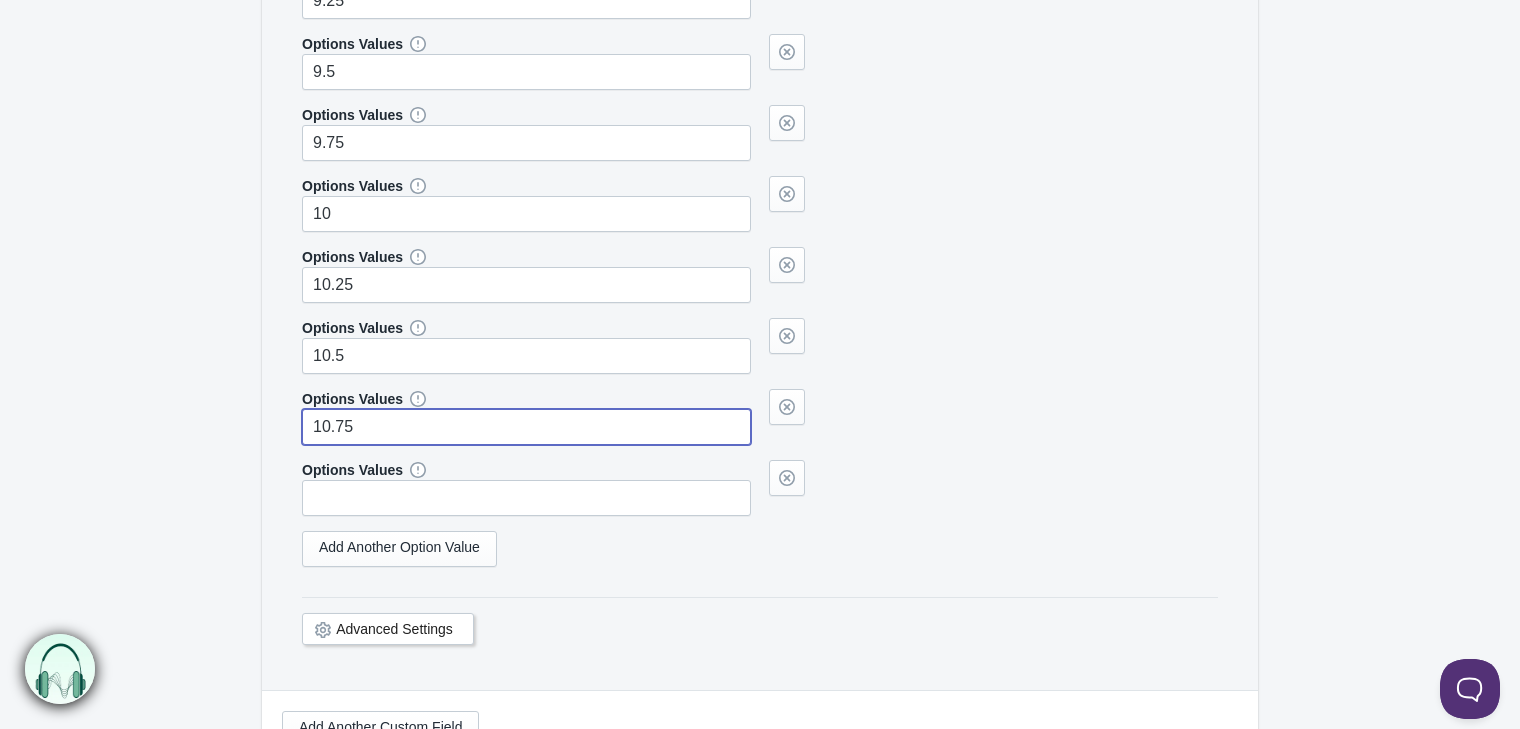 type on "10.75" 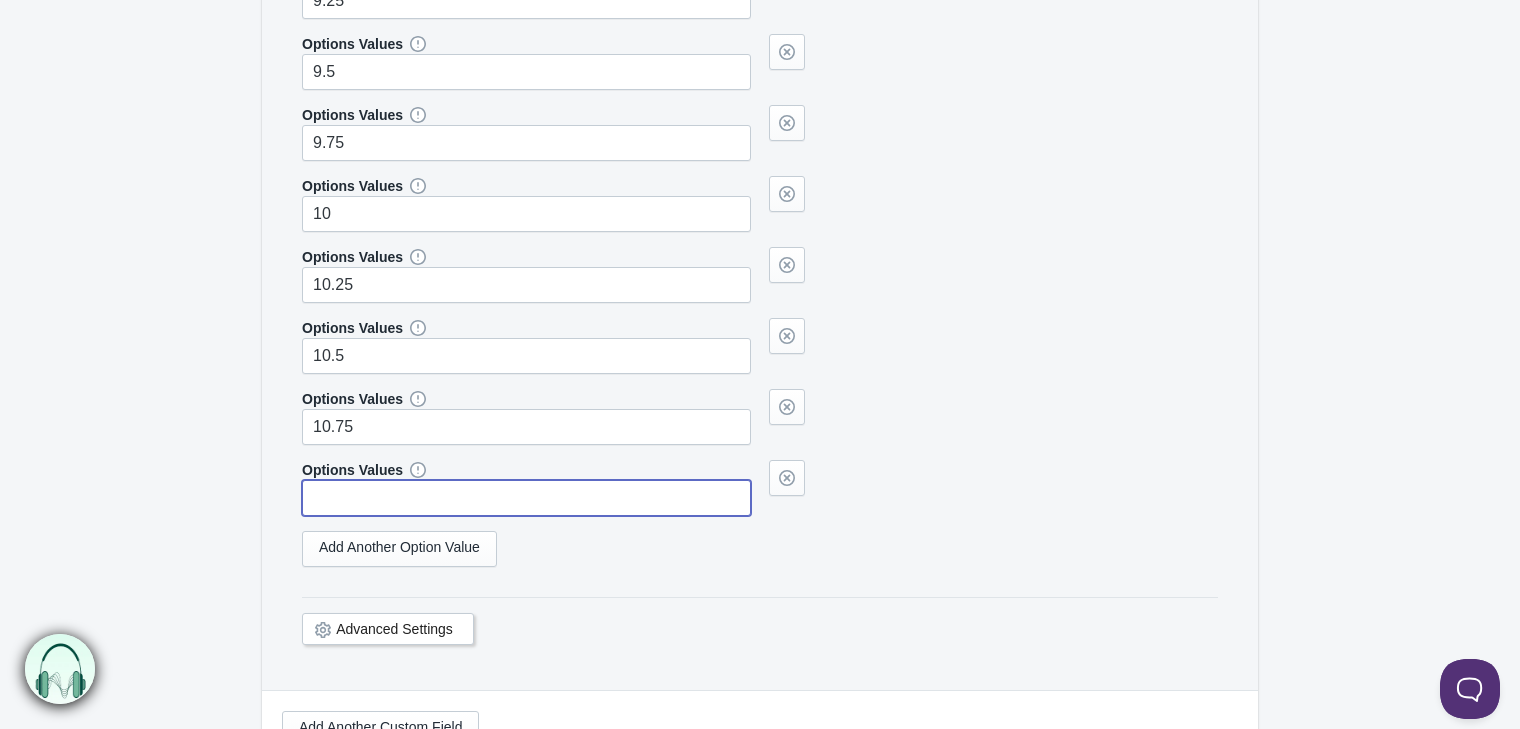 click at bounding box center (526, 498) 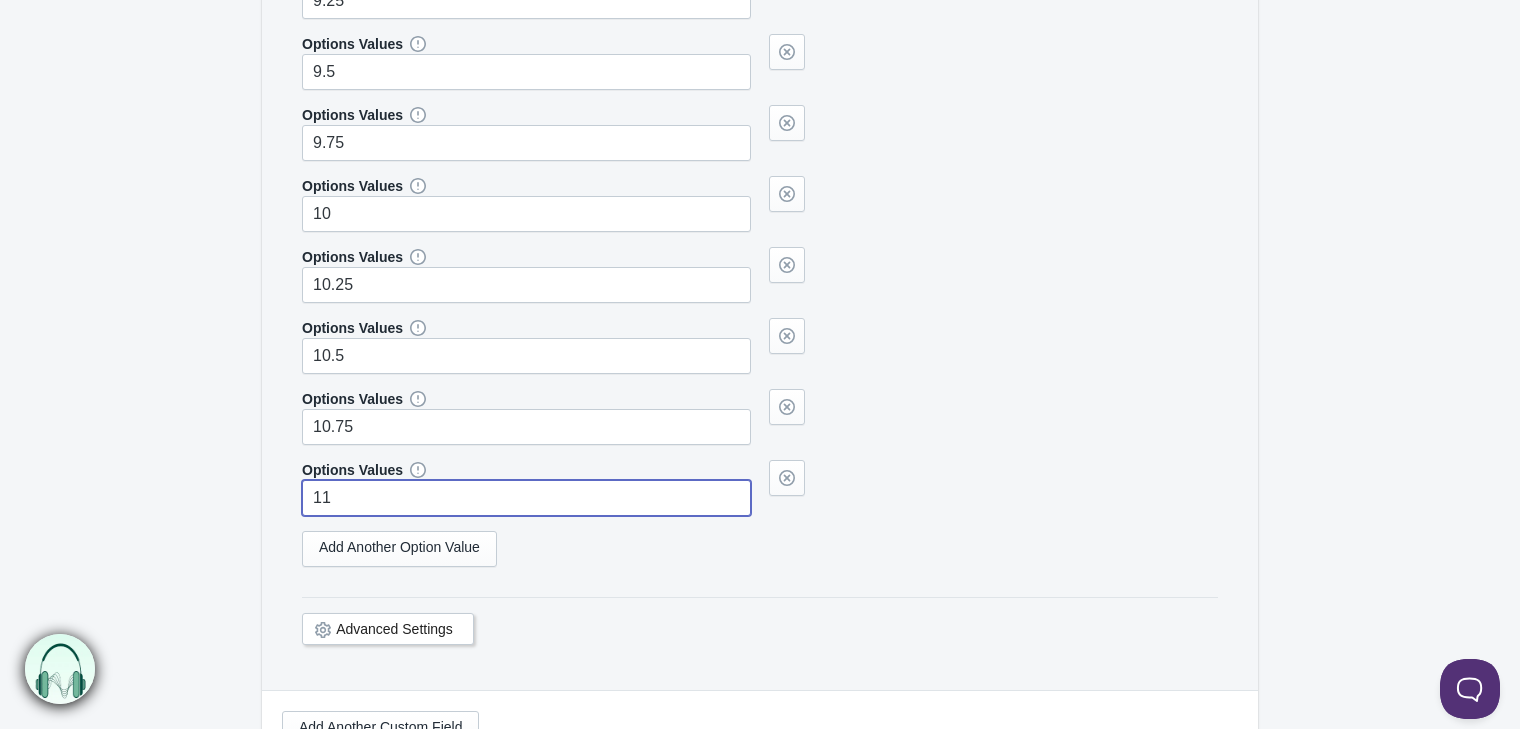 type on "11" 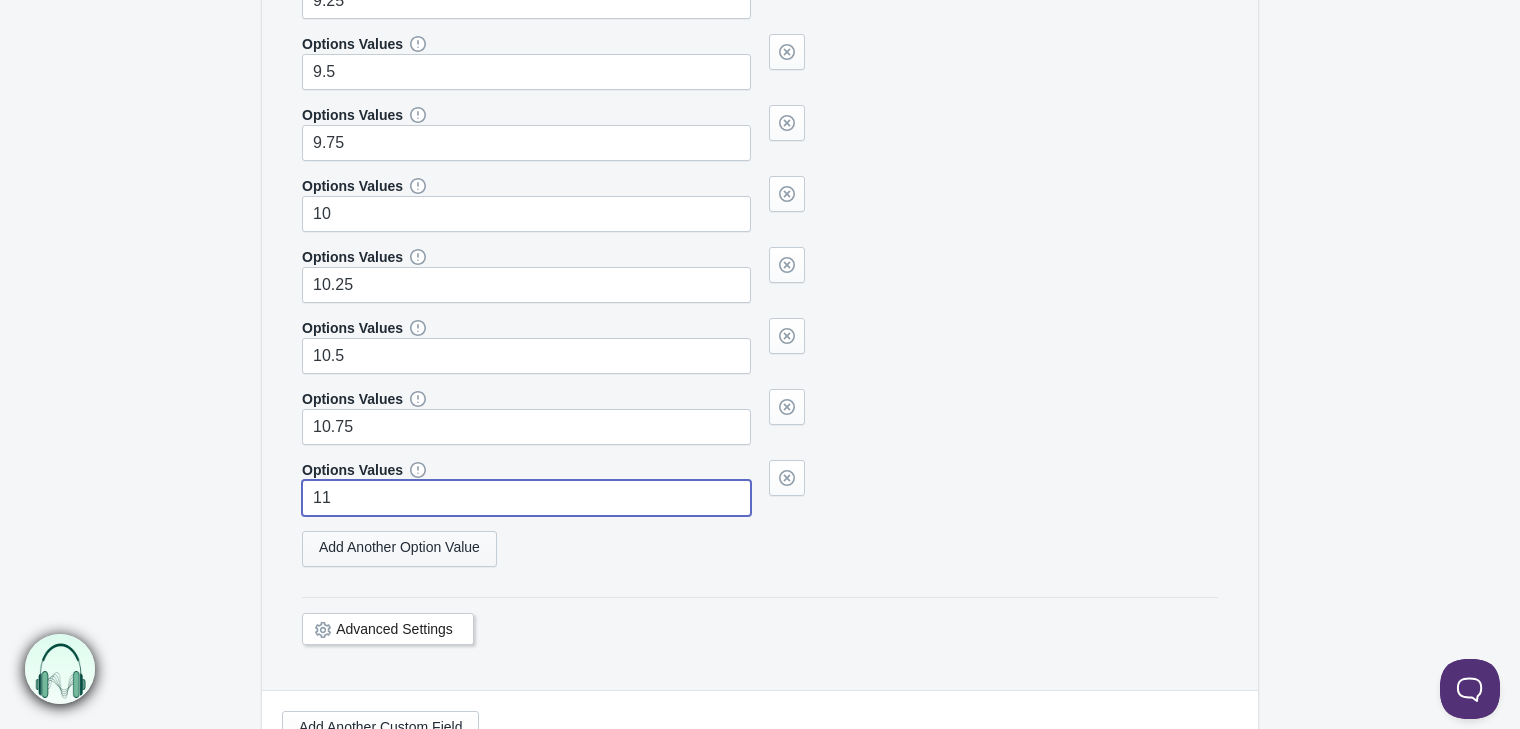 click on "Add Another Option Value" at bounding box center [399, 549] 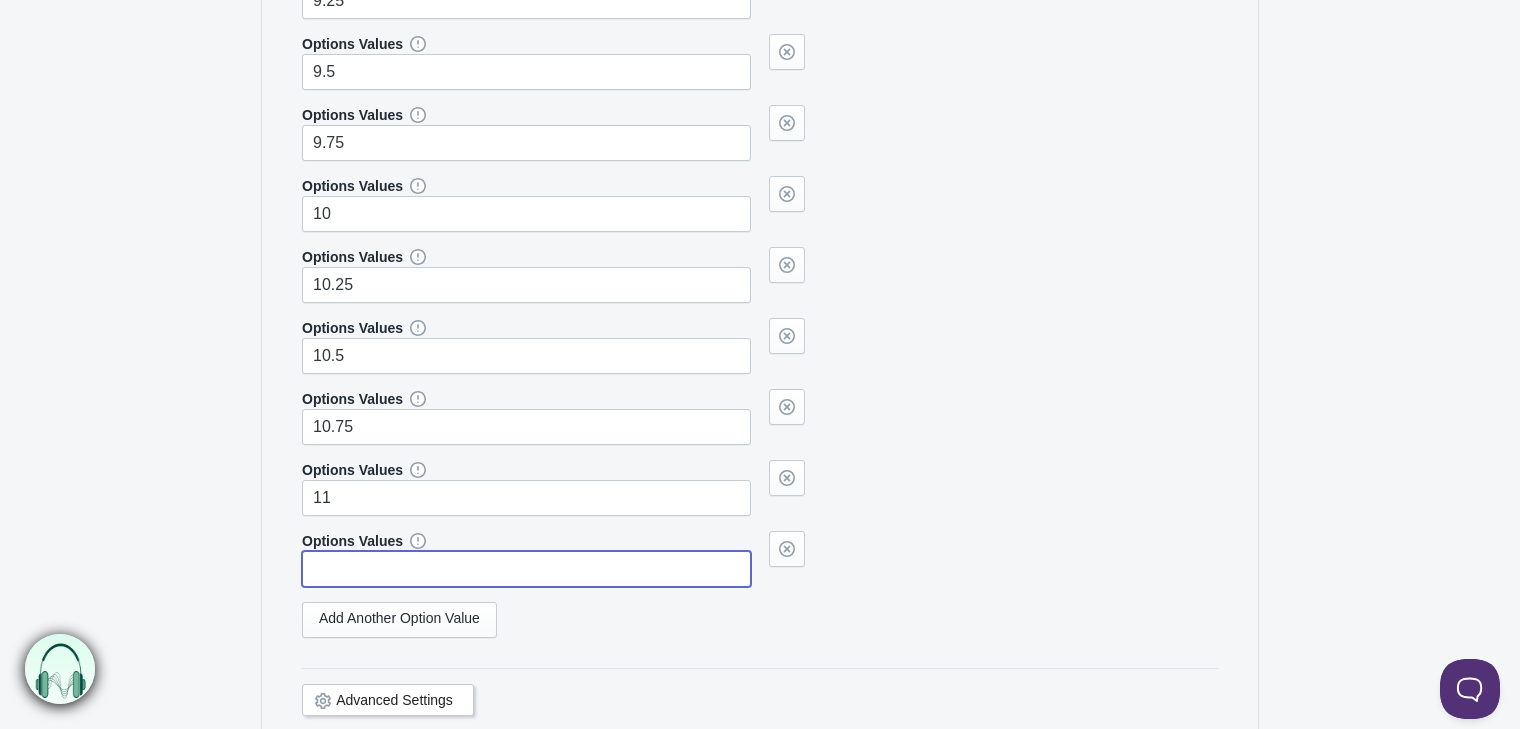 click at bounding box center [526, 569] 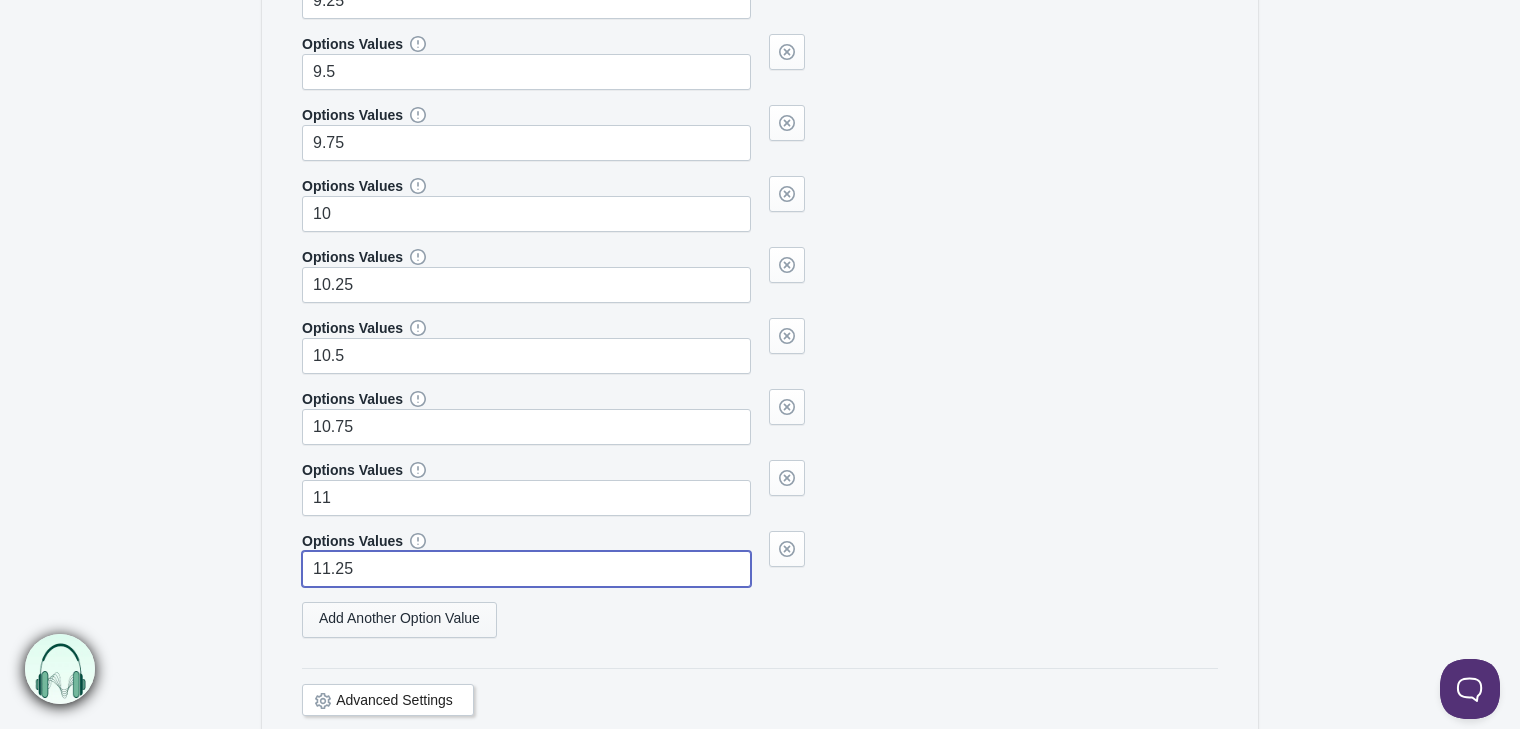 click on "Add Another Option Value" at bounding box center [399, 620] 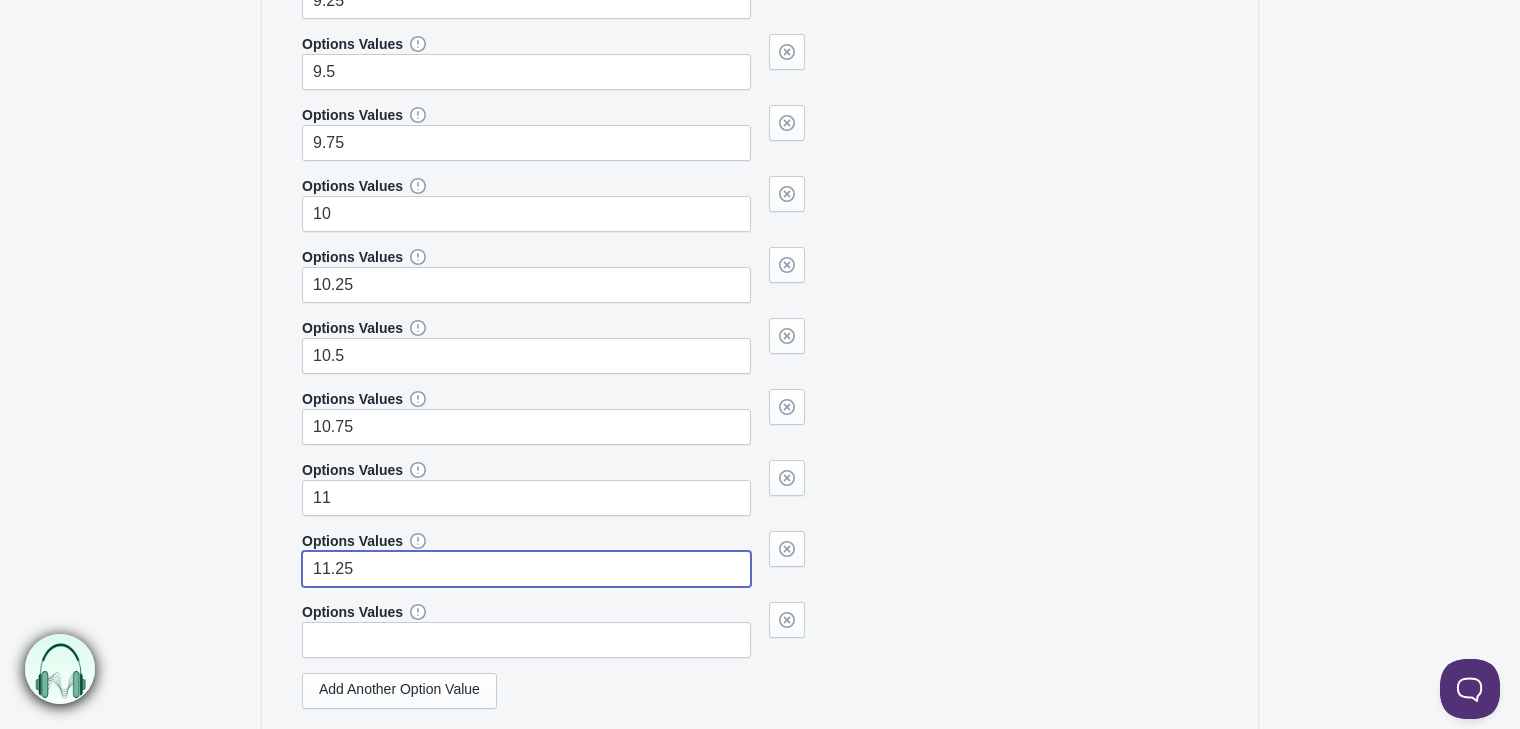 type on "11.25" 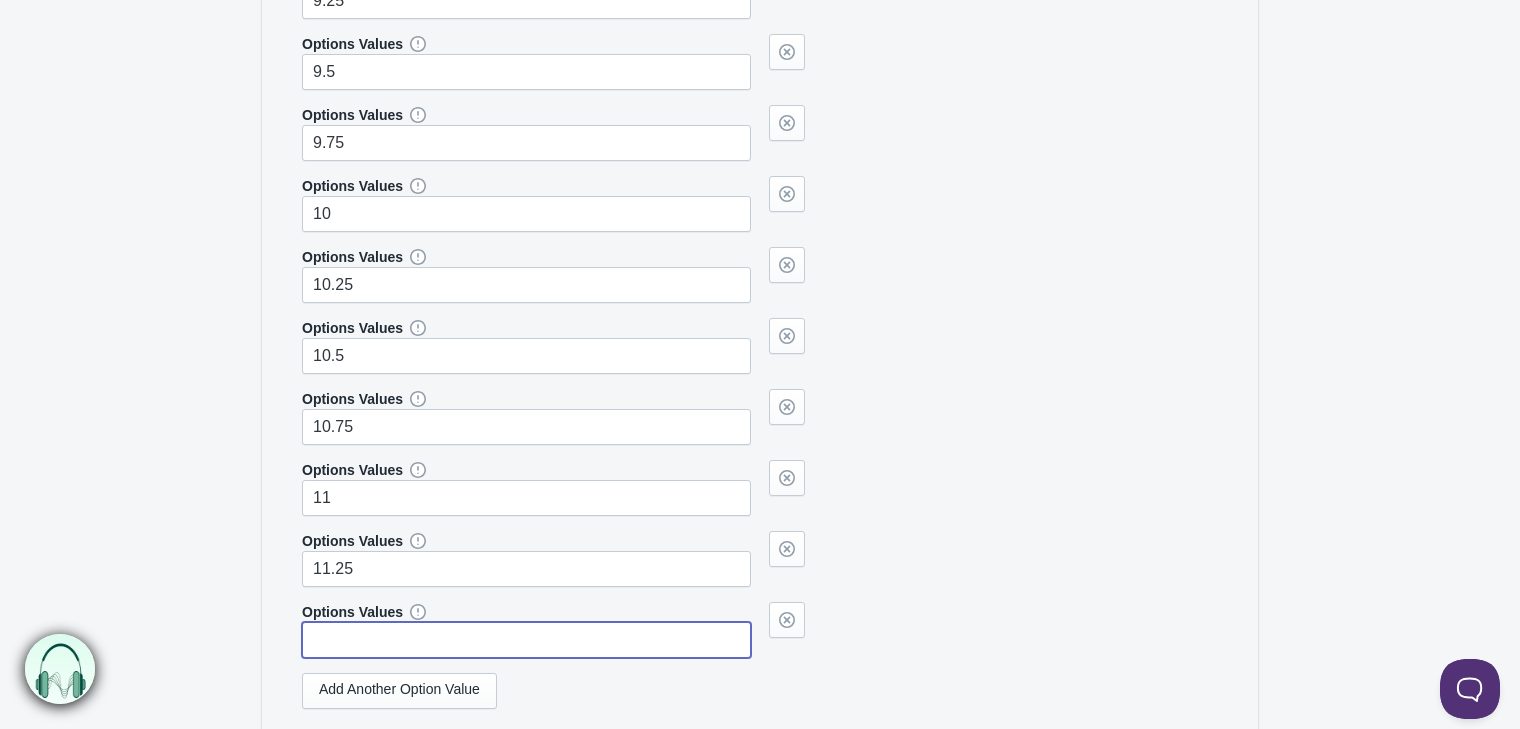 click at bounding box center [526, 640] 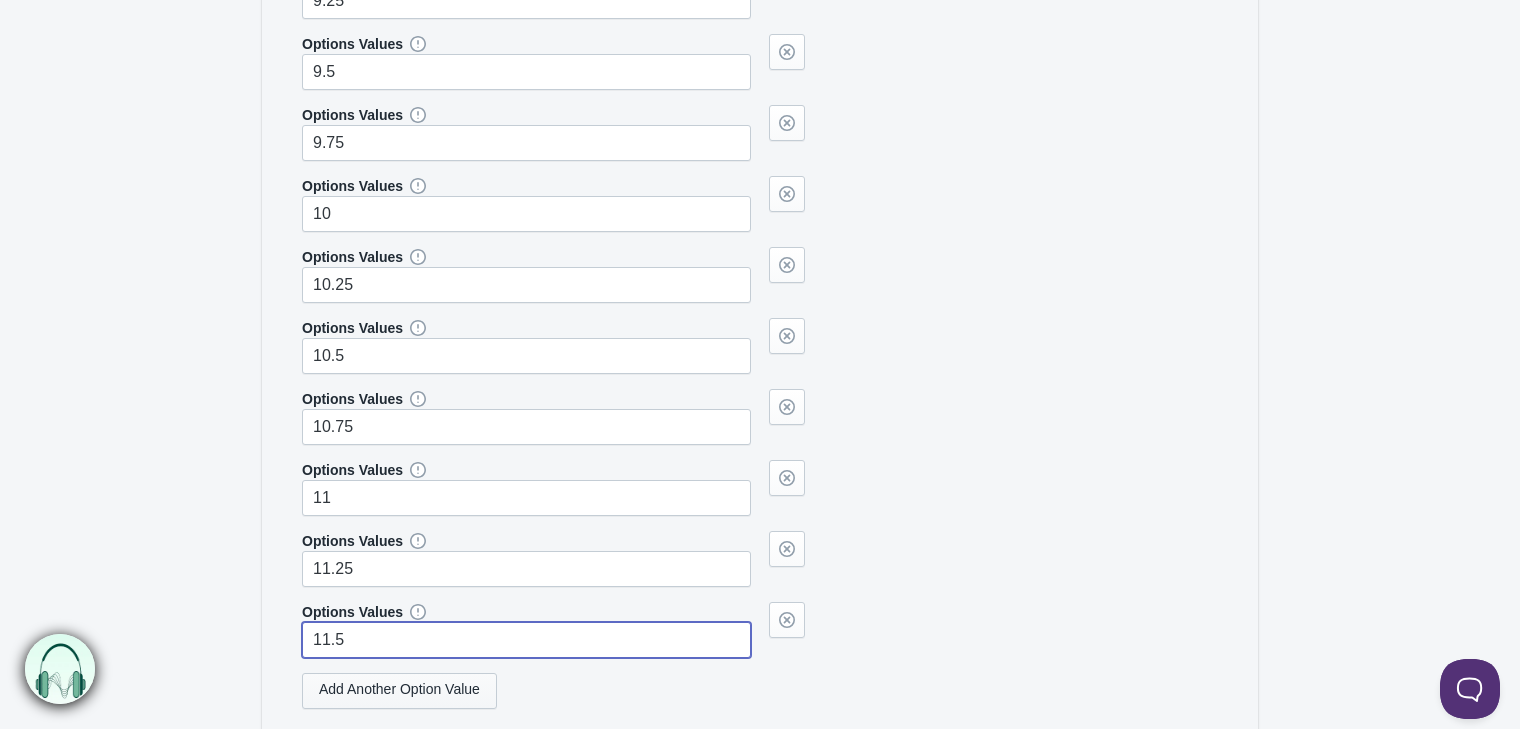 click on "Add Another Option Value" at bounding box center (399, 691) 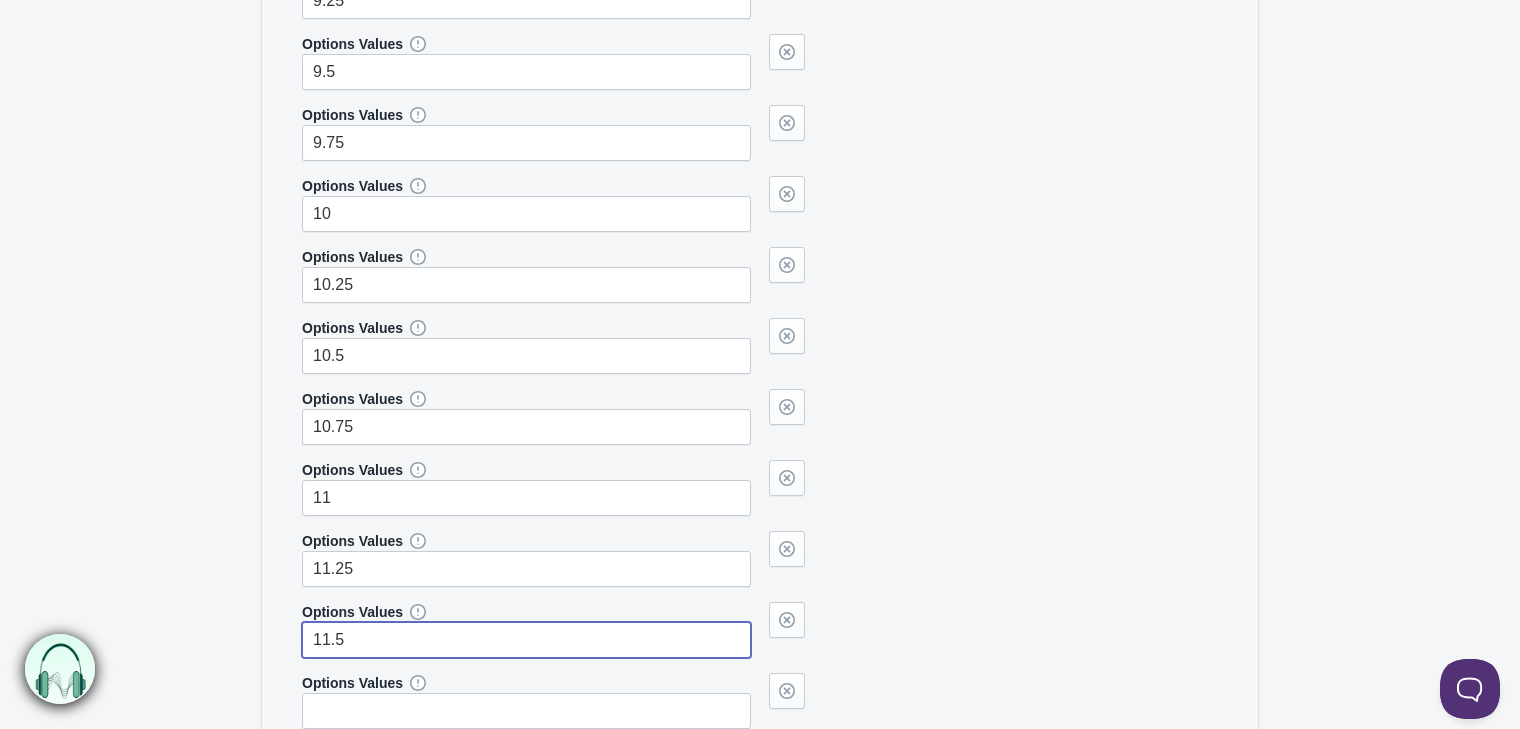 type on "11.5" 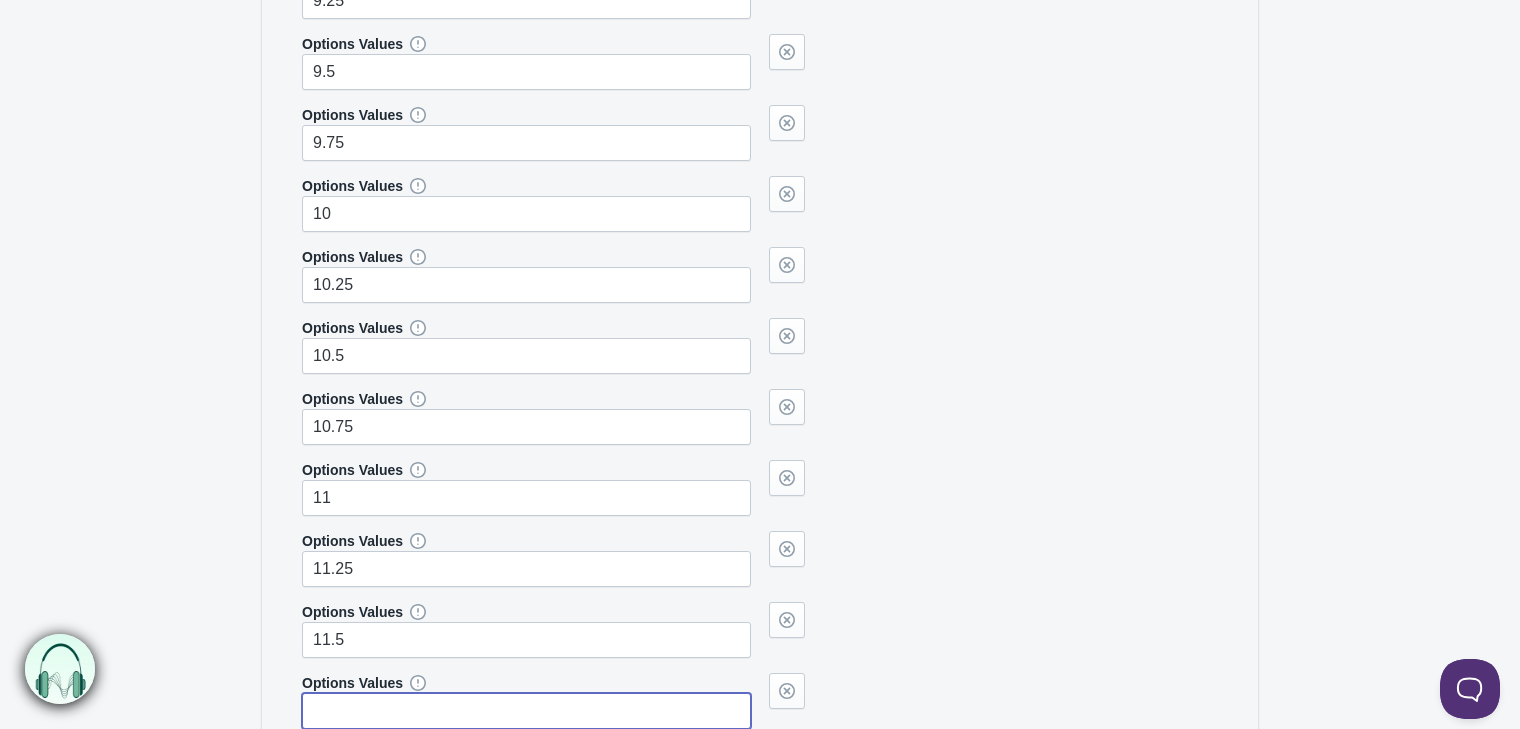 click at bounding box center (526, 711) 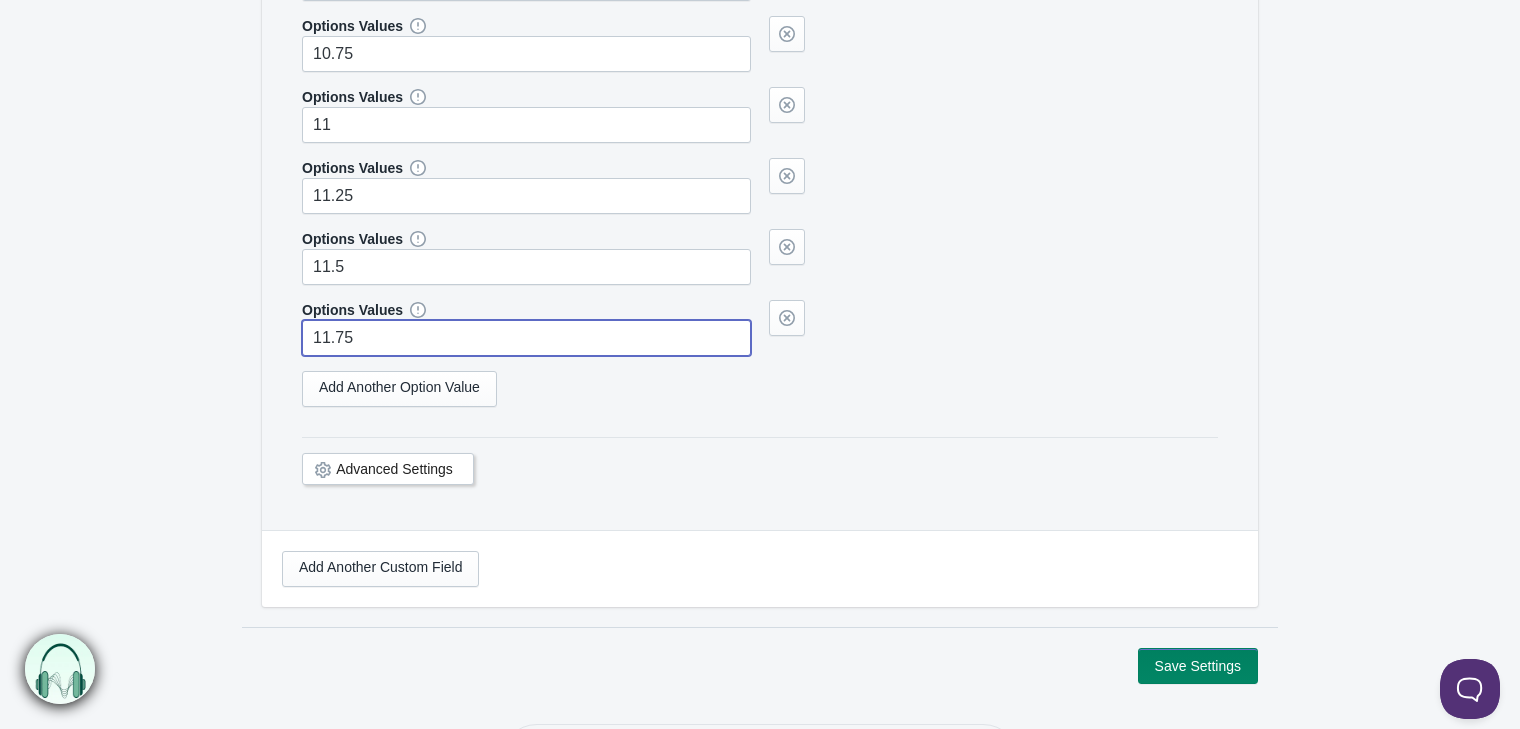 scroll, scrollTop: 2848, scrollLeft: 0, axis: vertical 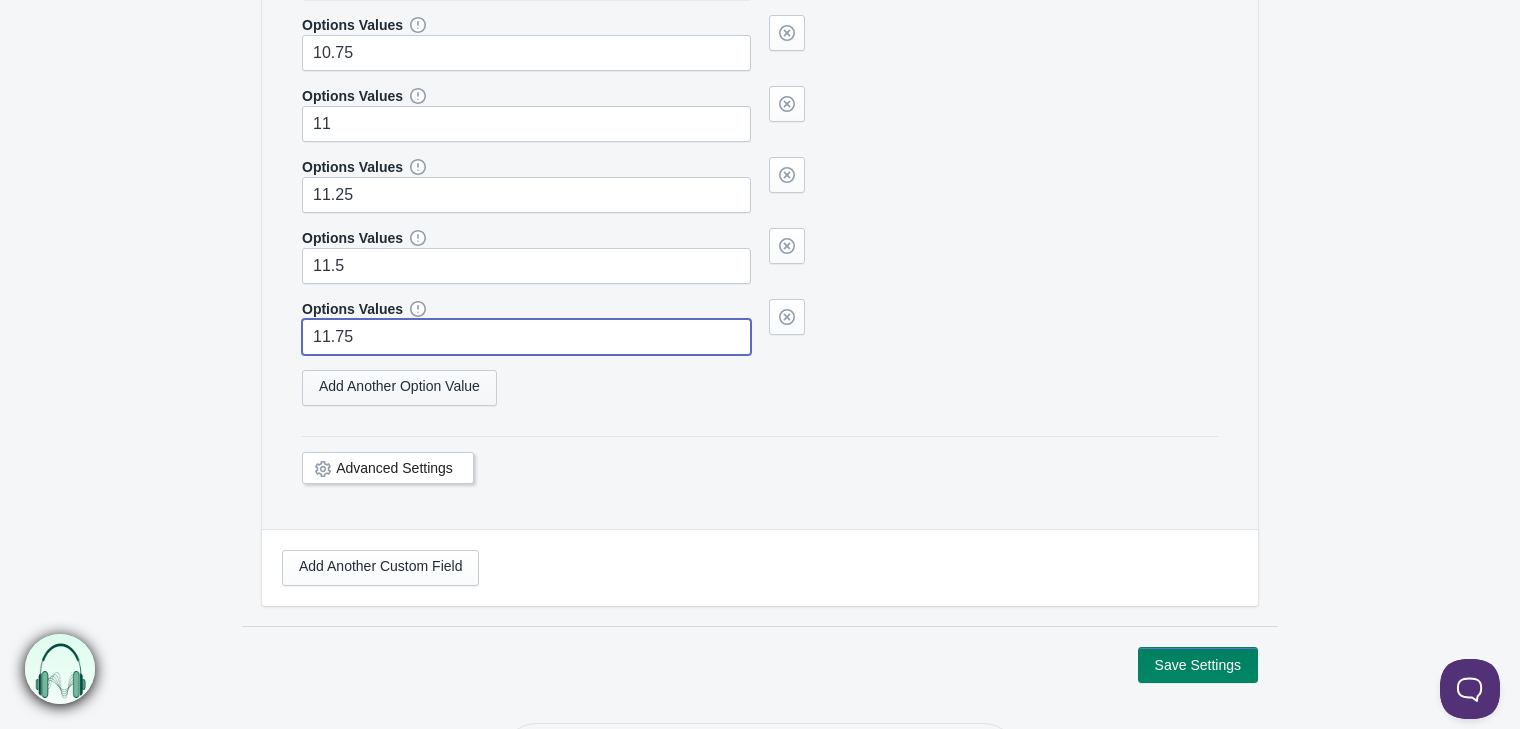 click on "Add Another Option Value" at bounding box center (399, 388) 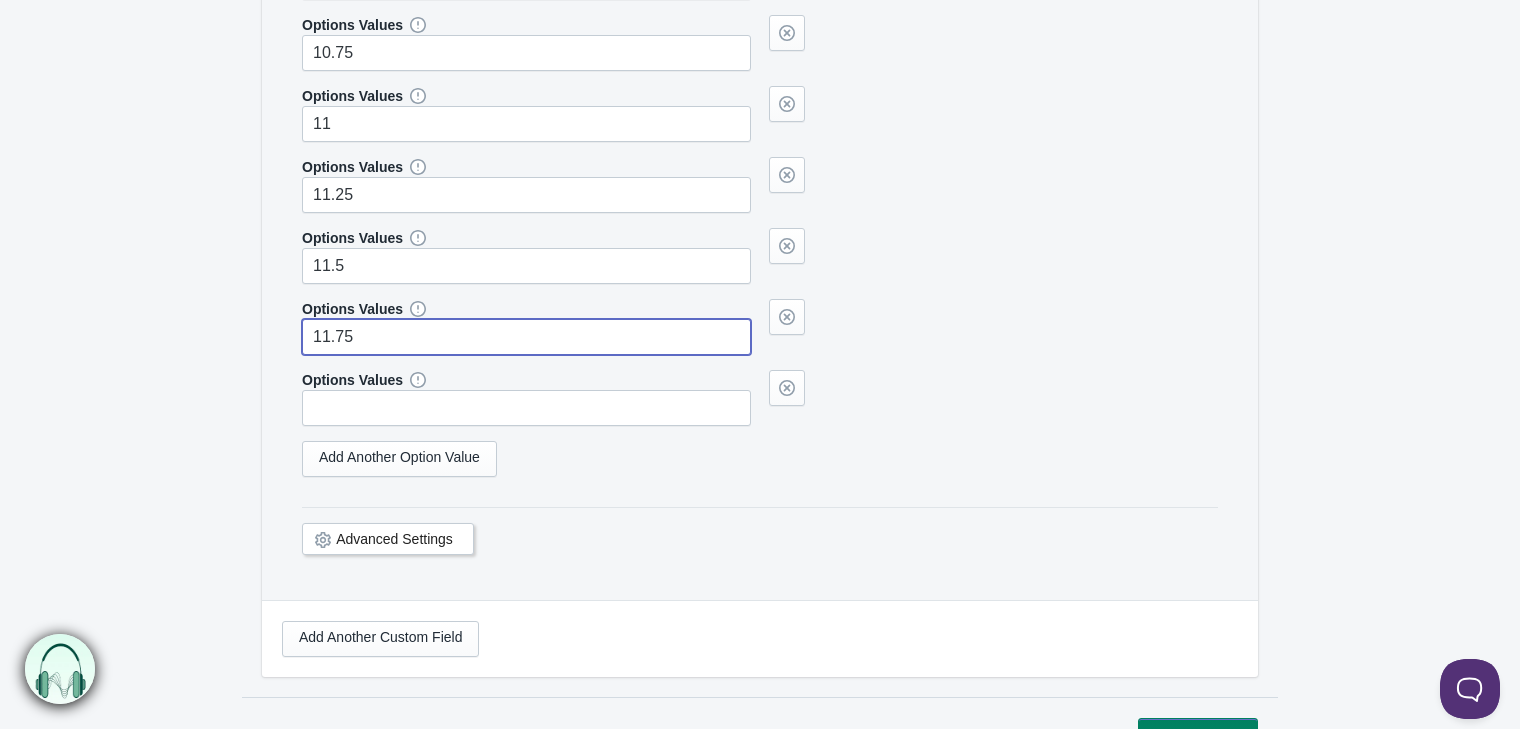 type on "11.75" 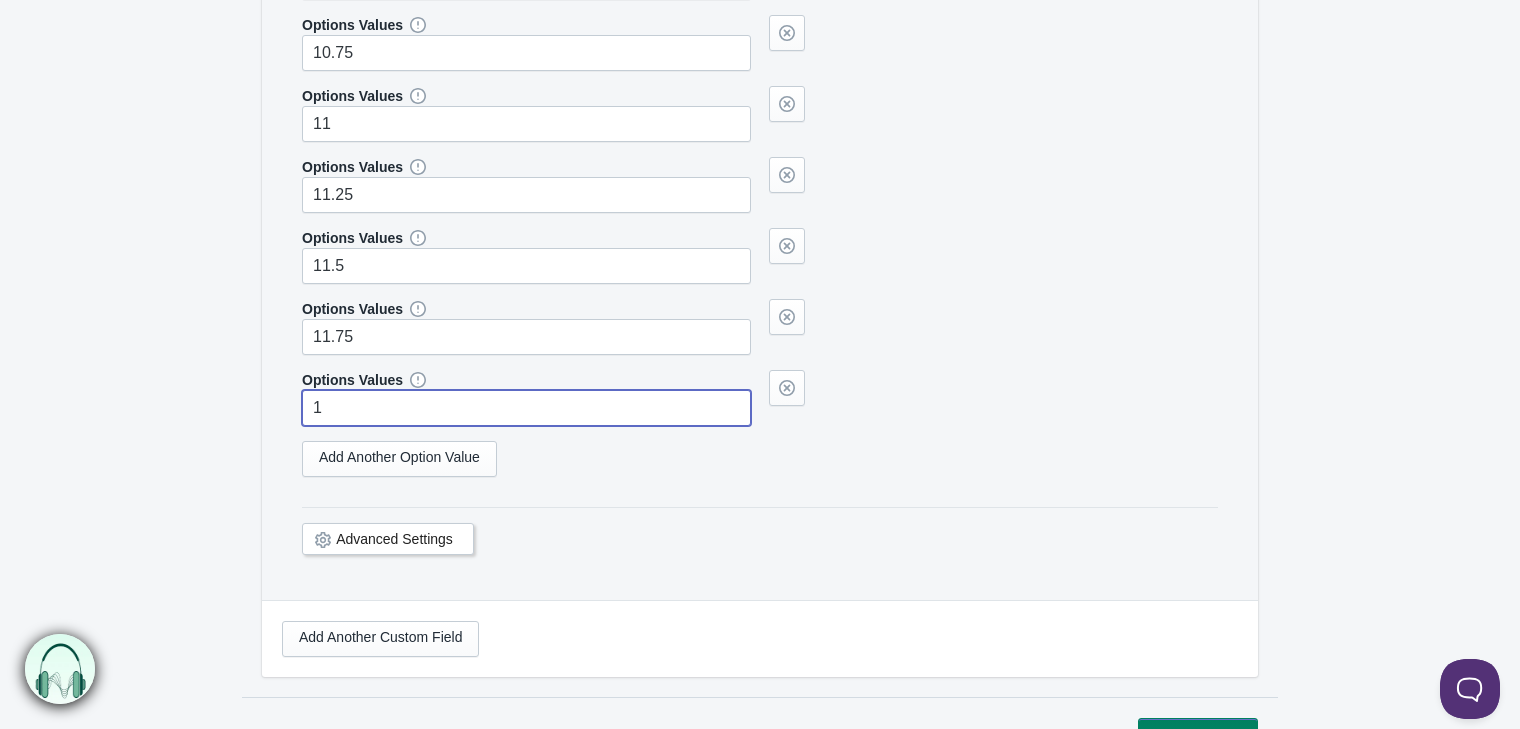 click on "1" at bounding box center [526, 408] 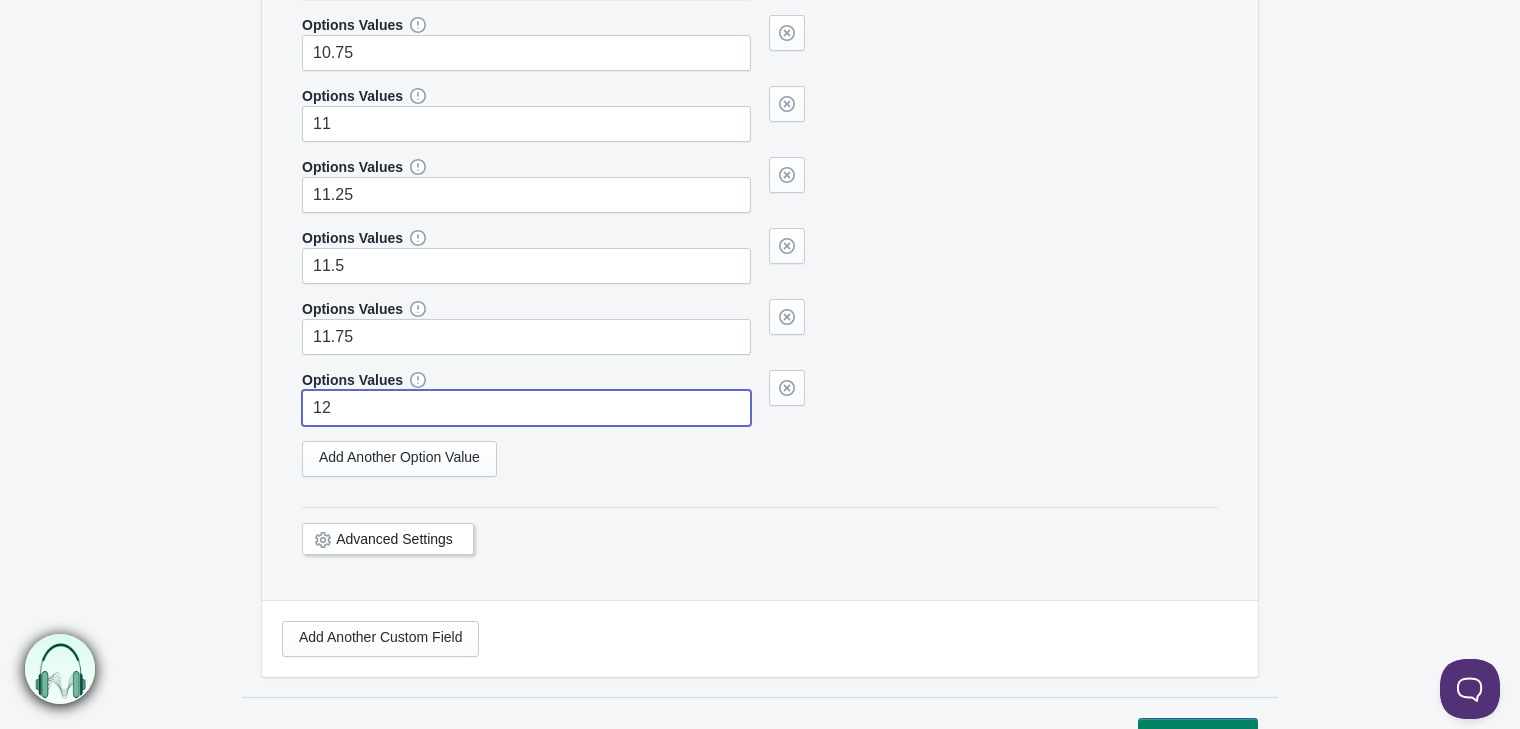 type on "12" 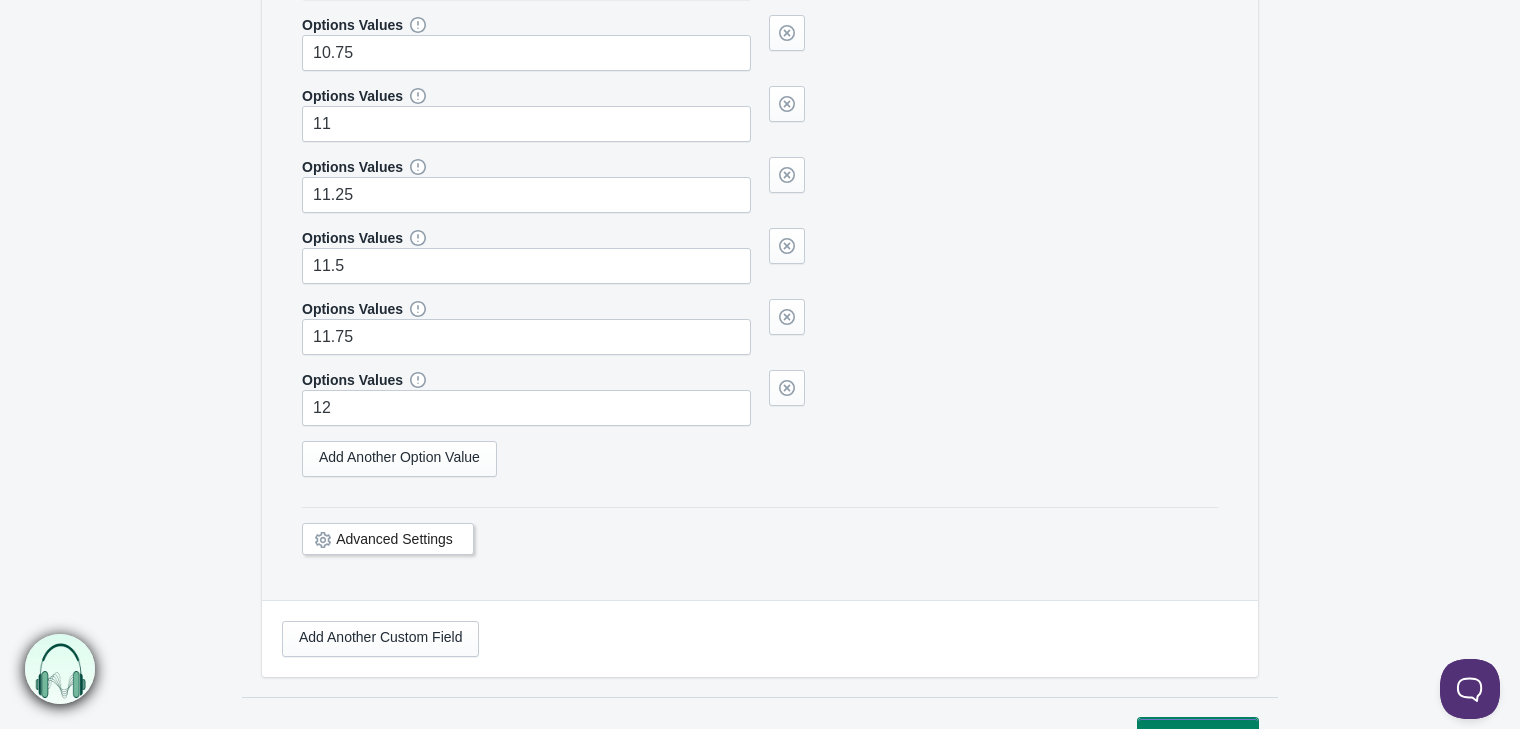click on "Save Settings" at bounding box center [1198, 736] 